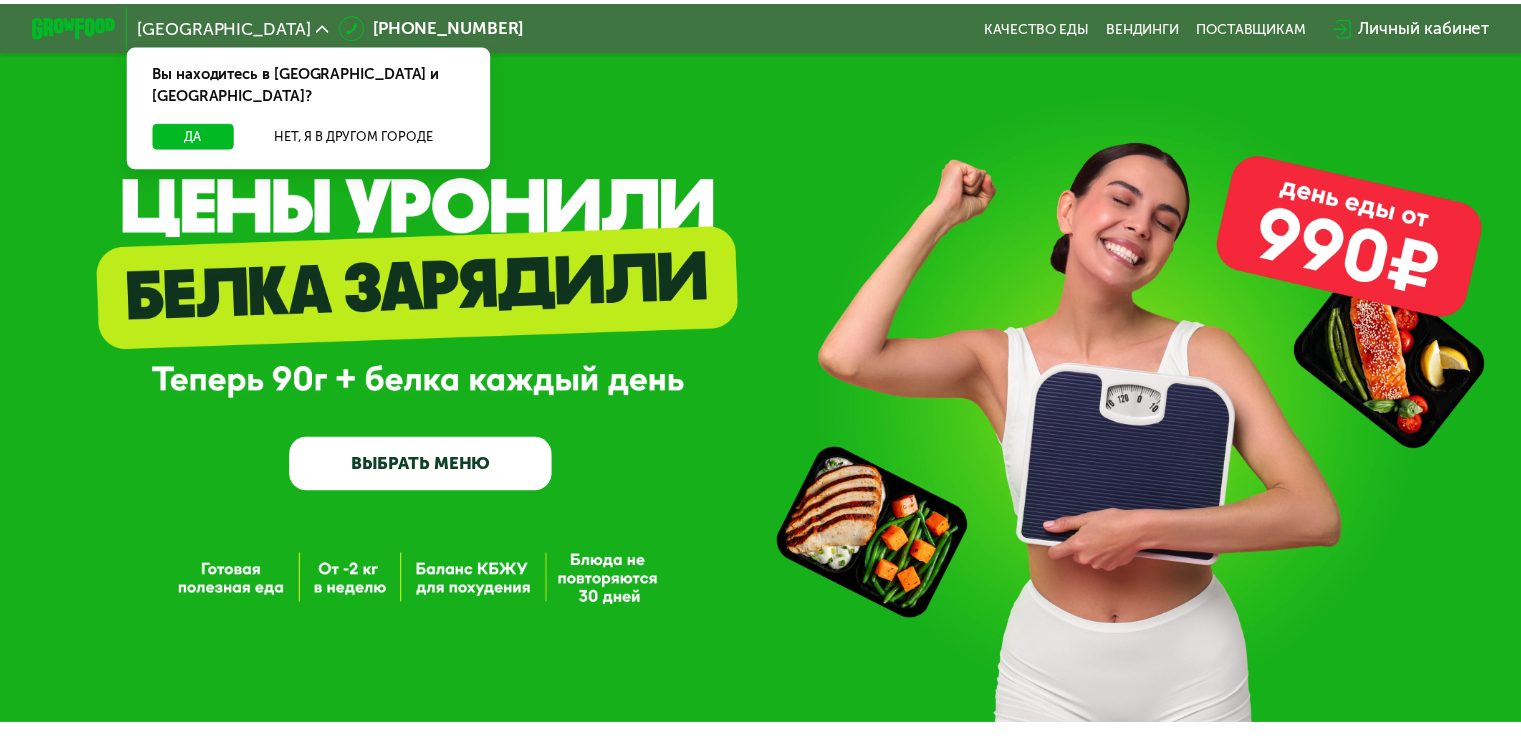 scroll, scrollTop: 0, scrollLeft: 0, axis: both 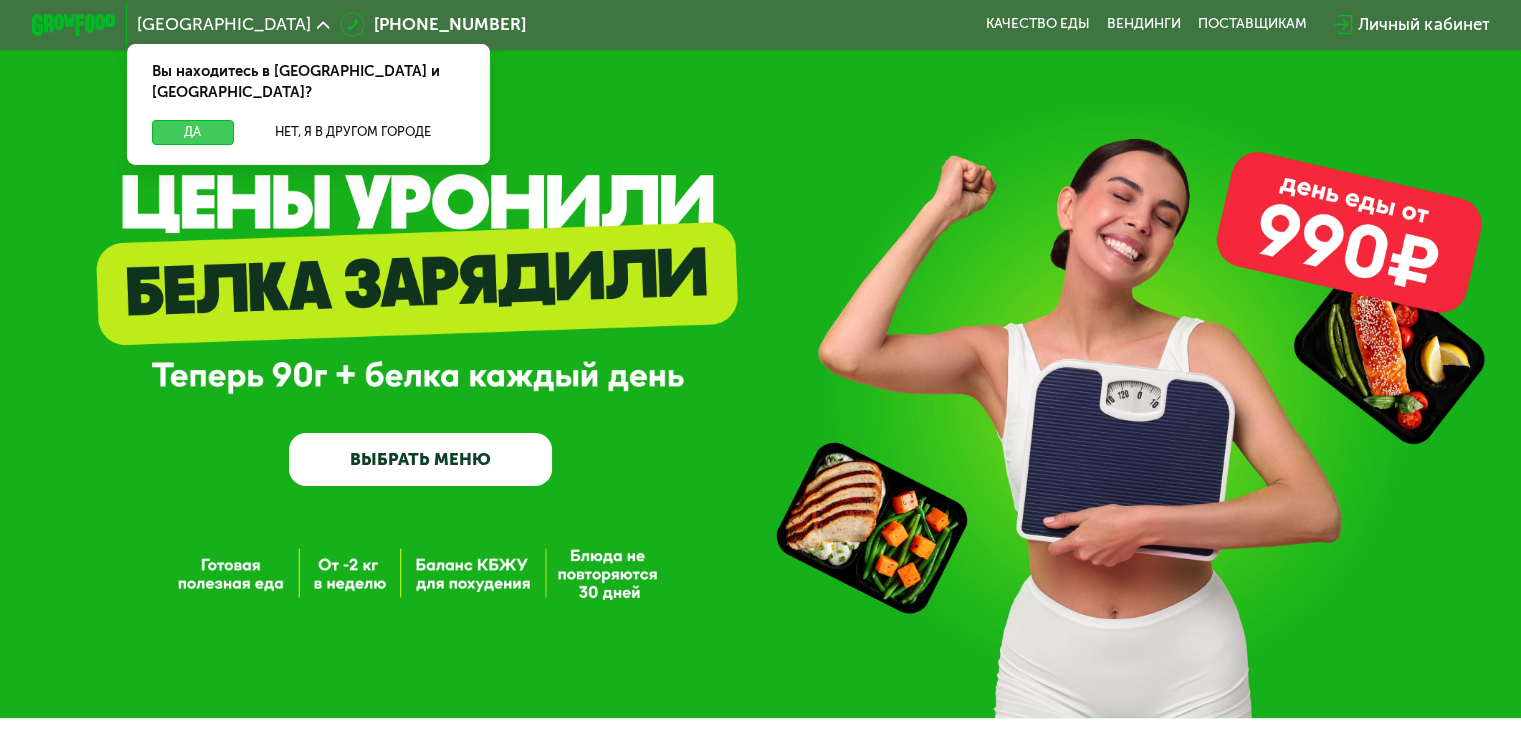 click on "Да" at bounding box center [192, 132] 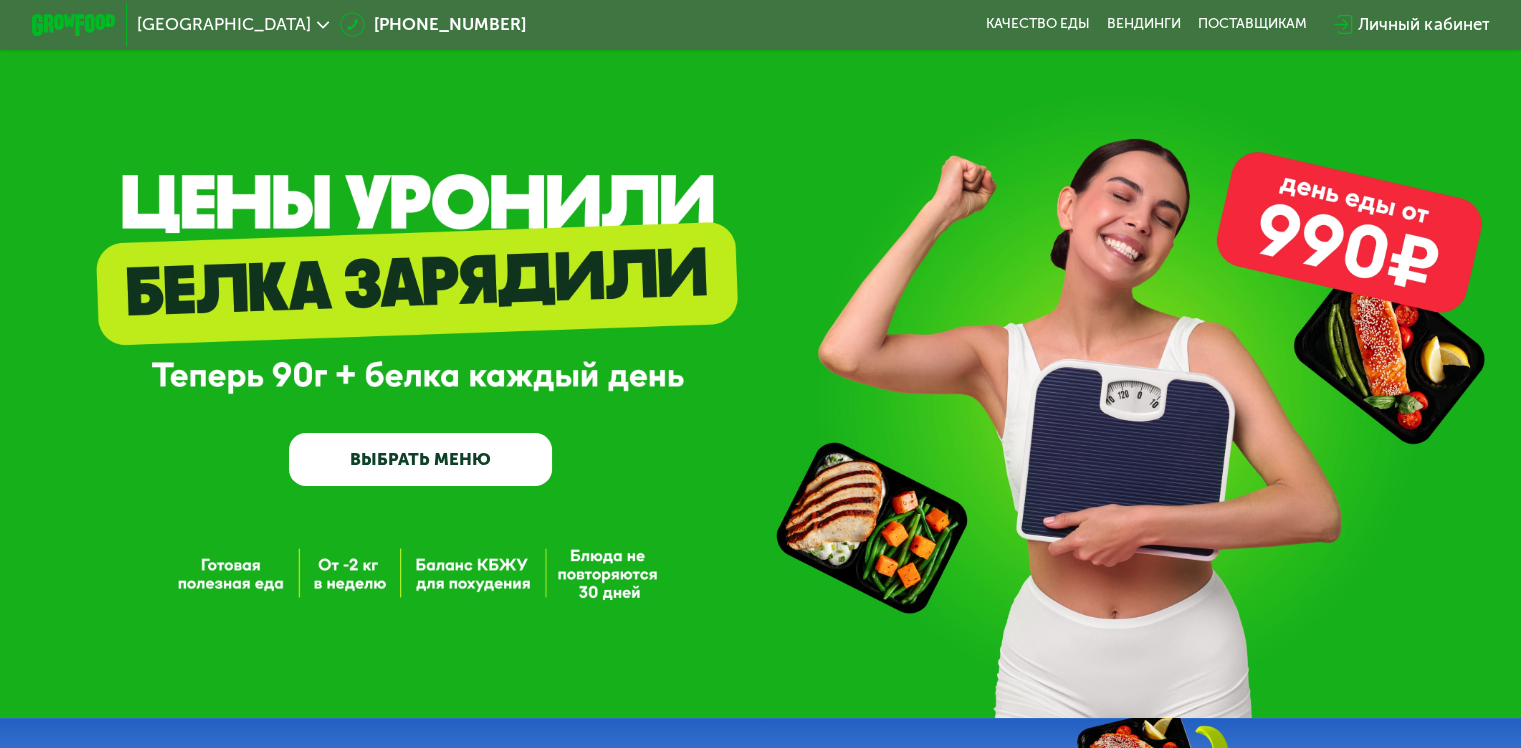 click on "ВЫБРАТЬ МЕНЮ" at bounding box center (420, 459) 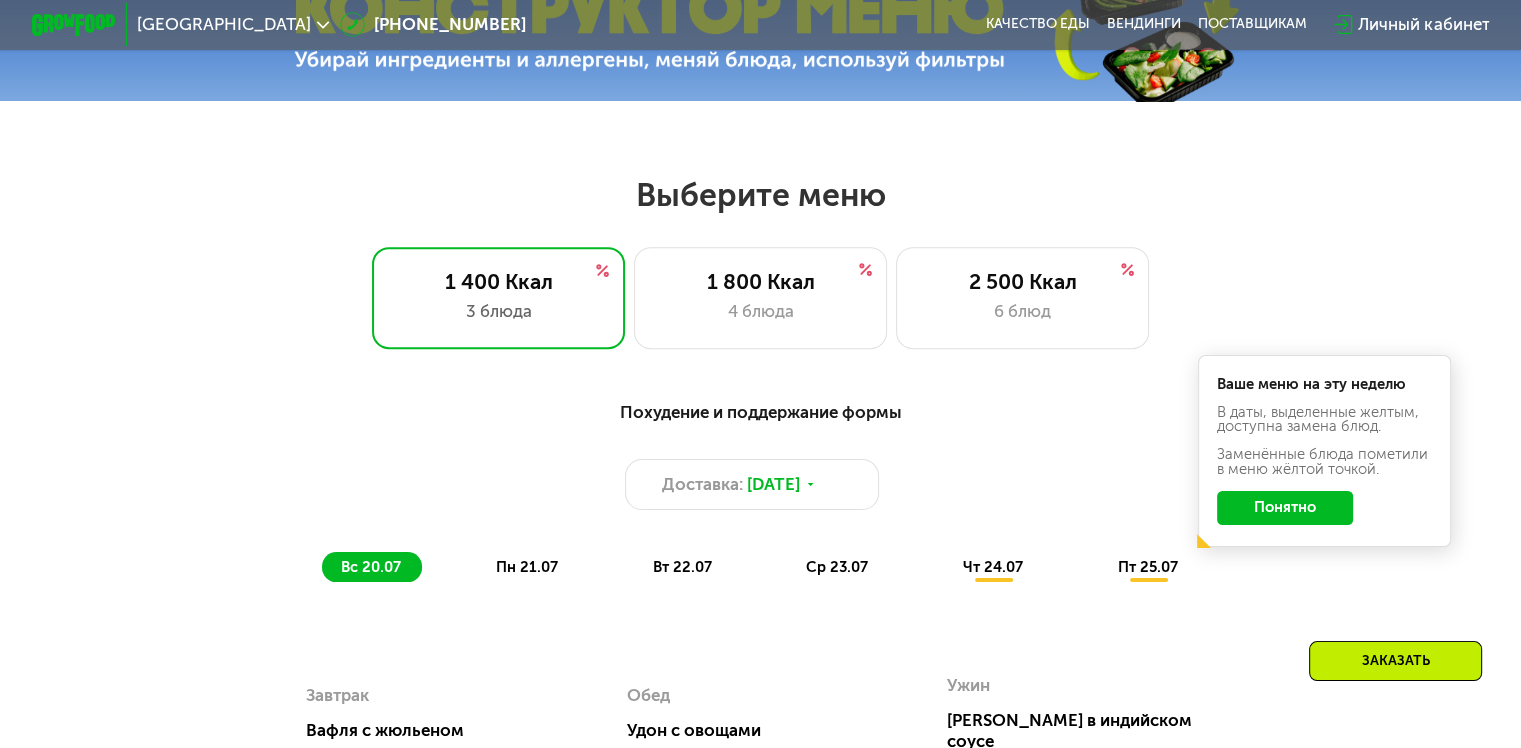 scroll, scrollTop: 900, scrollLeft: 0, axis: vertical 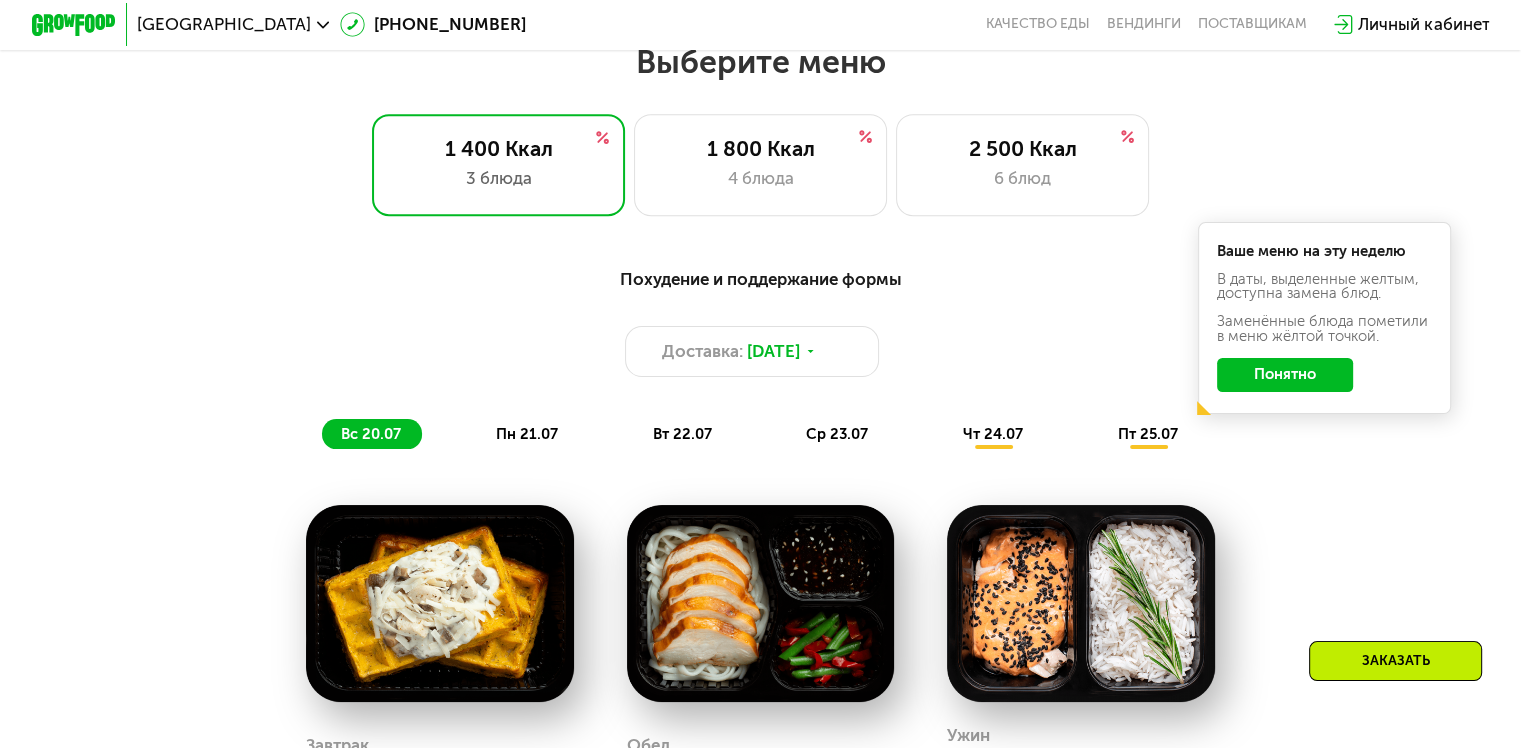 click on "Понятно" 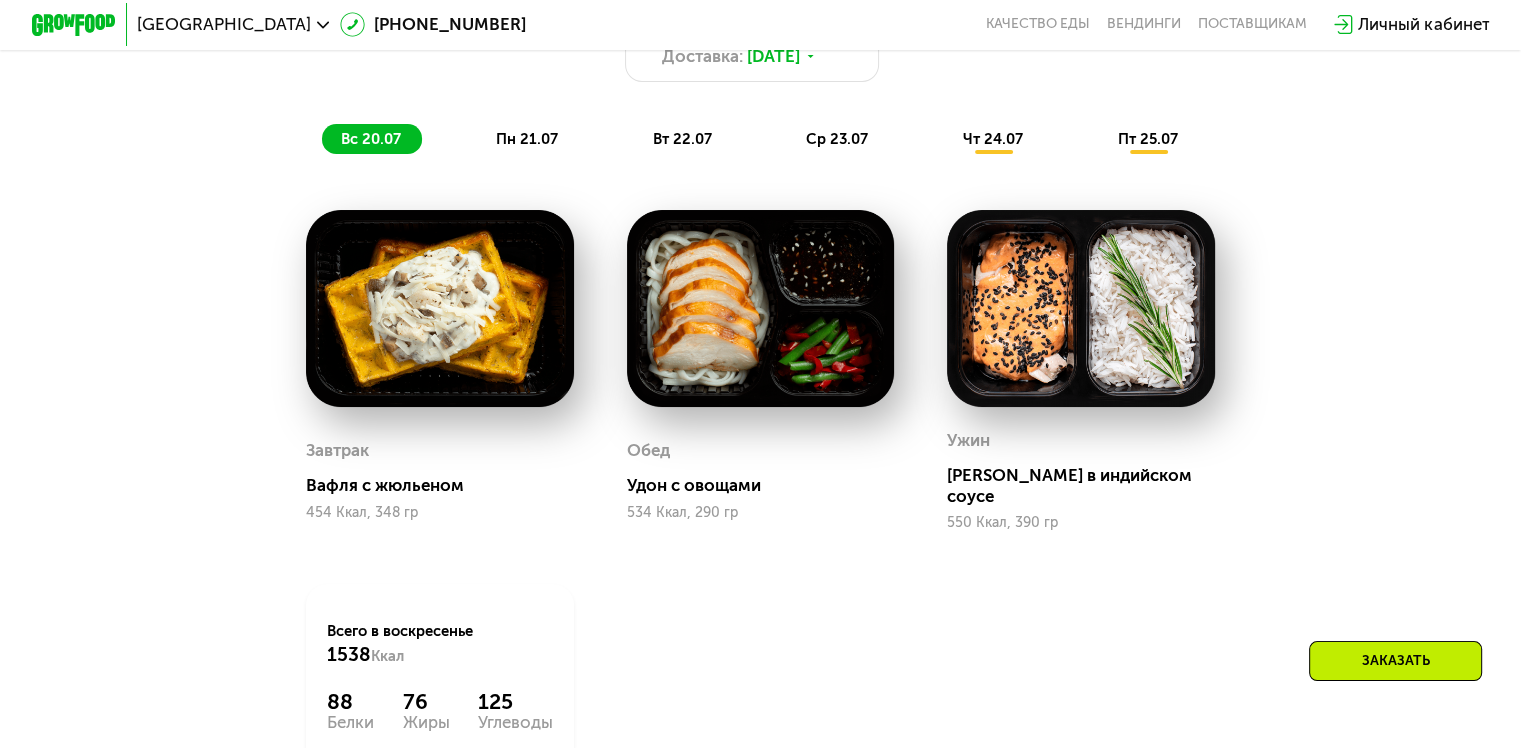 scroll, scrollTop: 1200, scrollLeft: 0, axis: vertical 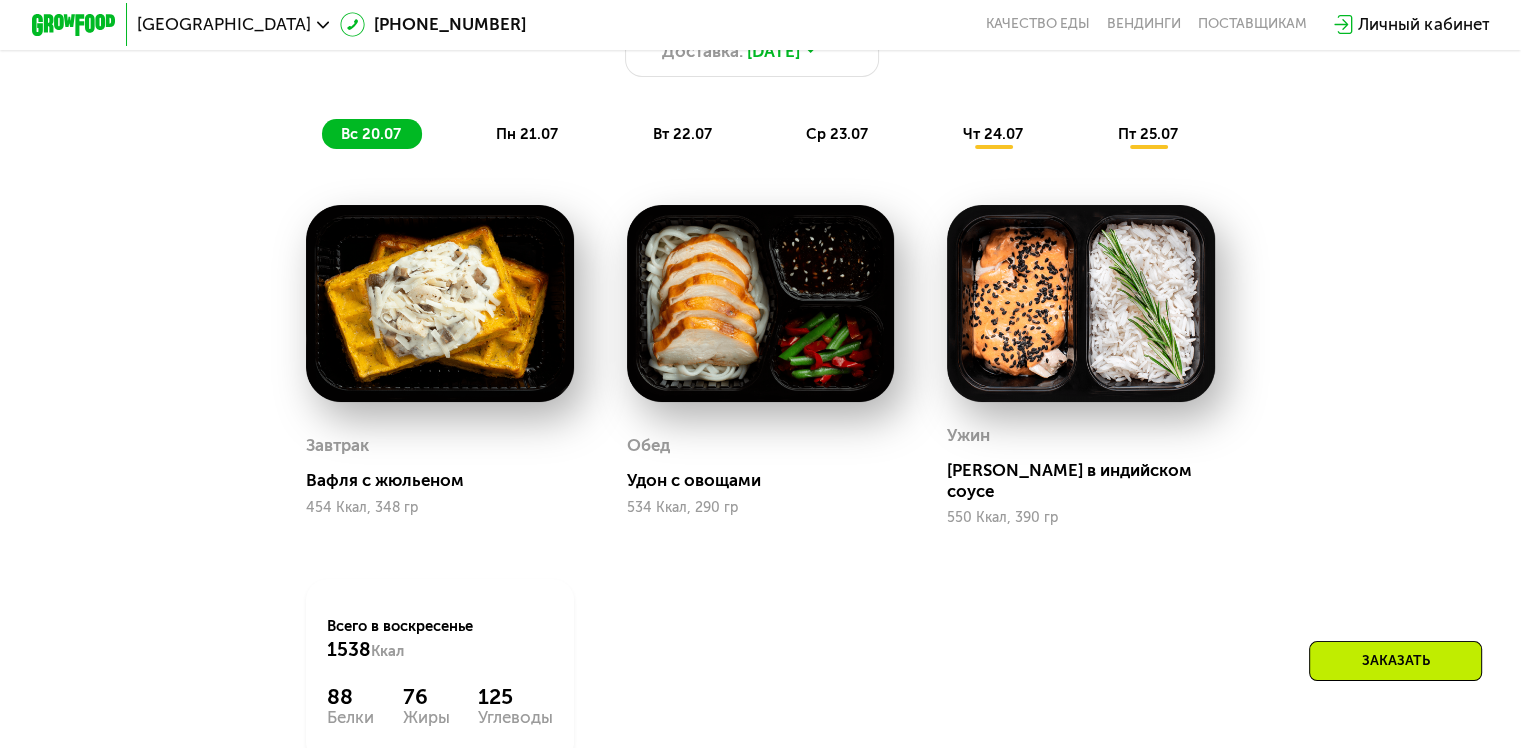 click on "пн 21.07" at bounding box center (527, 134) 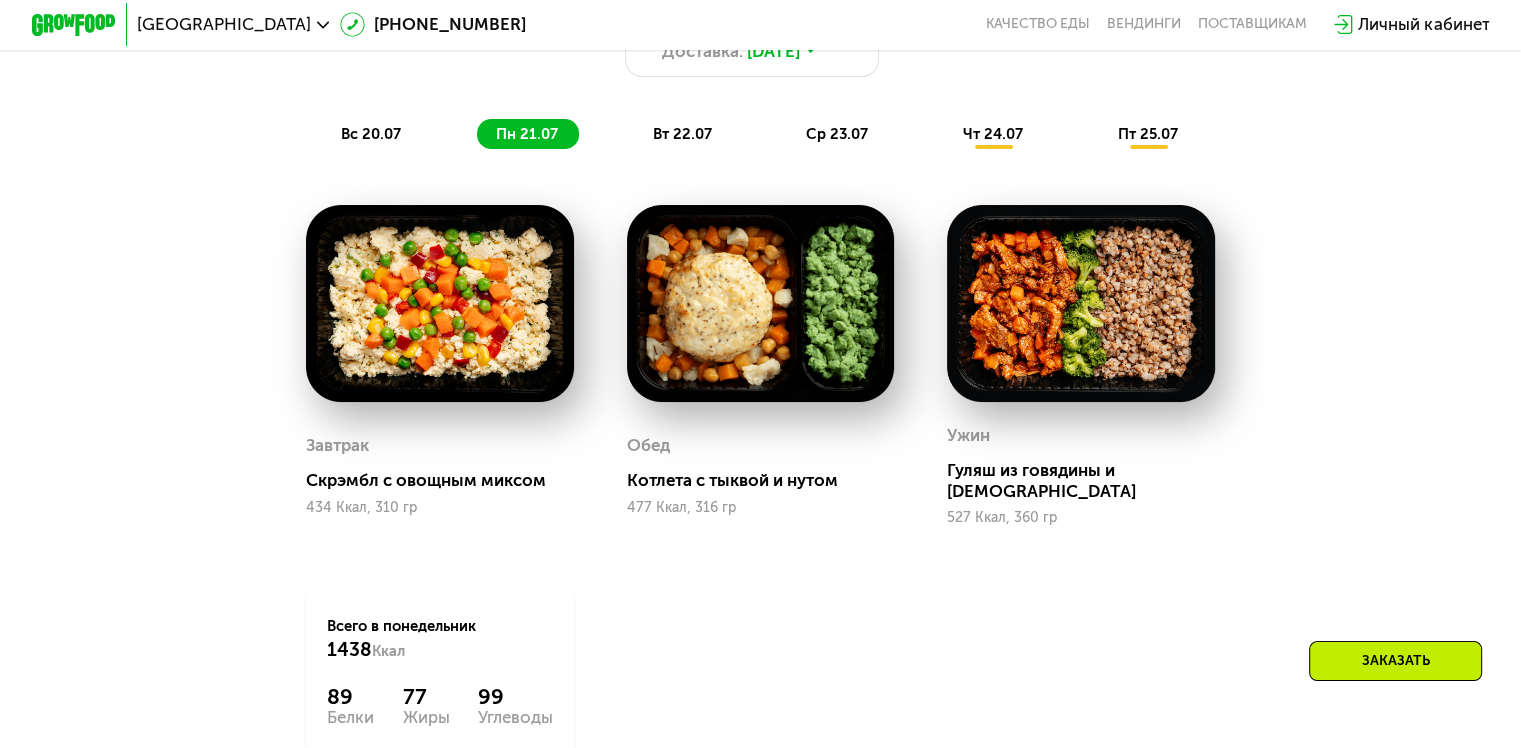 click on "вт 22.07" 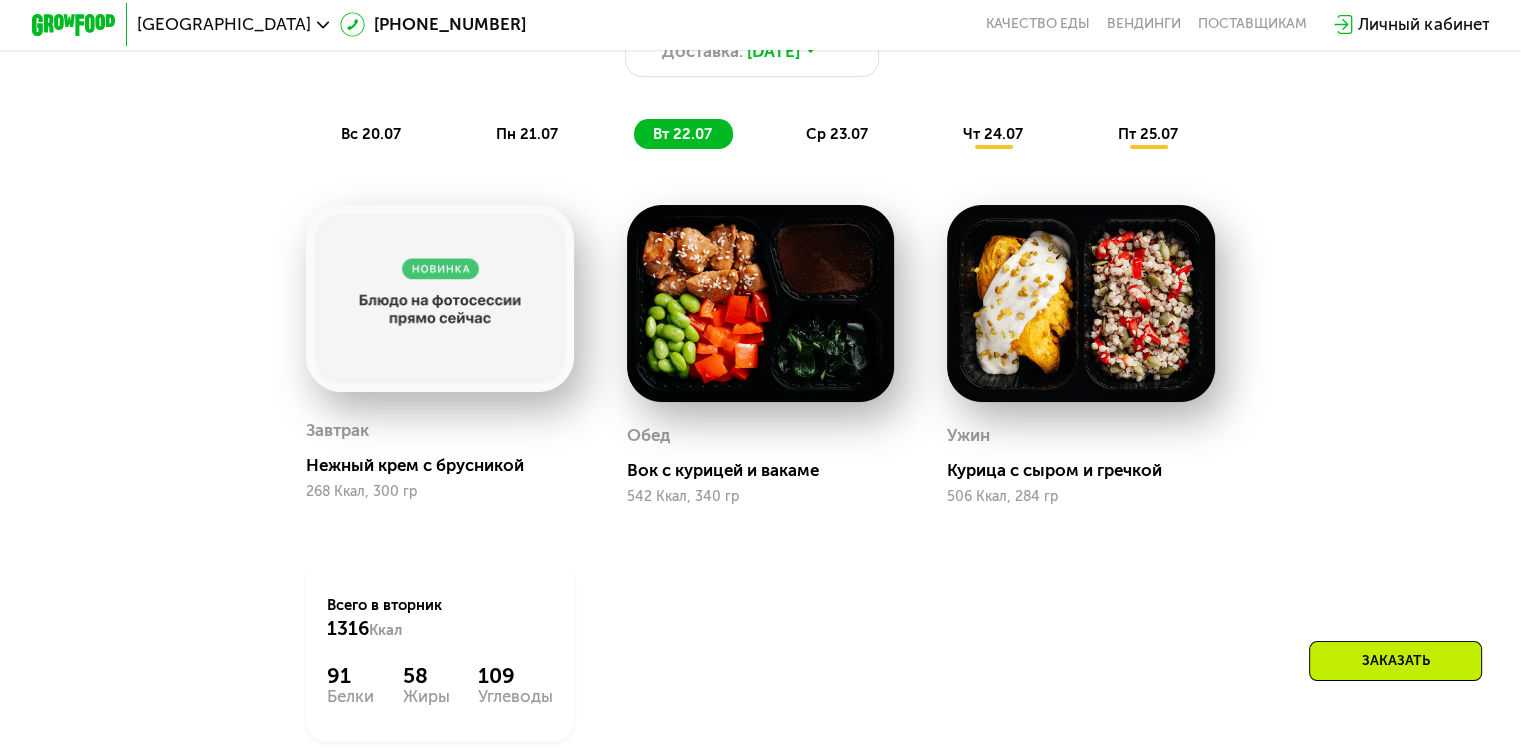 click on "ср 23.07" 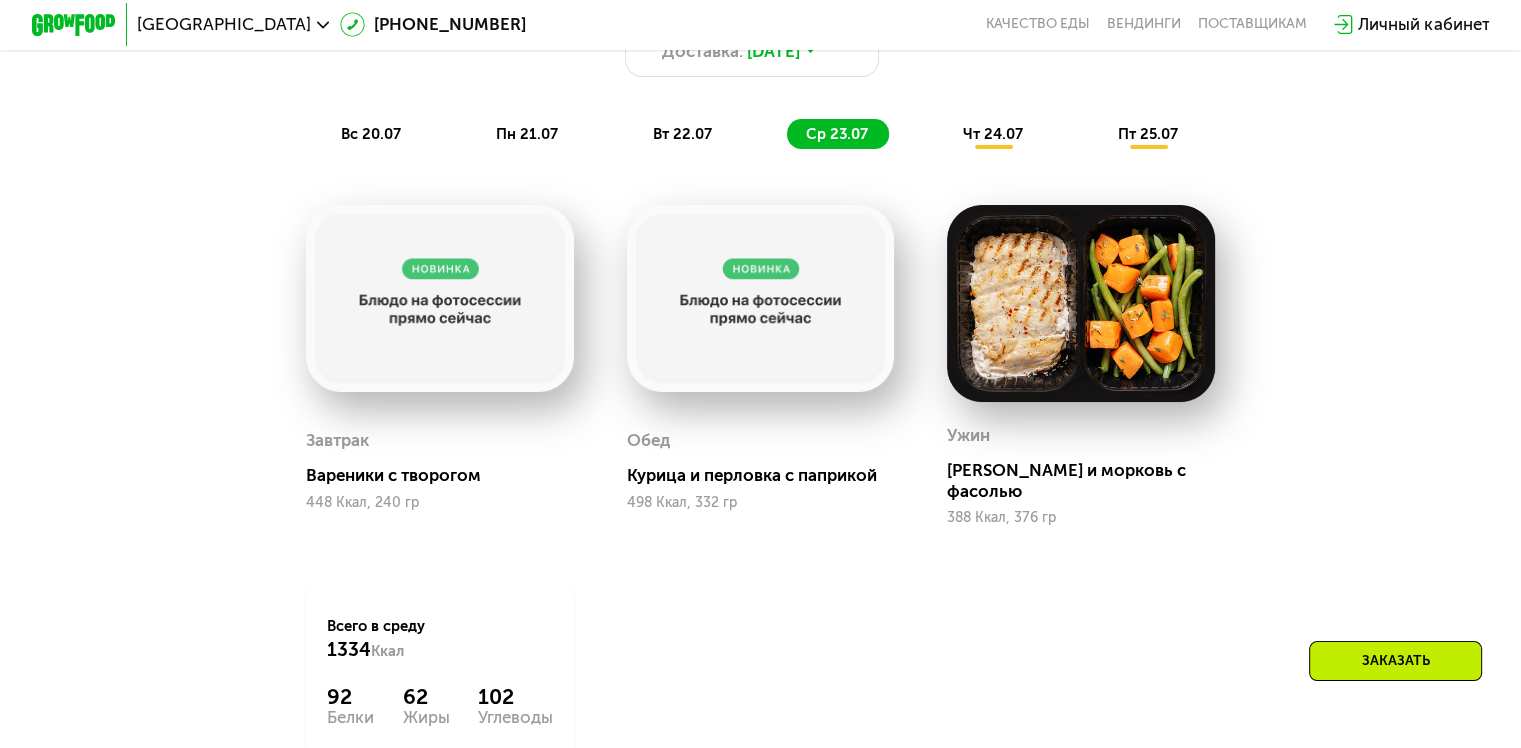 click on "чт 24.07" at bounding box center (993, 134) 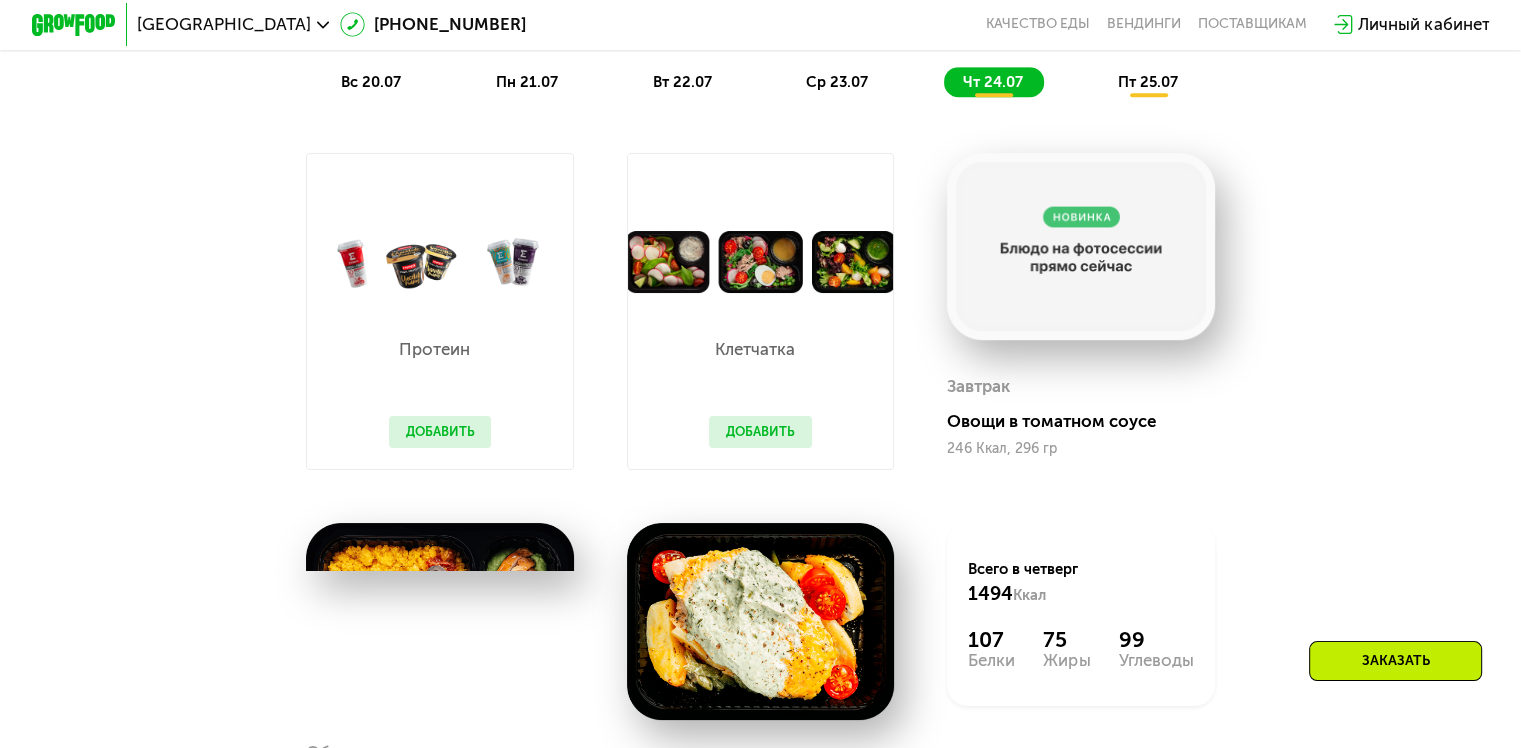 scroll, scrollTop: 1300, scrollLeft: 0, axis: vertical 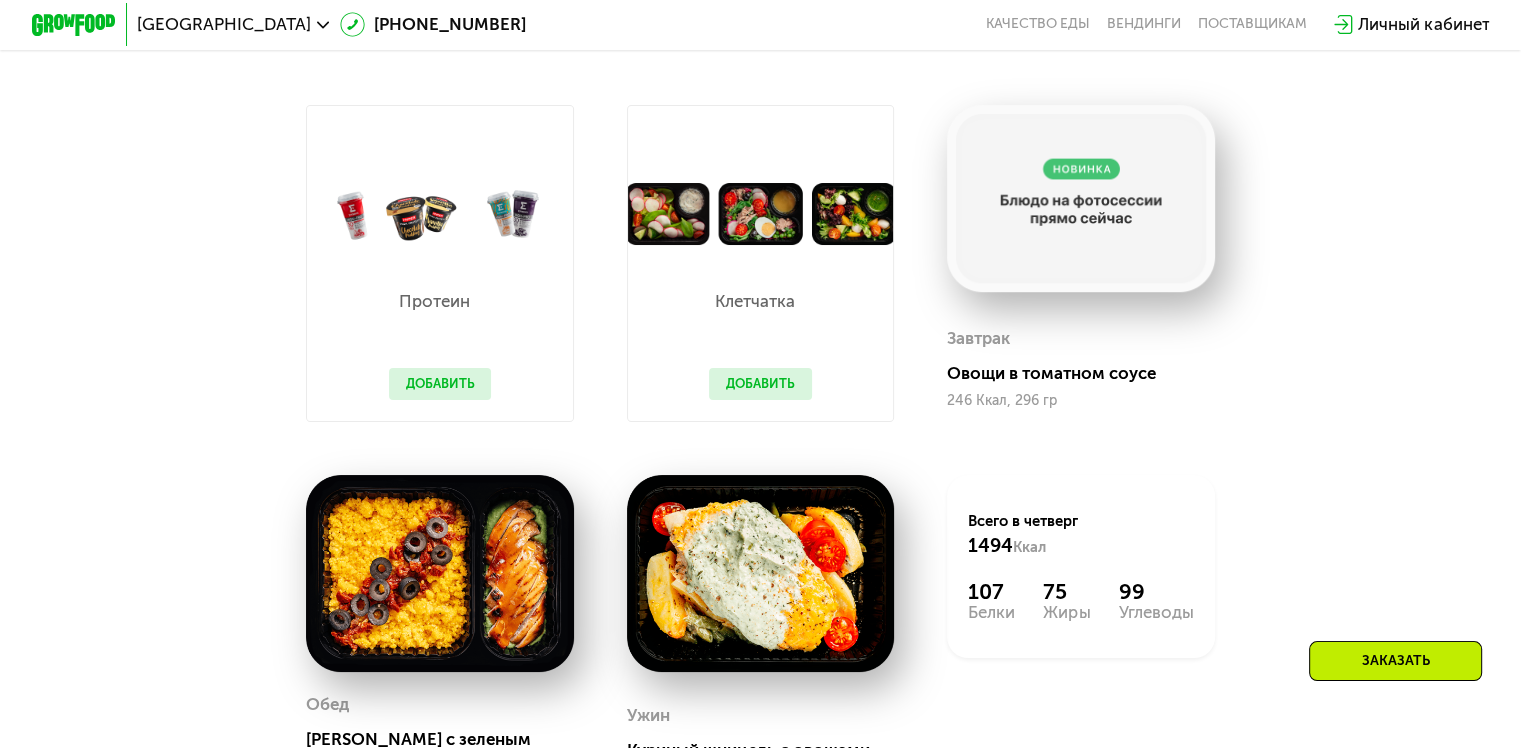 click on "Добавить" at bounding box center [760, 384] 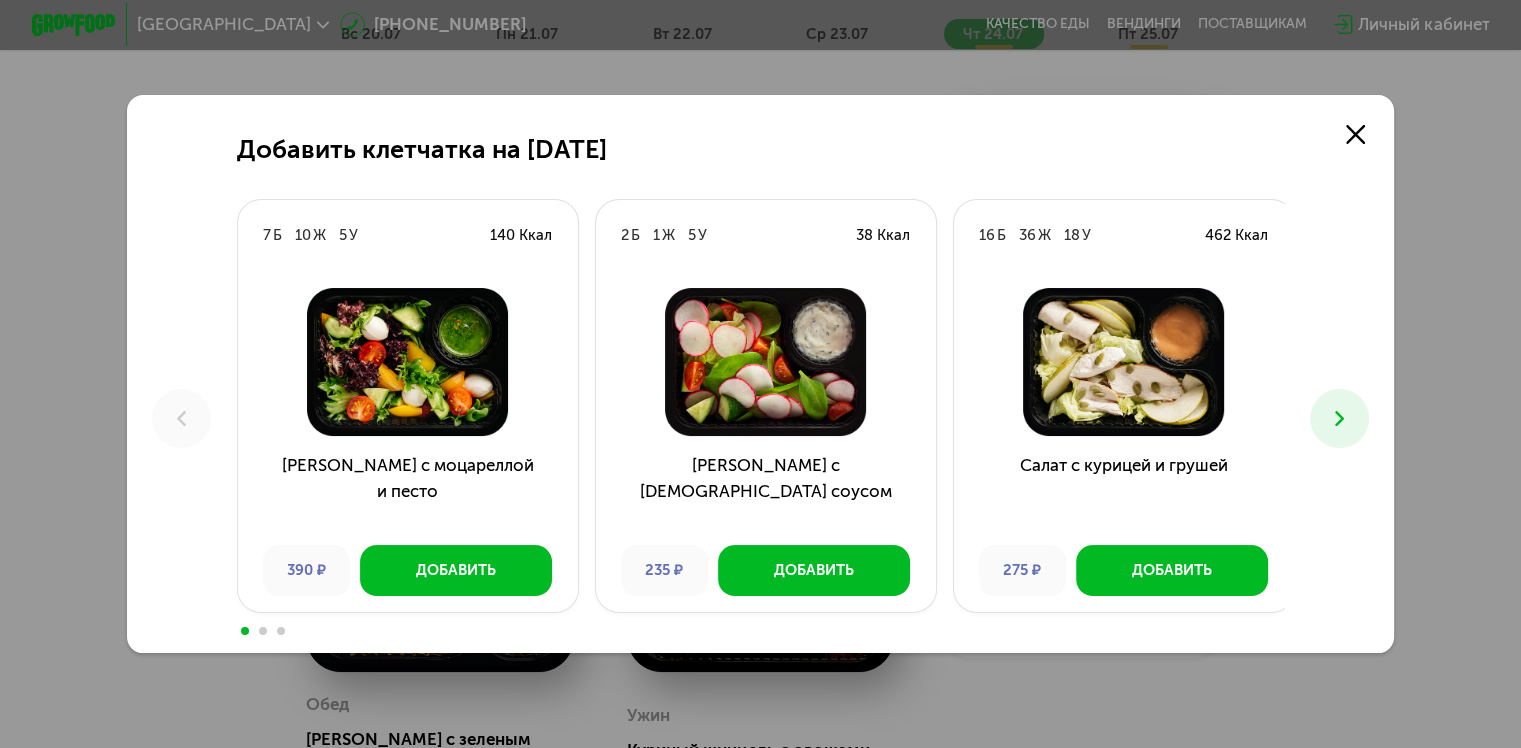 scroll, scrollTop: 0, scrollLeft: 0, axis: both 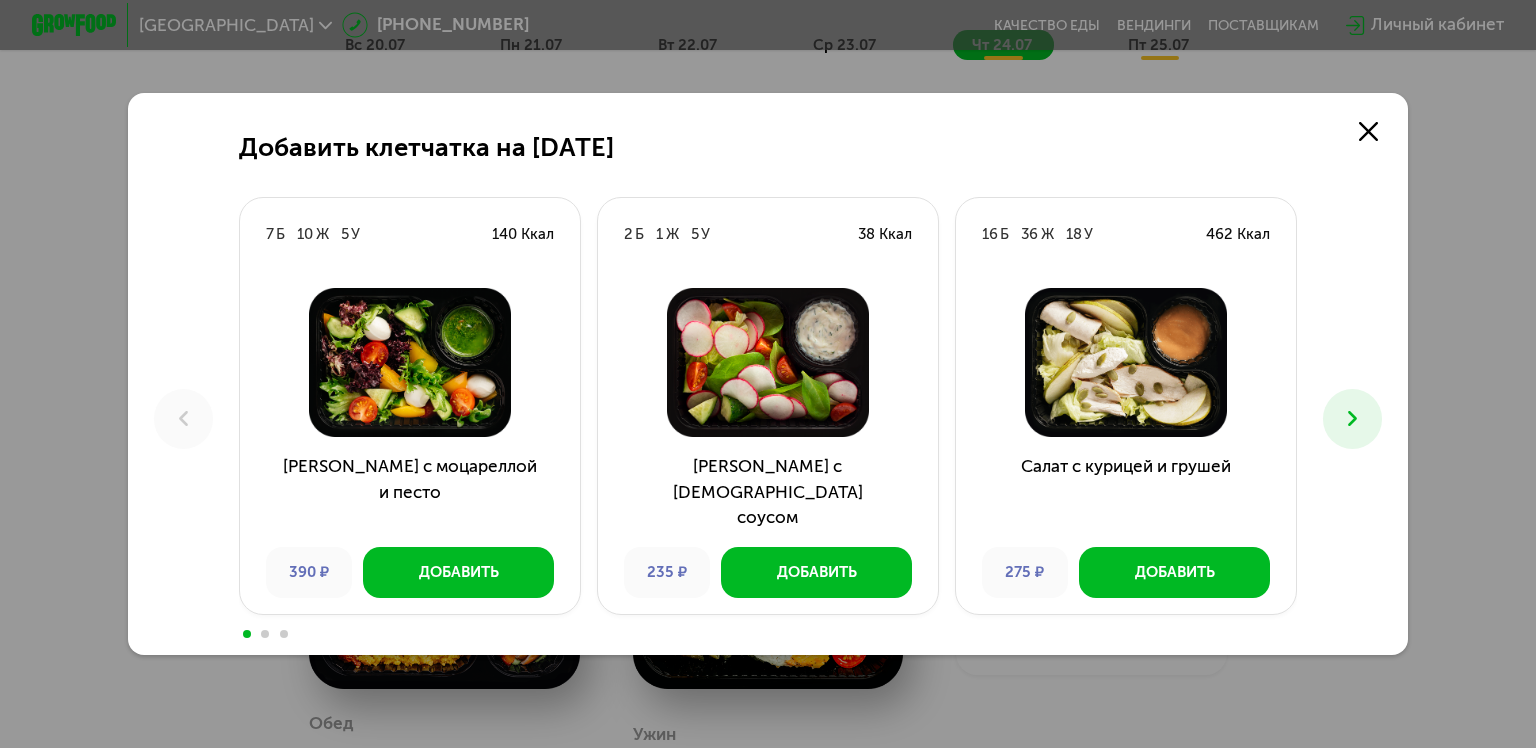 click 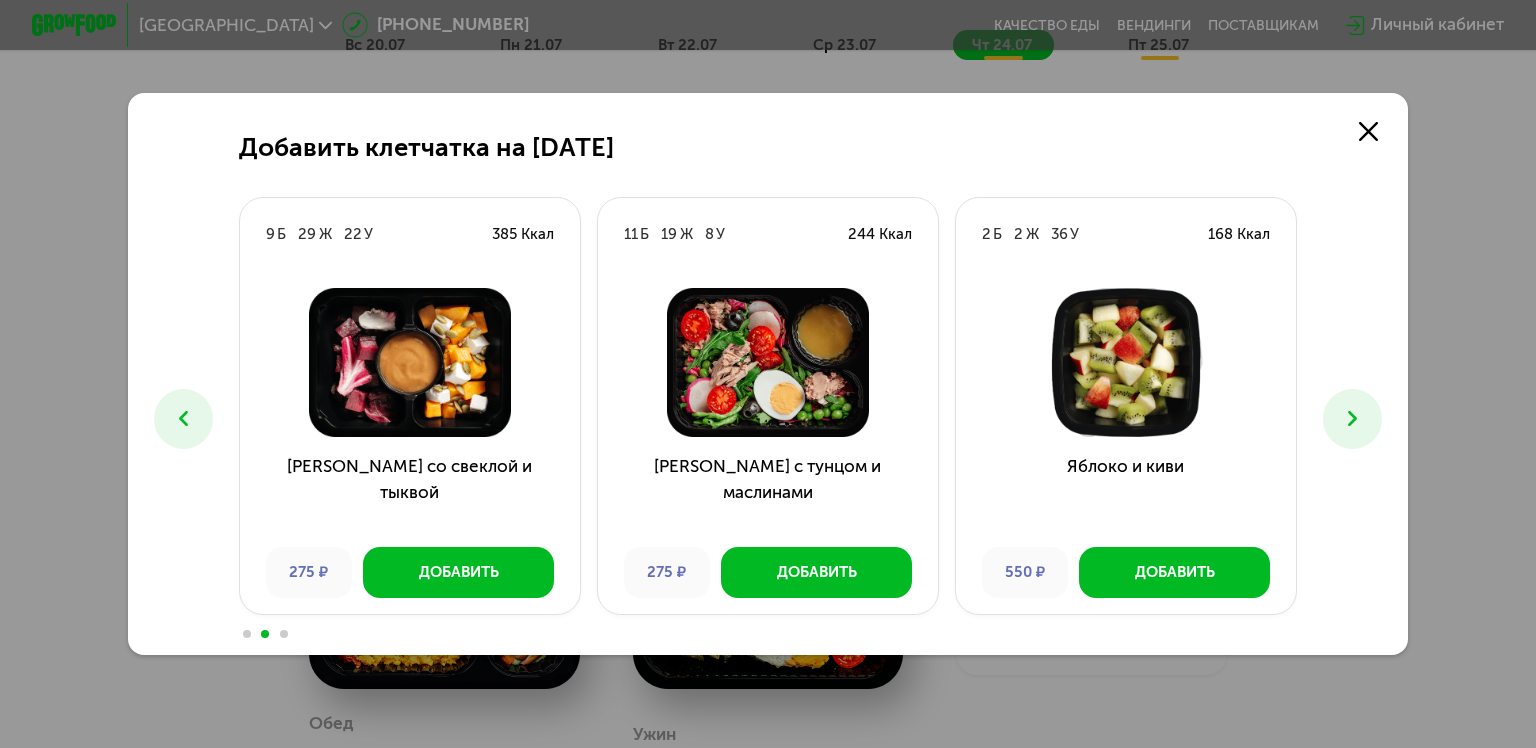 click 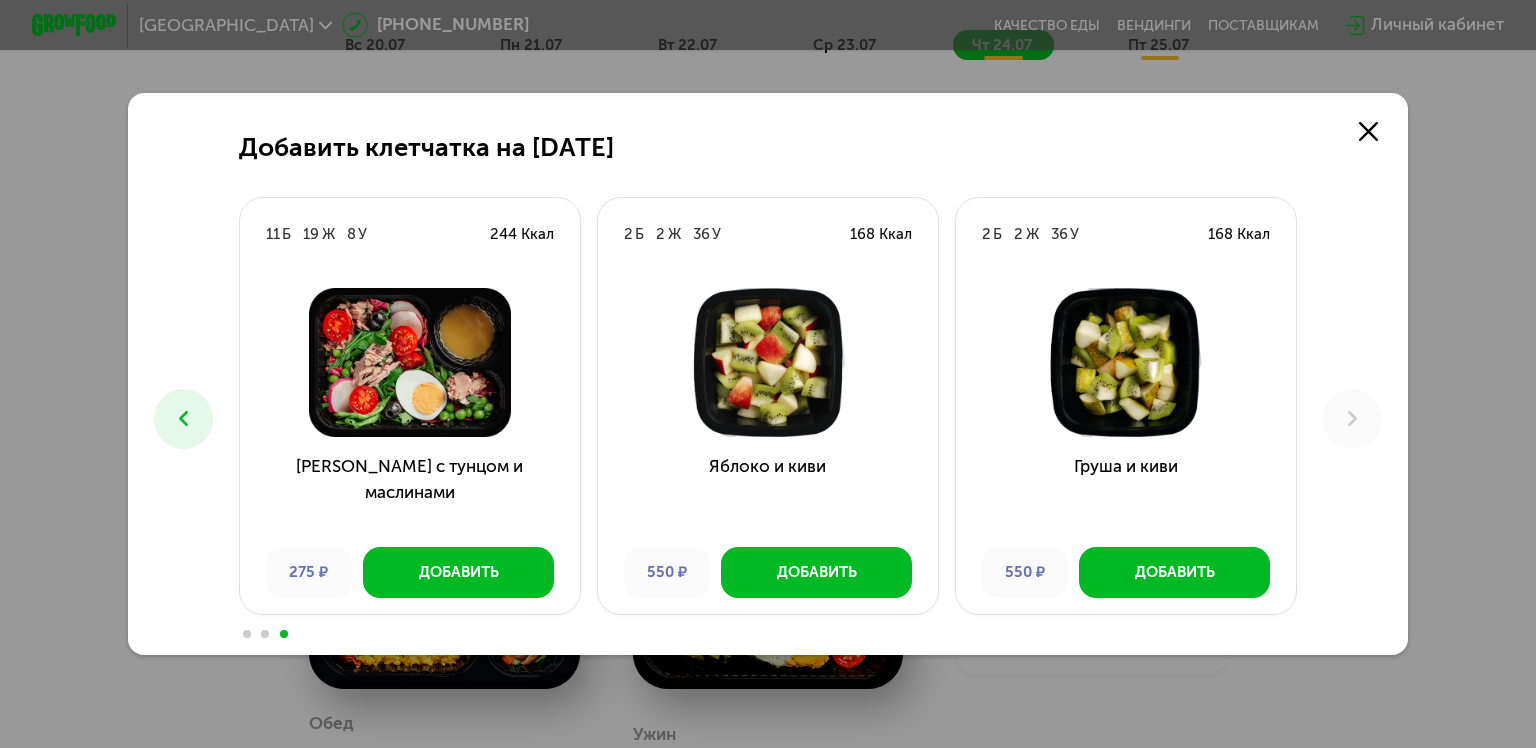 click at bounding box center [184, 419] 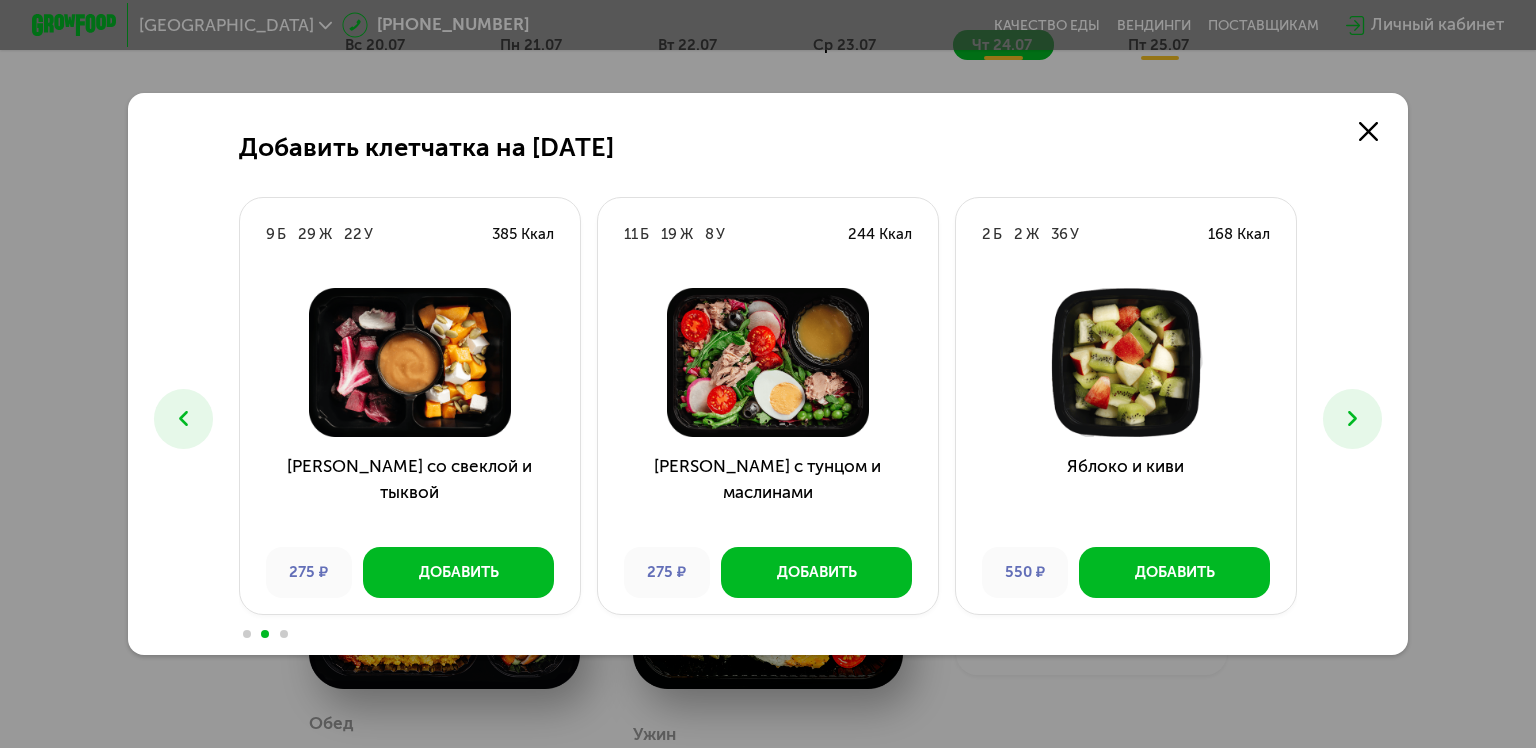 click at bounding box center (184, 419) 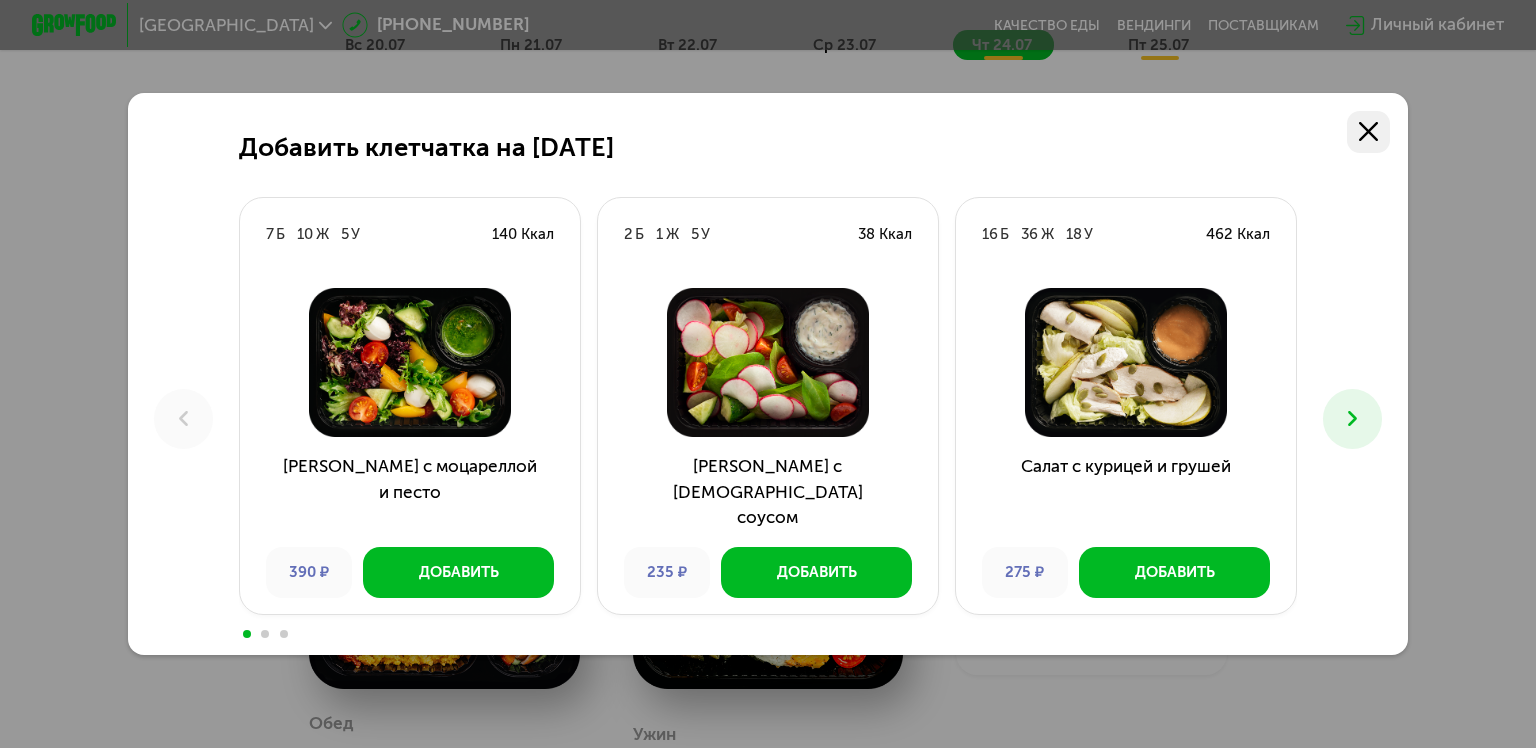 click 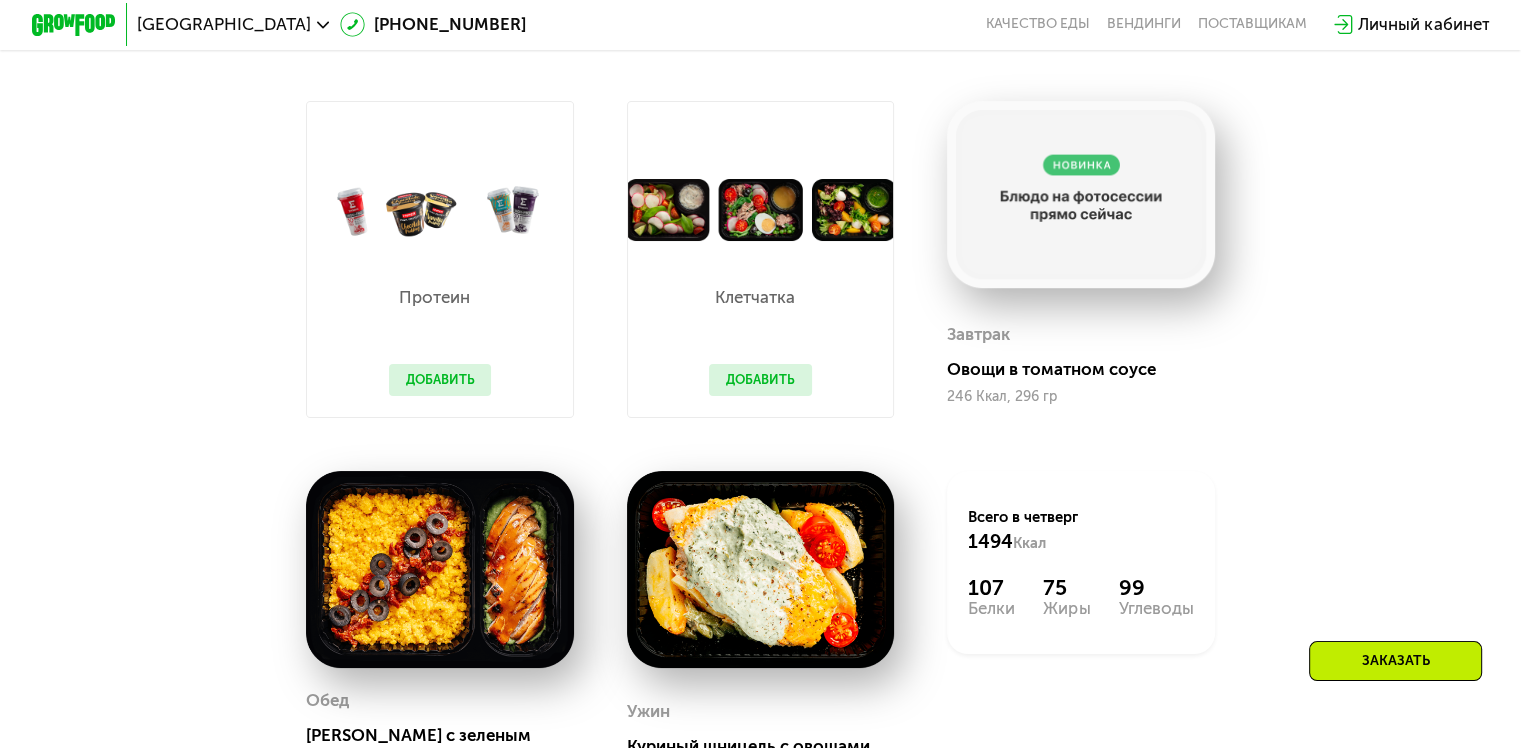 scroll, scrollTop: 1300, scrollLeft: 0, axis: vertical 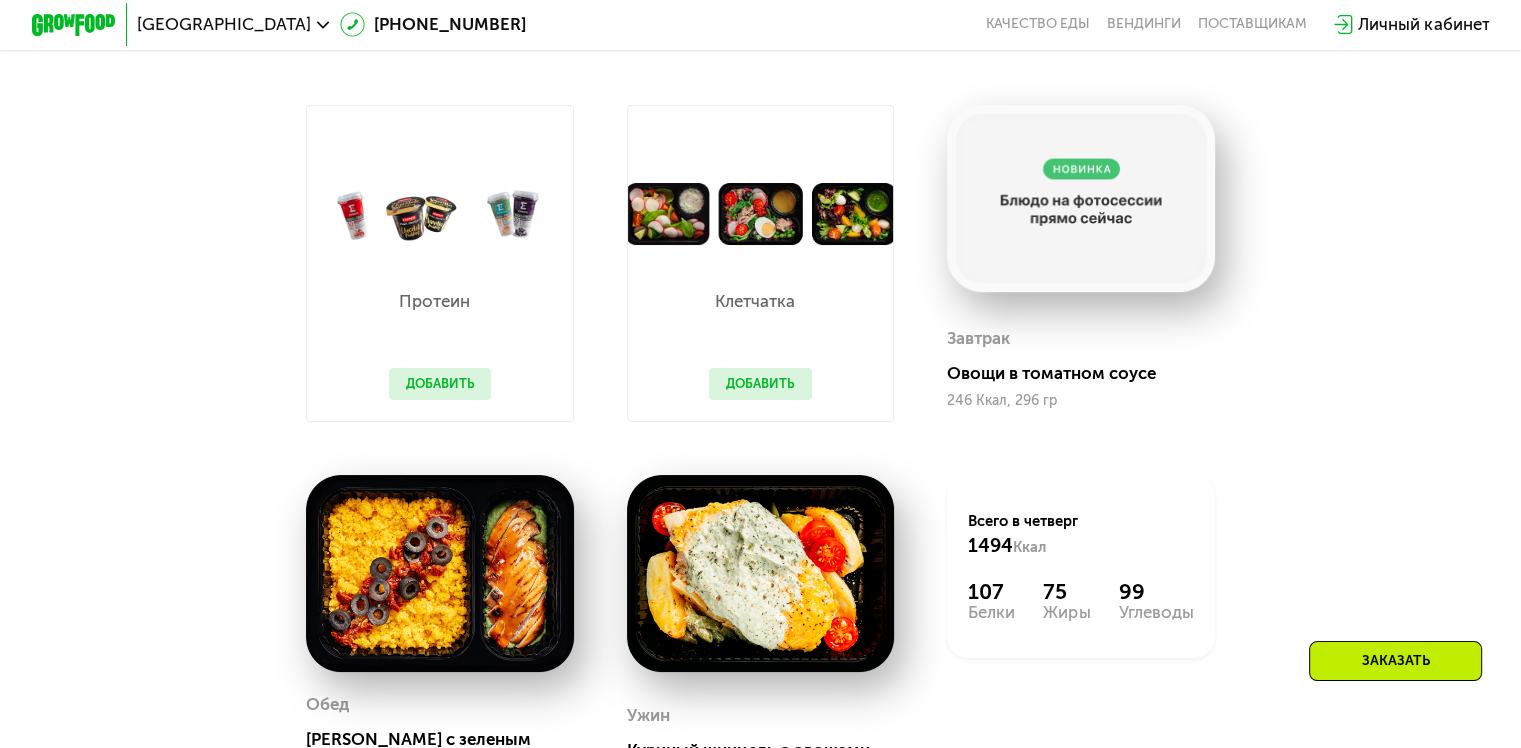 click on "Добавить" at bounding box center [440, 384] 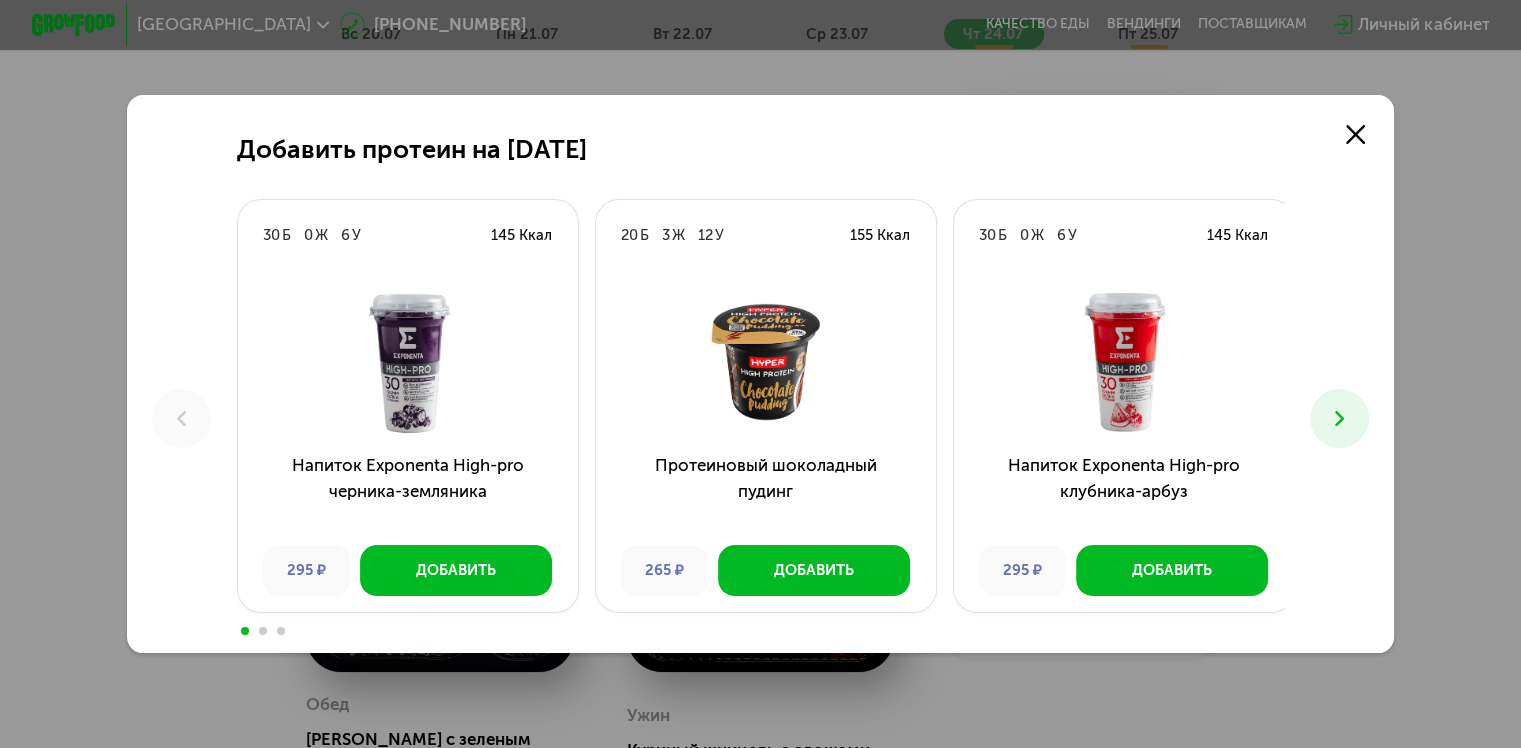 scroll, scrollTop: 0, scrollLeft: 0, axis: both 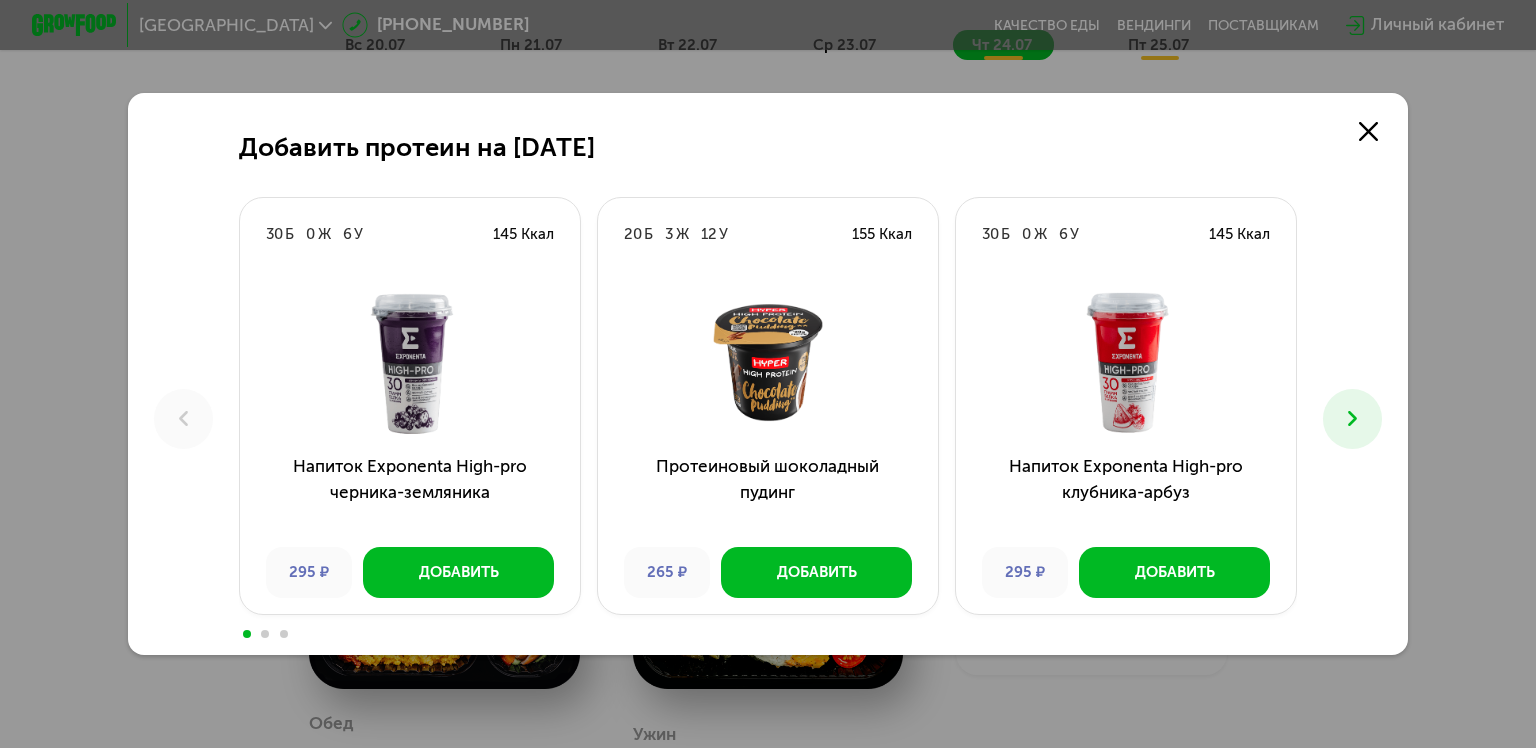 click at bounding box center (1353, 419) 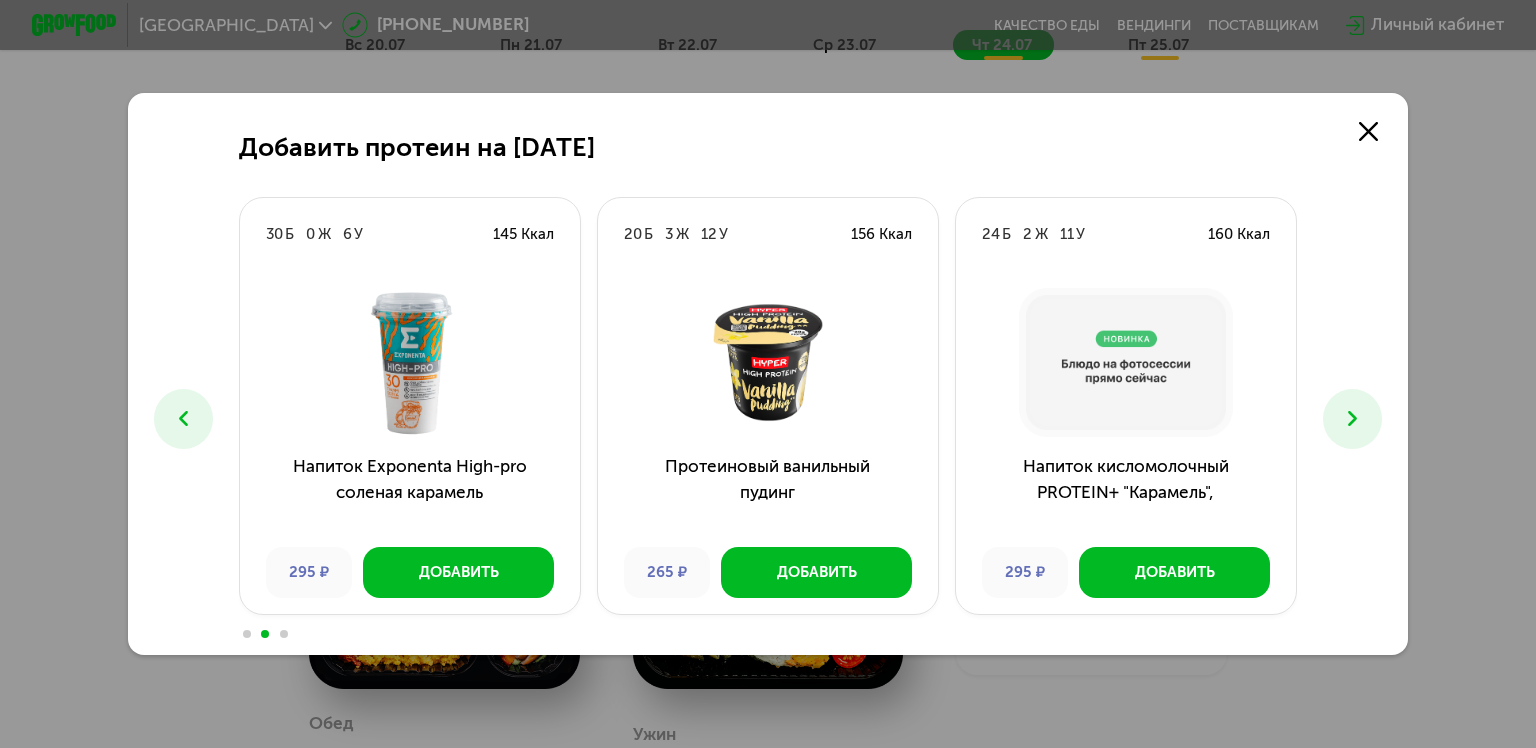 click at bounding box center [1353, 419] 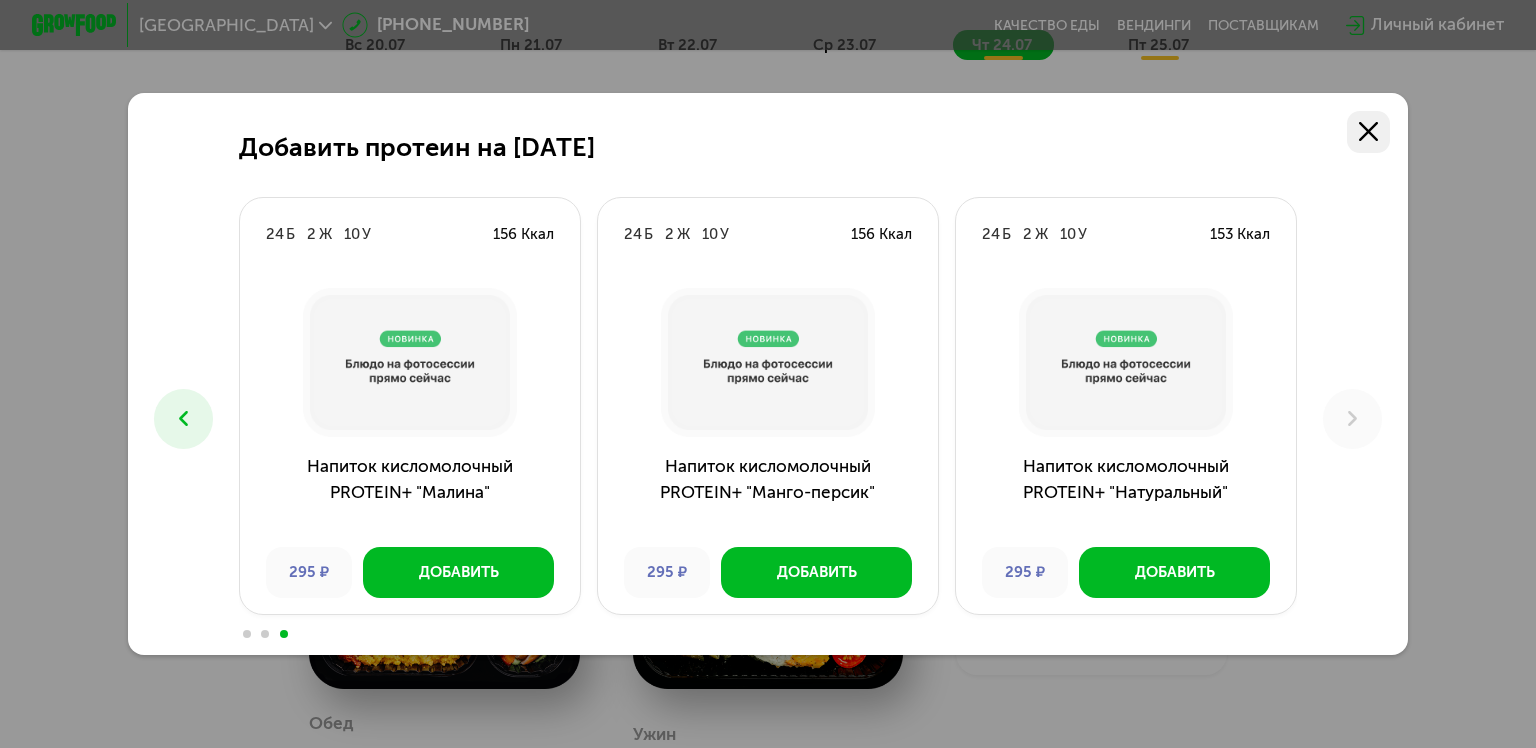 click 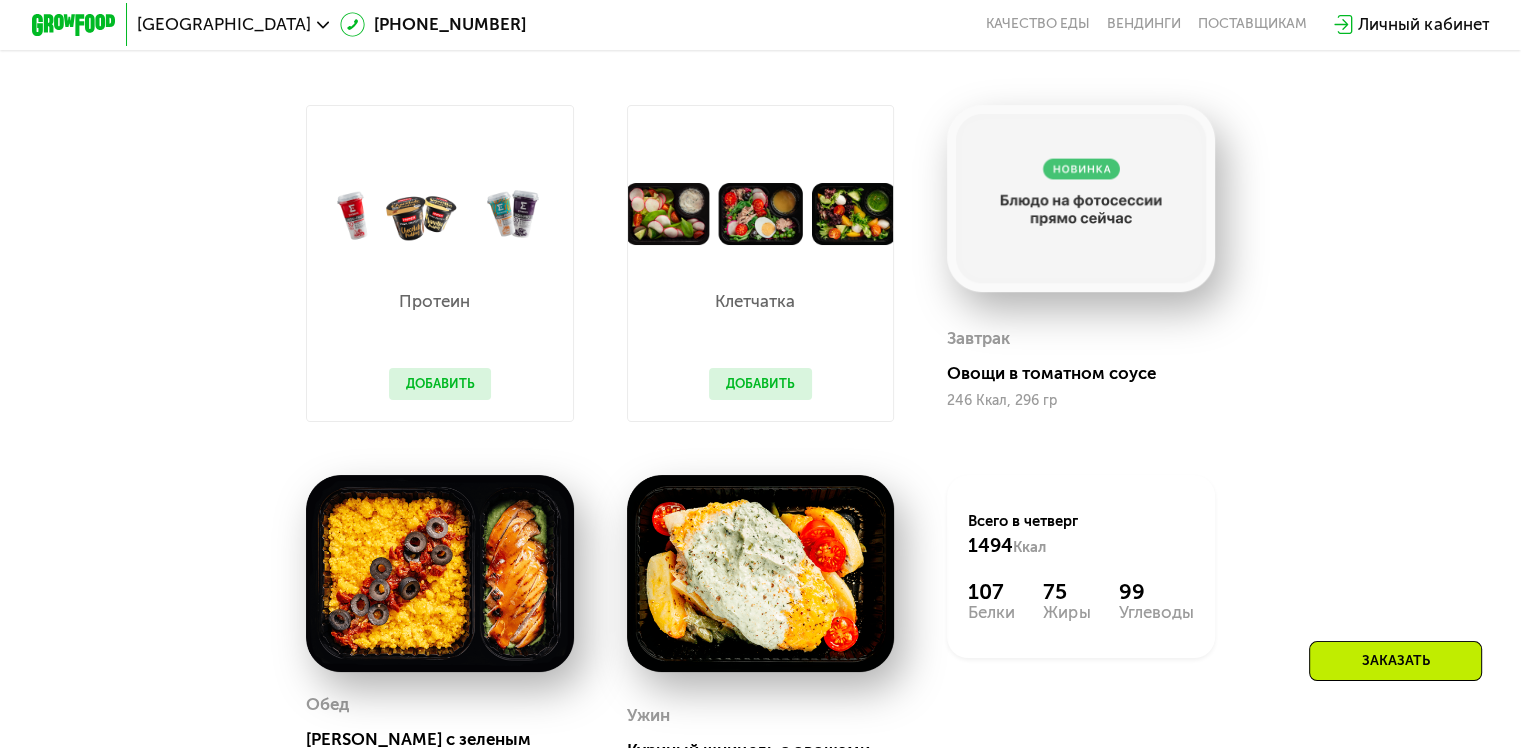 scroll, scrollTop: 1500, scrollLeft: 0, axis: vertical 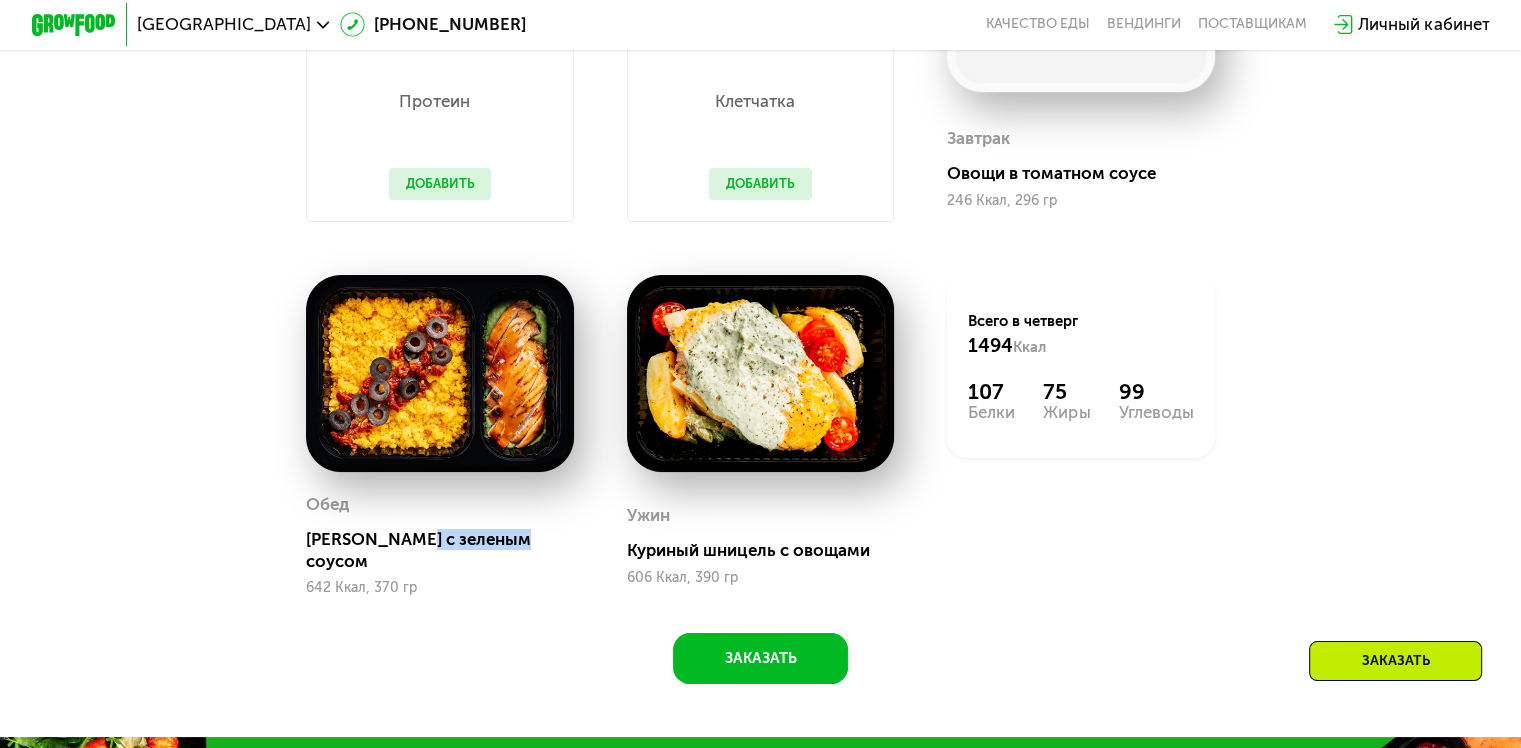 drag, startPoint x: 404, startPoint y: 560, endPoint x: 532, endPoint y: 562, distance: 128.01562 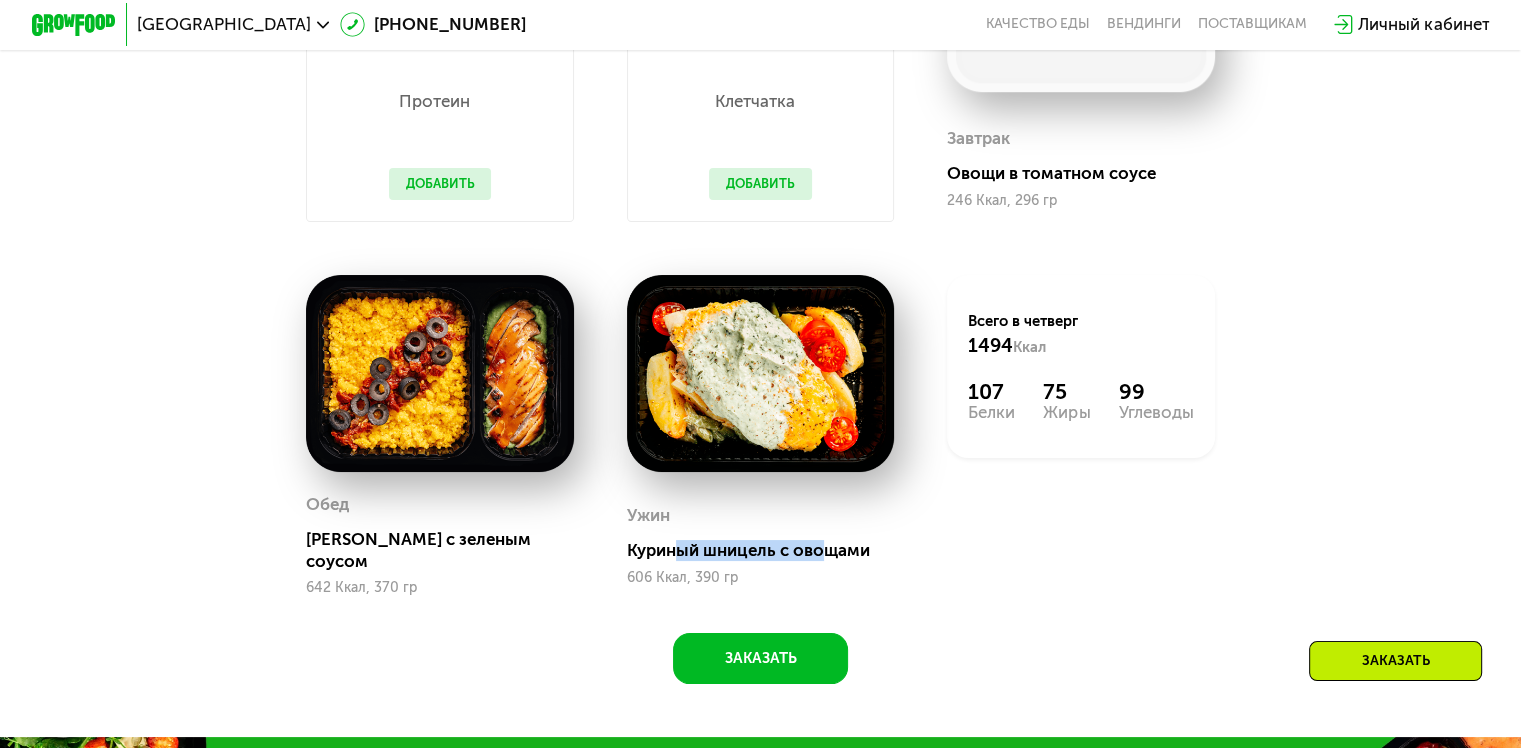drag, startPoint x: 674, startPoint y: 564, endPoint x: 820, endPoint y: 561, distance: 146.03082 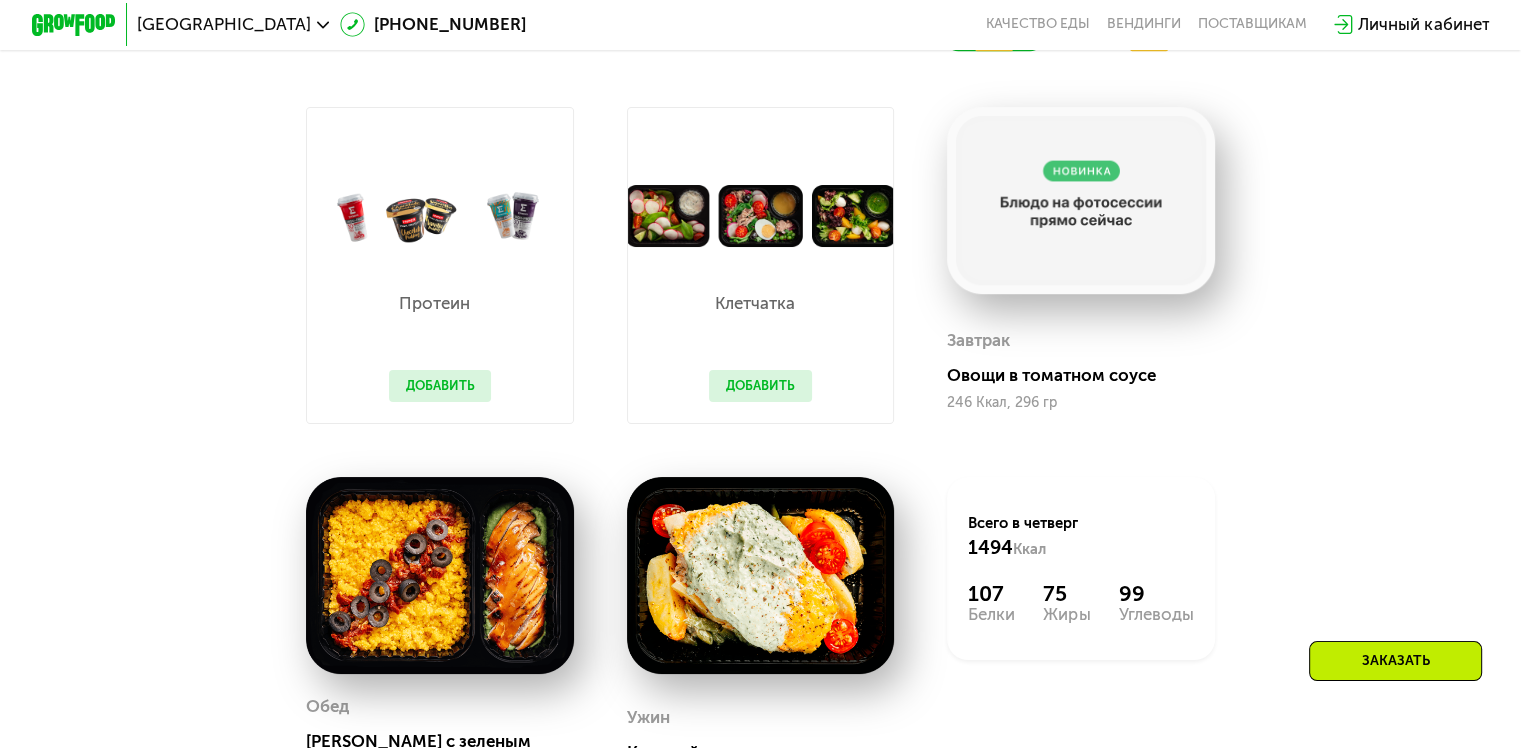 scroll, scrollTop: 1300, scrollLeft: 0, axis: vertical 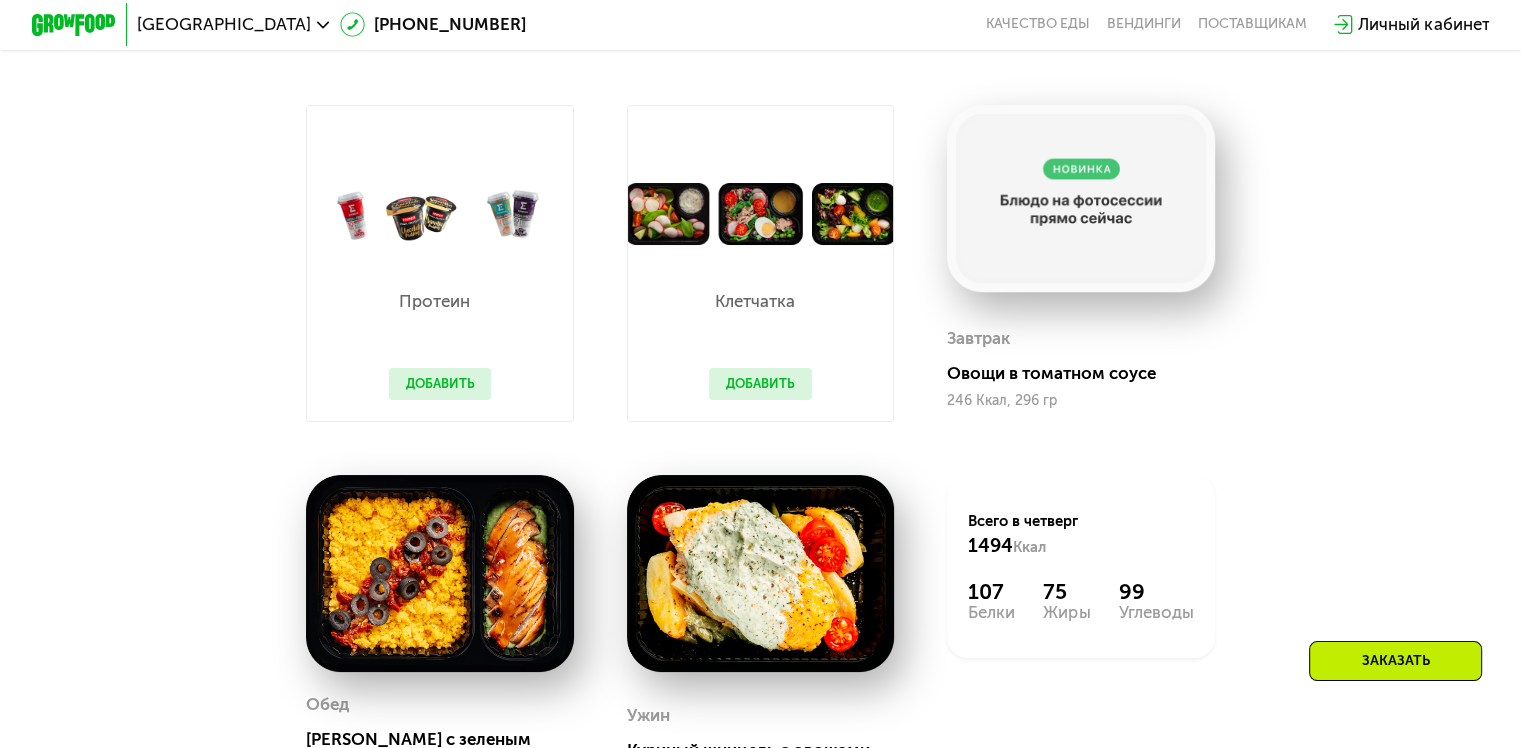 click on "Добавить" at bounding box center [760, 384] 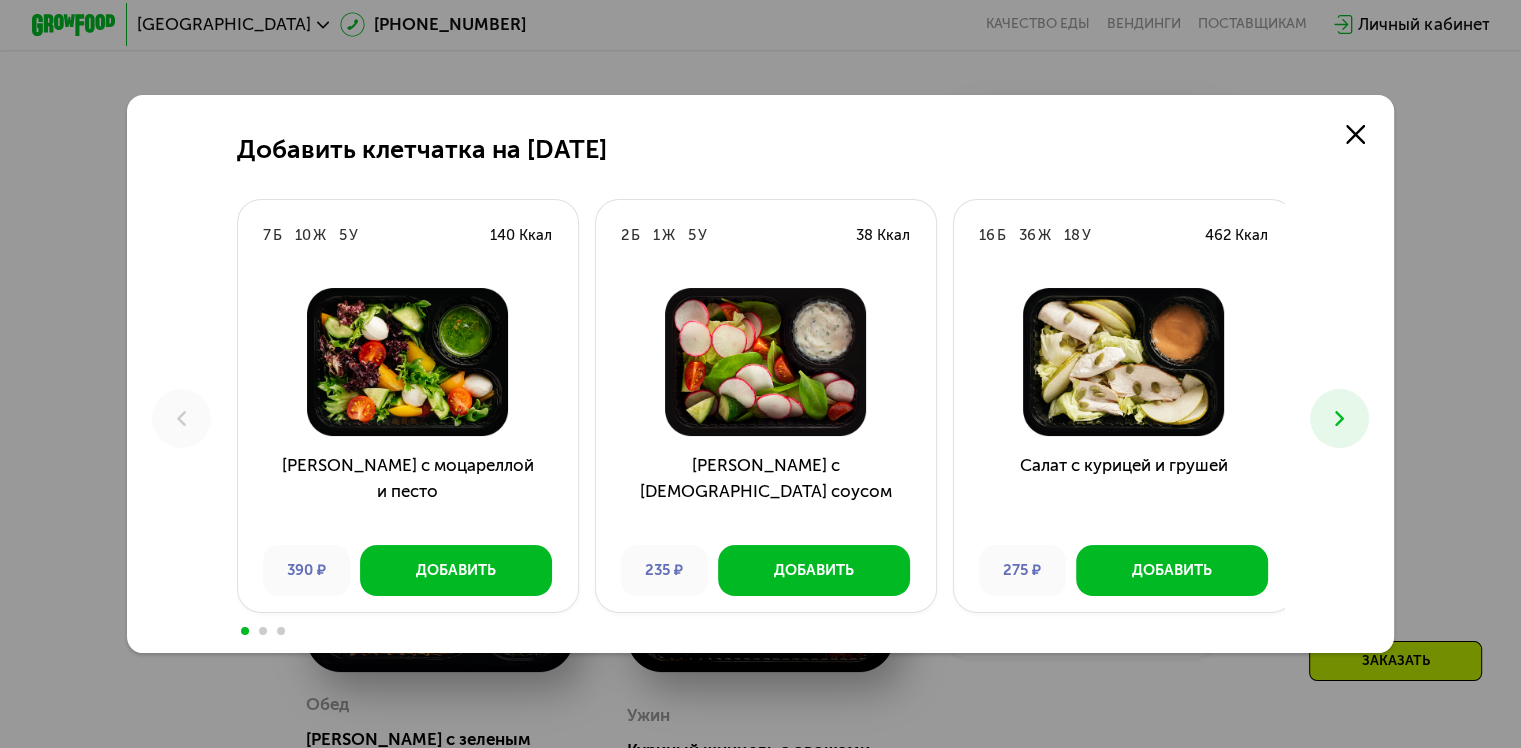 scroll, scrollTop: 0, scrollLeft: 0, axis: both 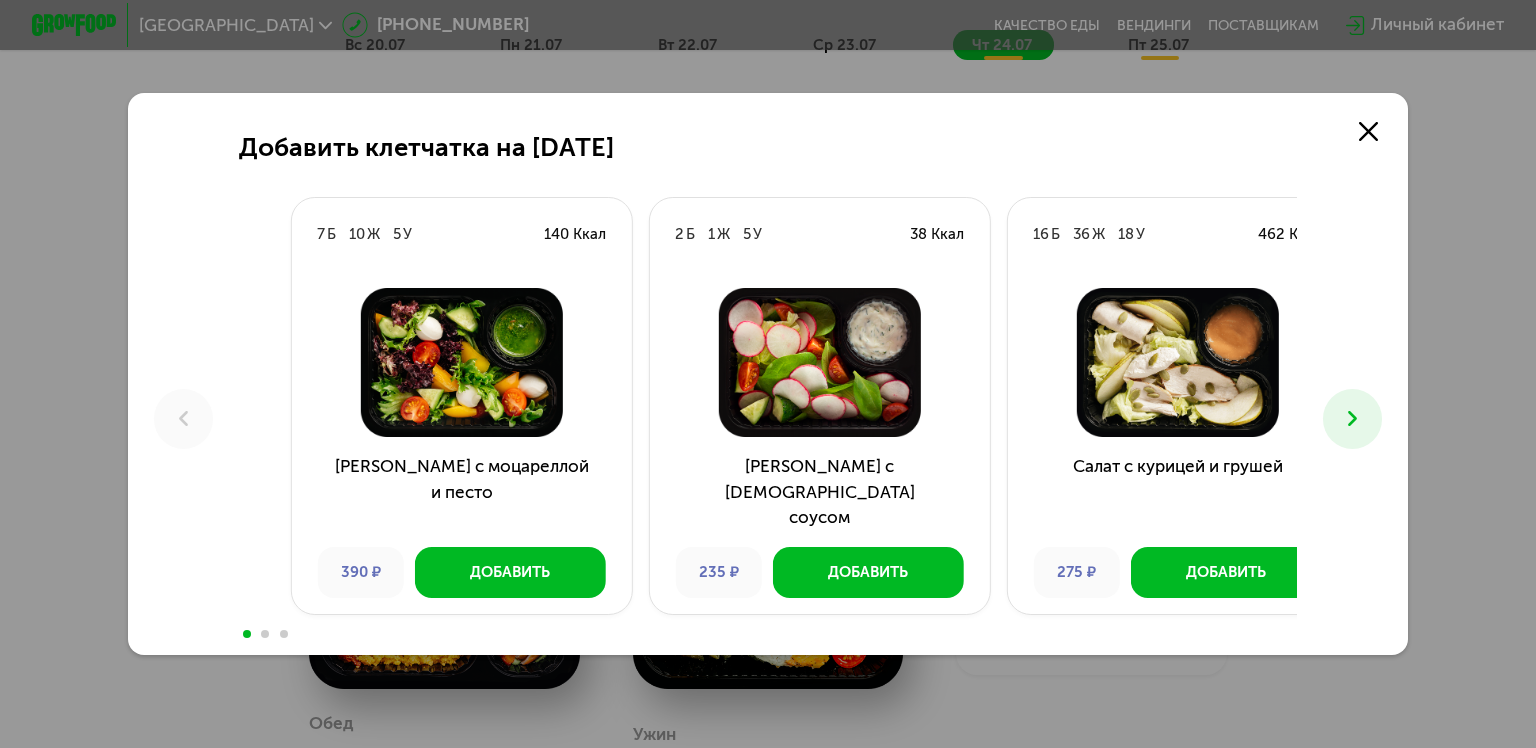 click on "[PERSON_NAME] с моцареллой и песто" at bounding box center (462, 492) 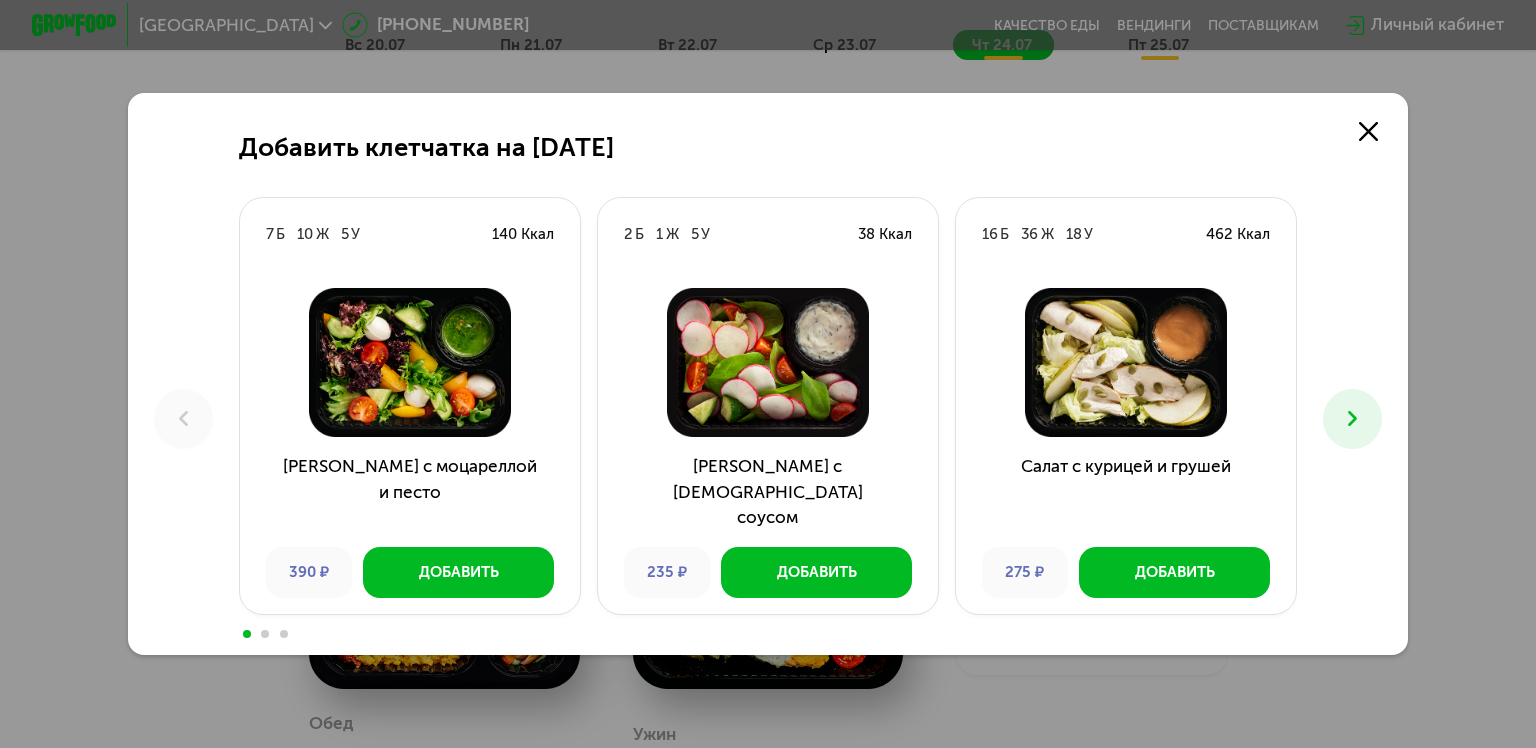 click 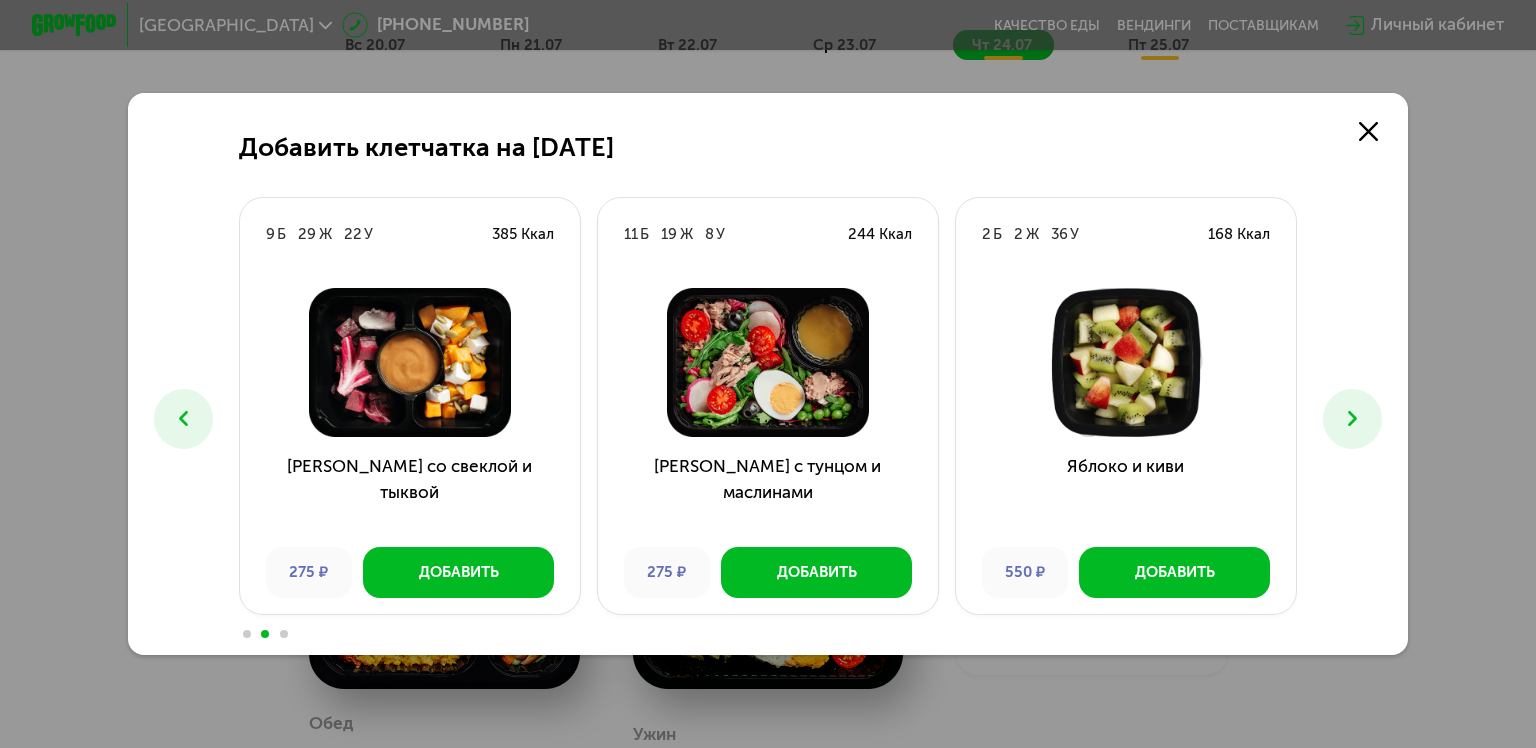 click 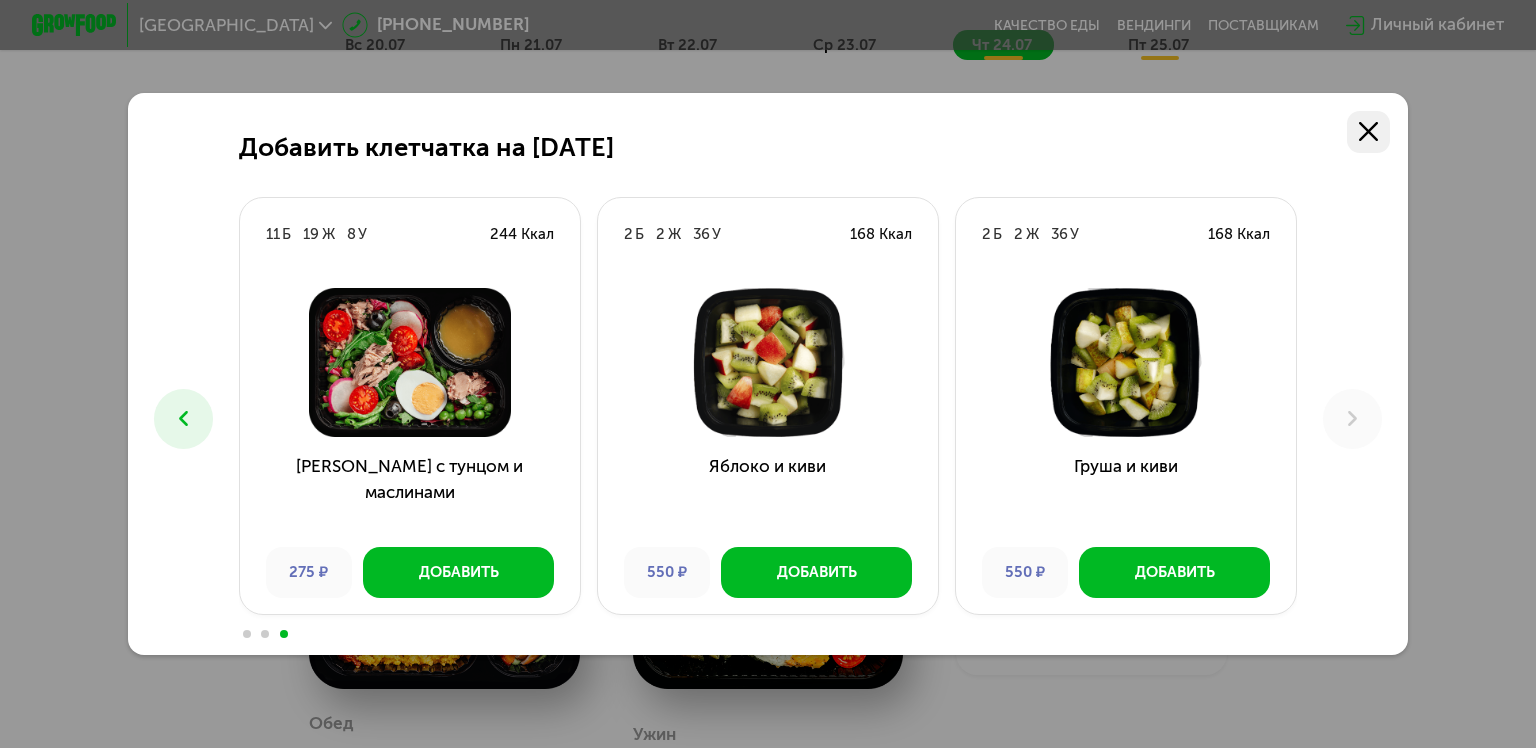 click 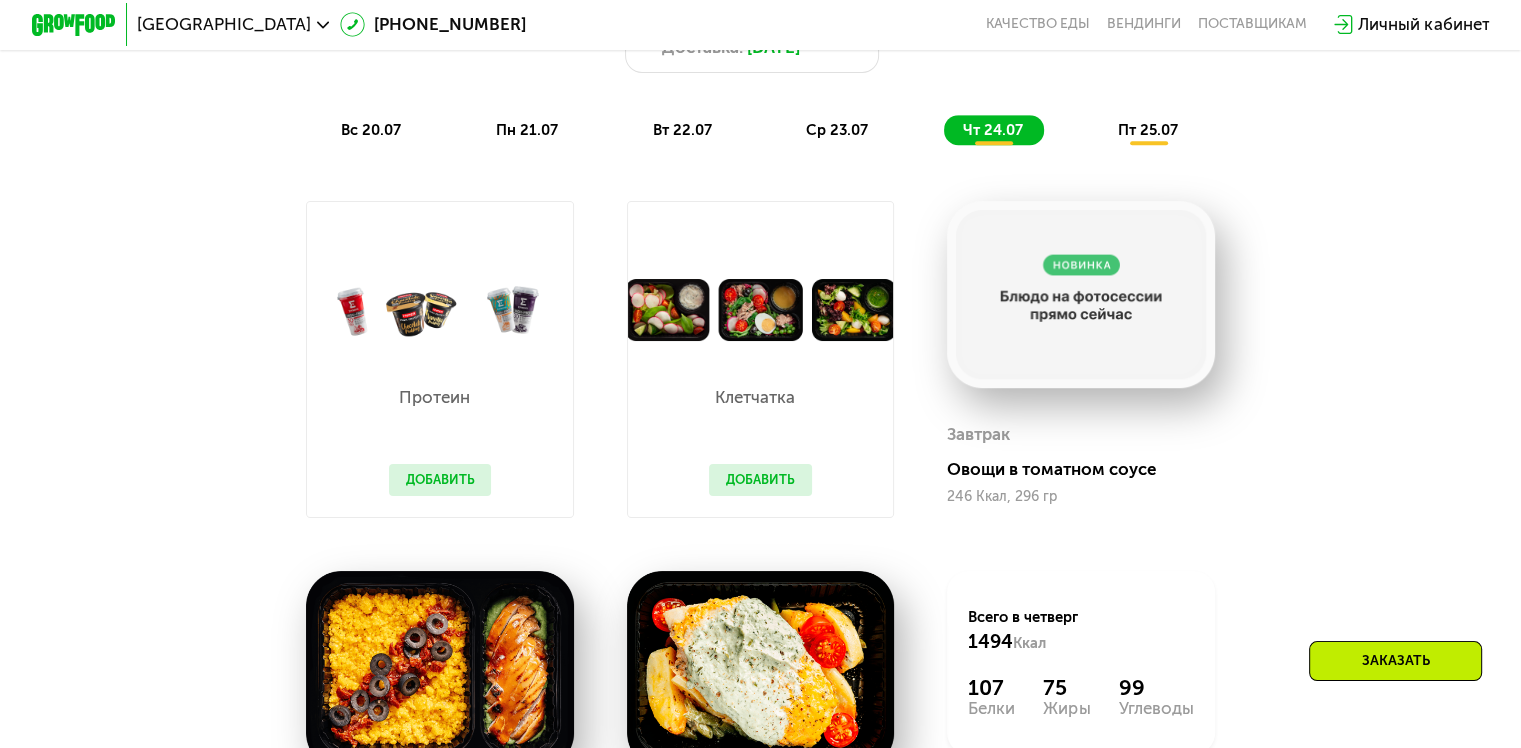 scroll, scrollTop: 1200, scrollLeft: 0, axis: vertical 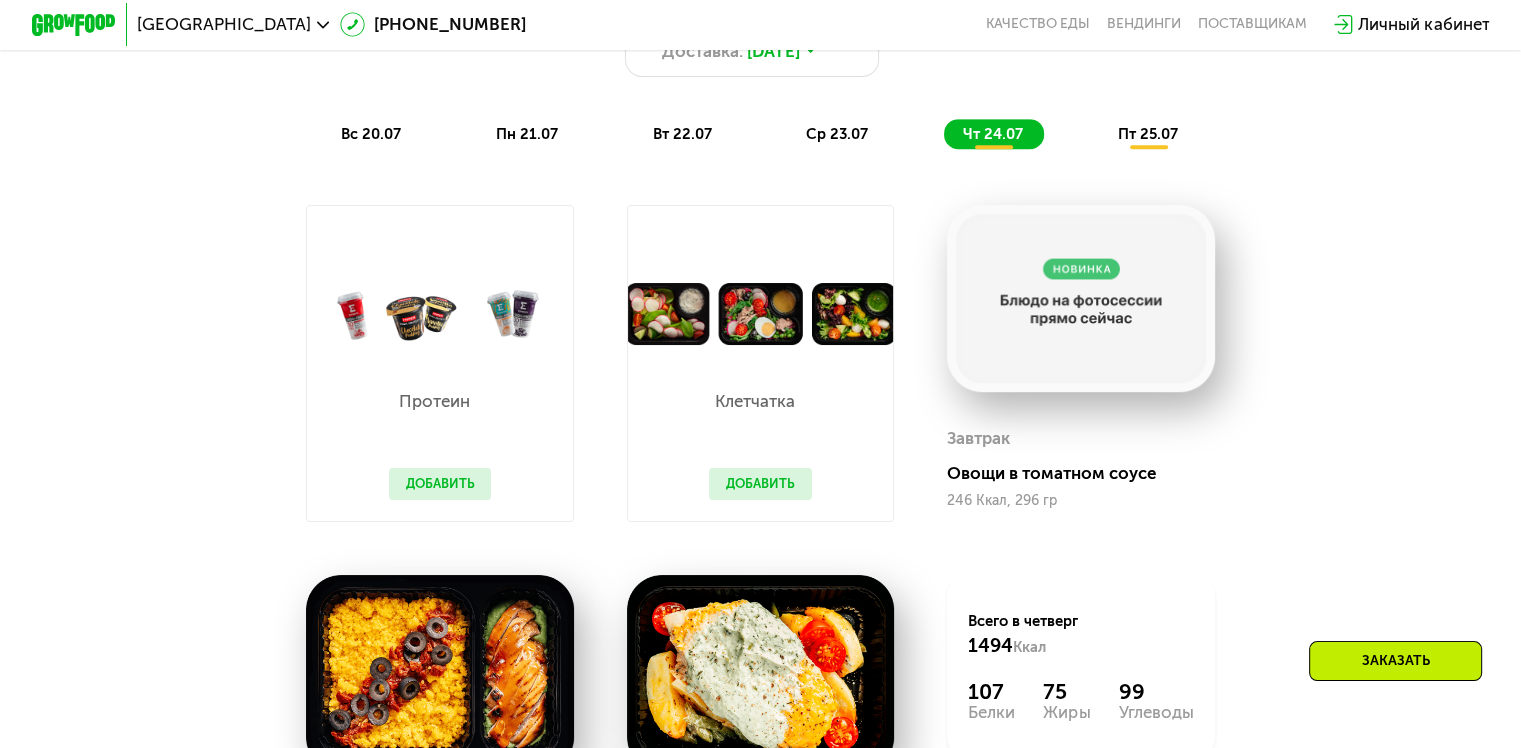 click on "пт 25.07" 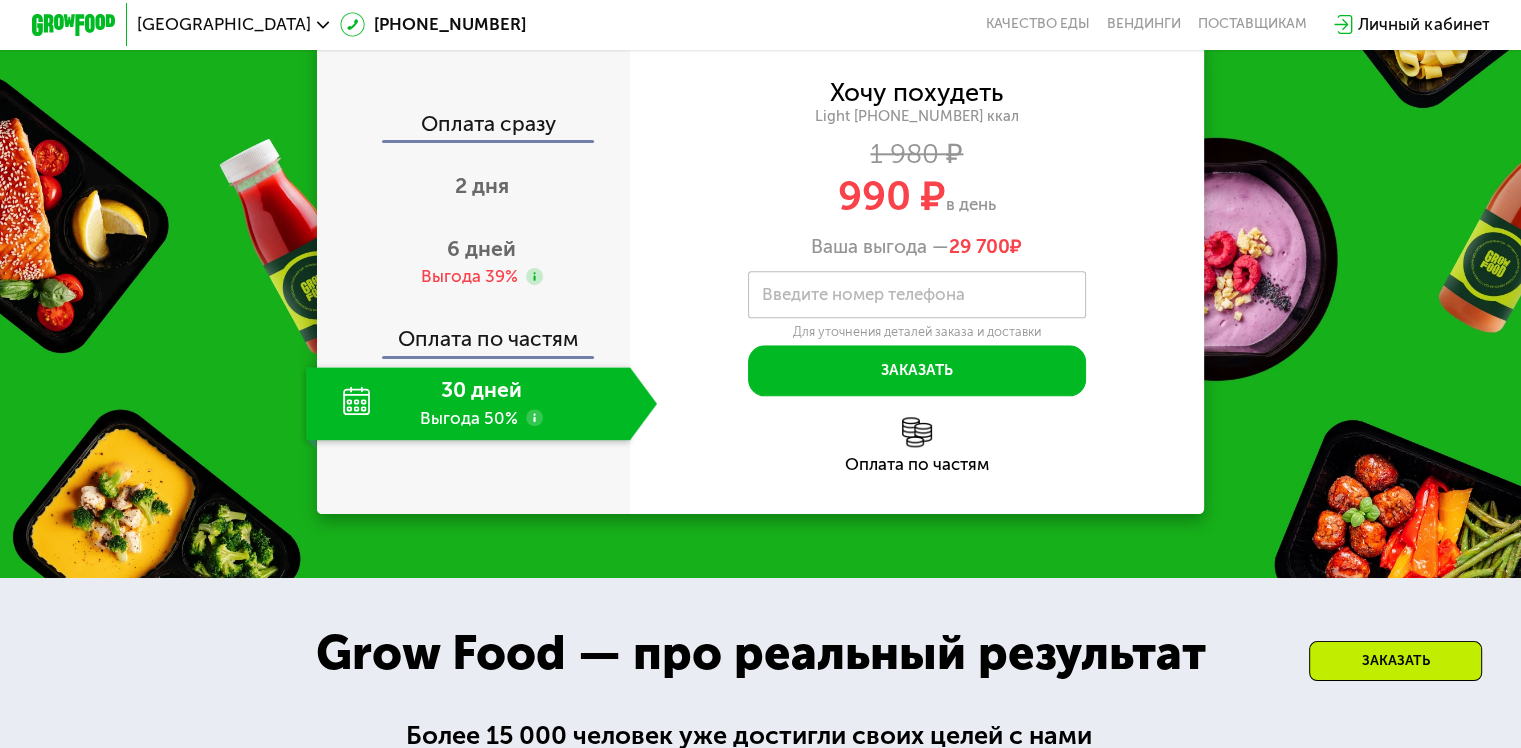 scroll, scrollTop: 2200, scrollLeft: 0, axis: vertical 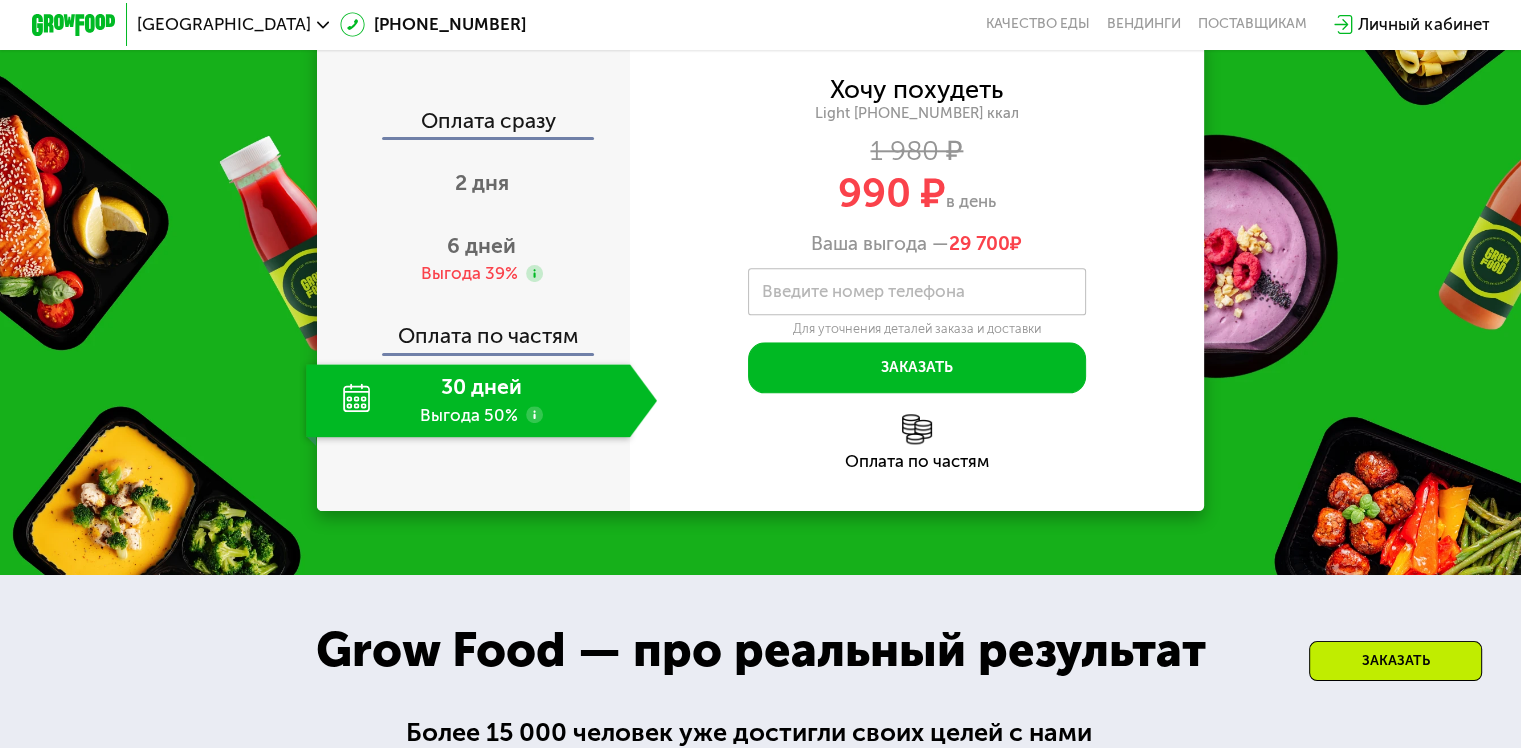 click 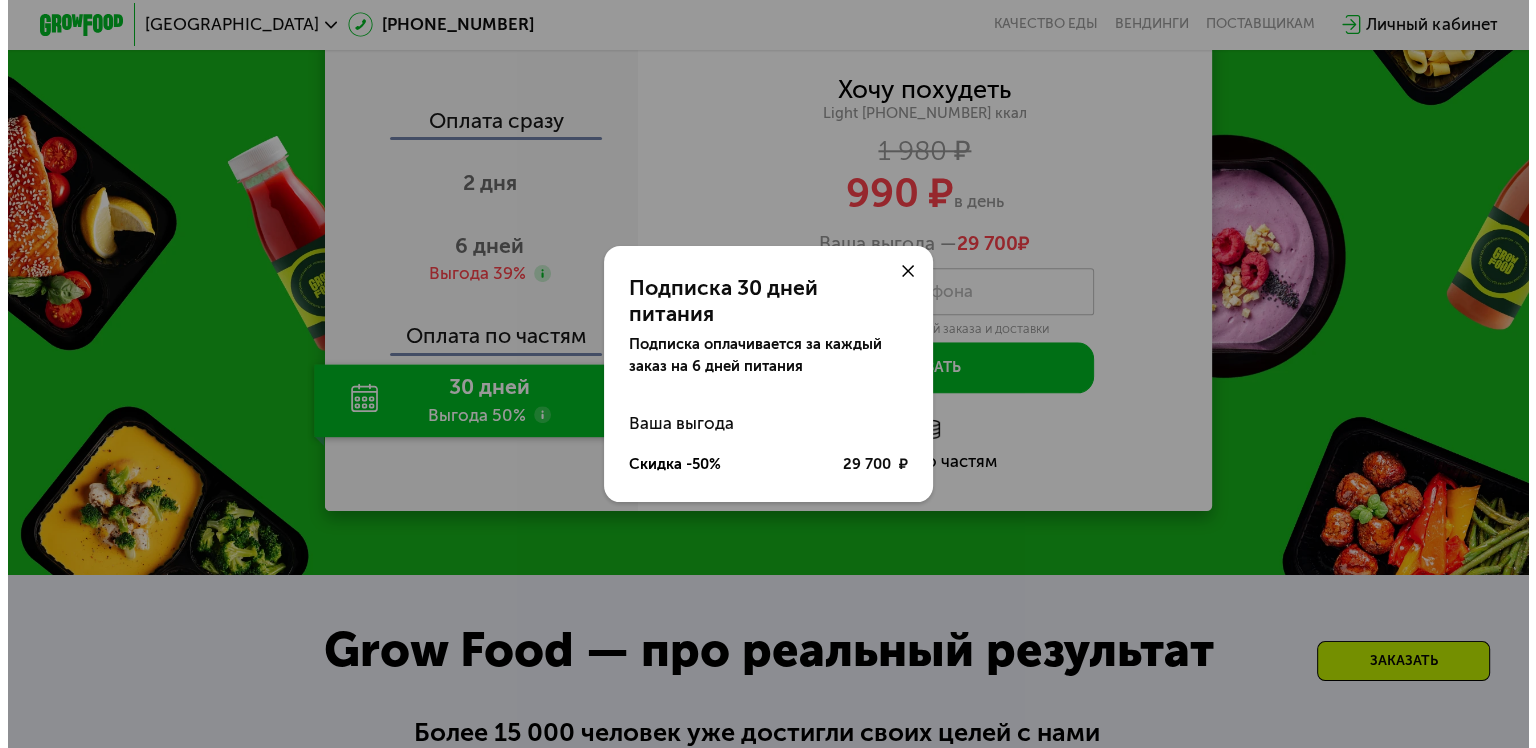 scroll, scrollTop: 0, scrollLeft: 0, axis: both 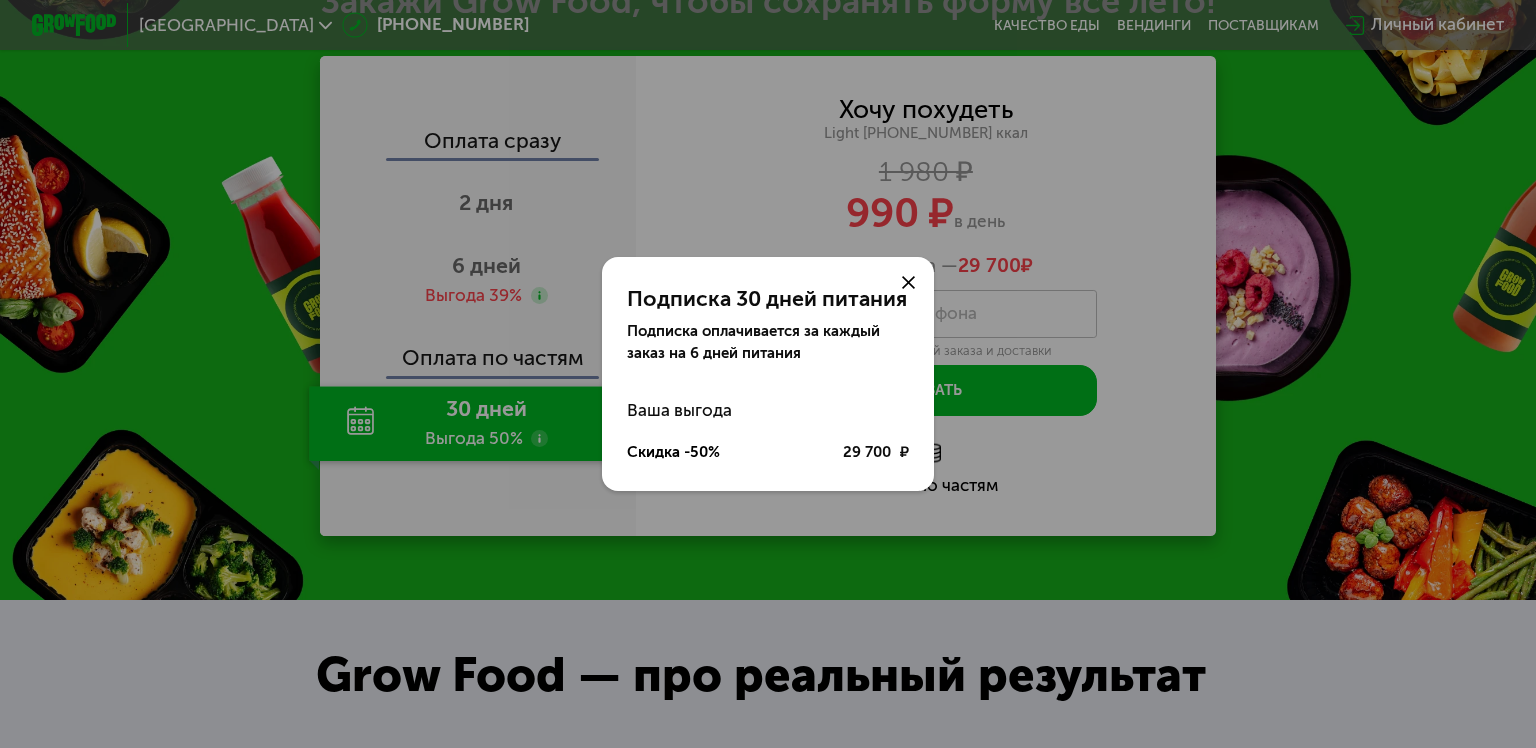 click 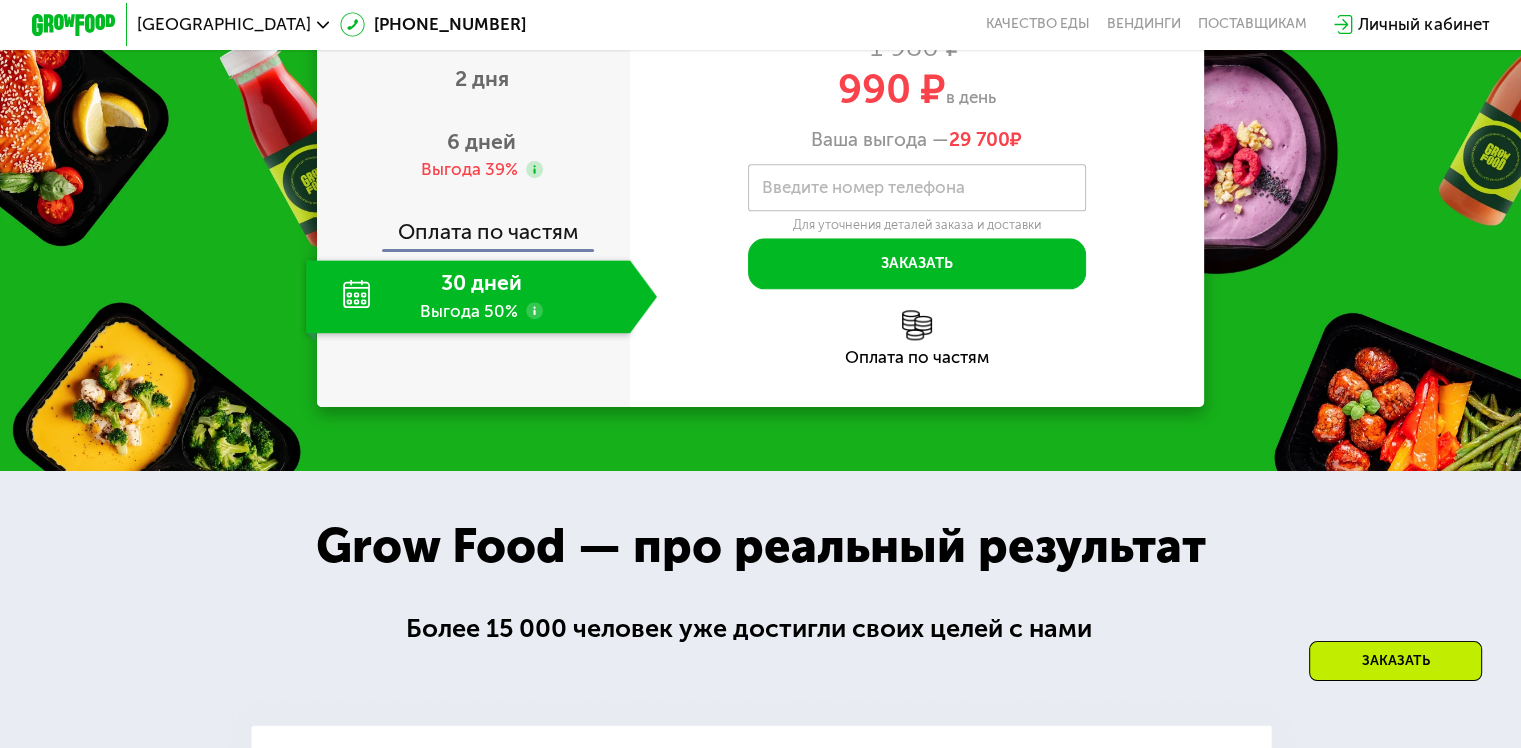 scroll, scrollTop: 2300, scrollLeft: 0, axis: vertical 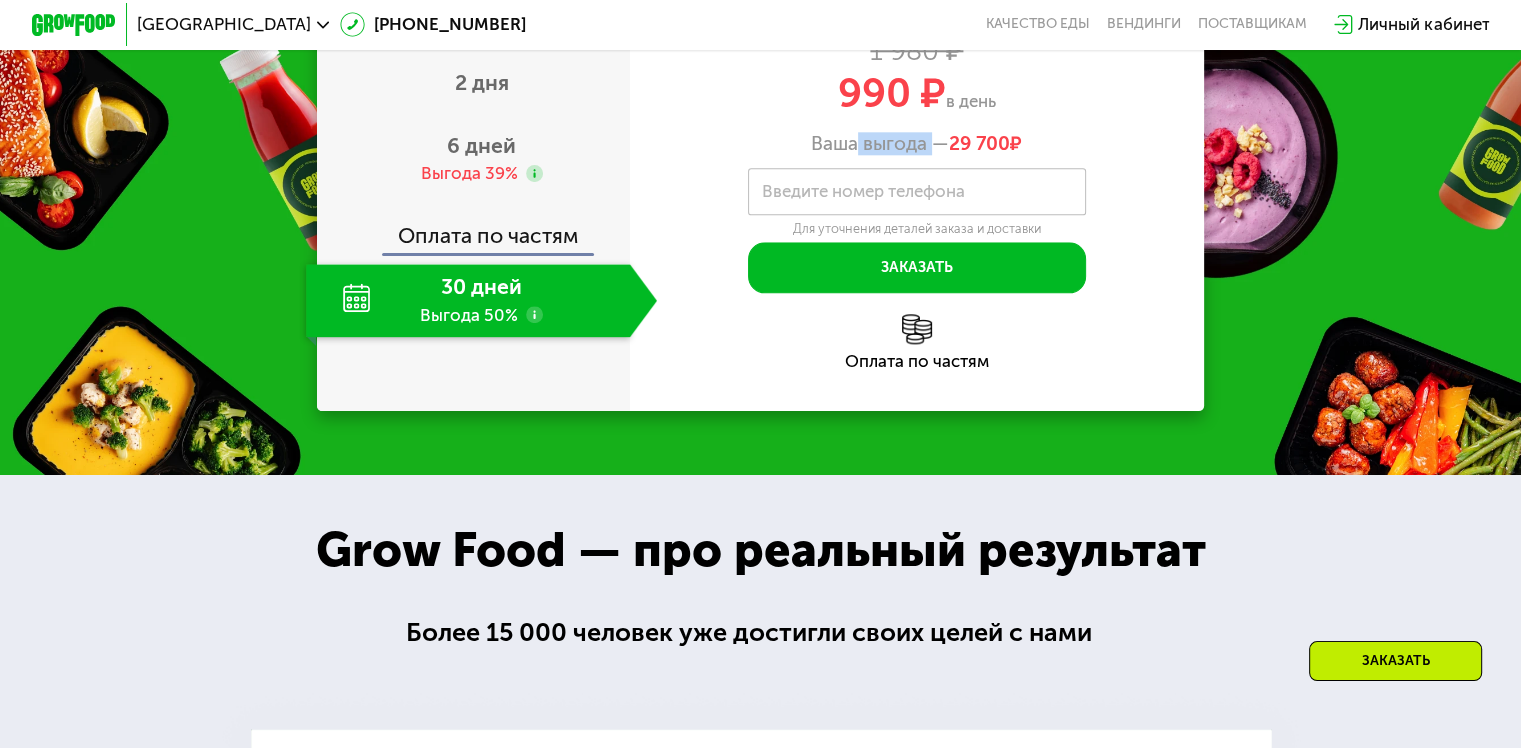 drag, startPoint x: 851, startPoint y: 283, endPoint x: 964, endPoint y: 285, distance: 113.0177 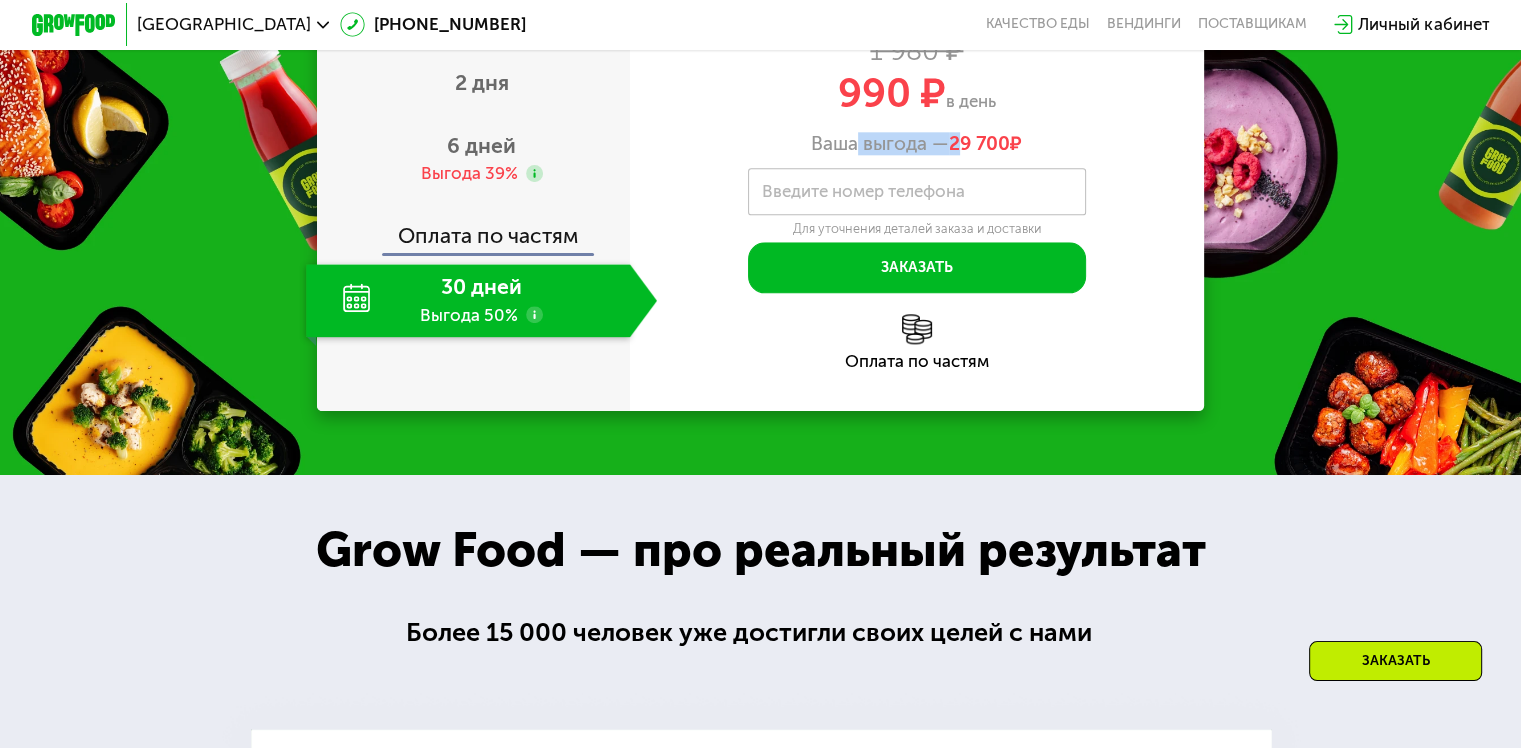 click on "29 700" at bounding box center (979, 143) 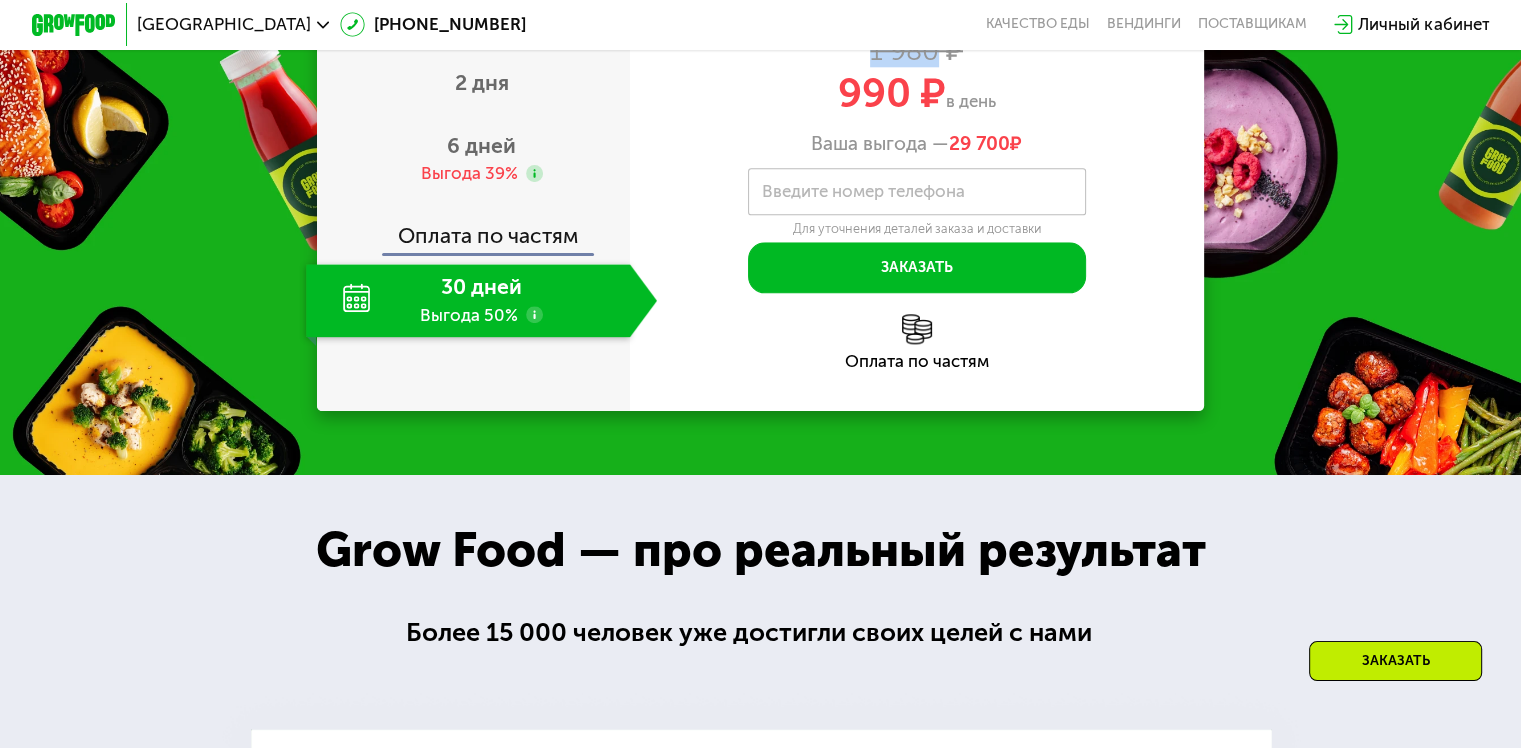 drag, startPoint x: 876, startPoint y: 184, endPoint x: 940, endPoint y: 182, distance: 64.03124 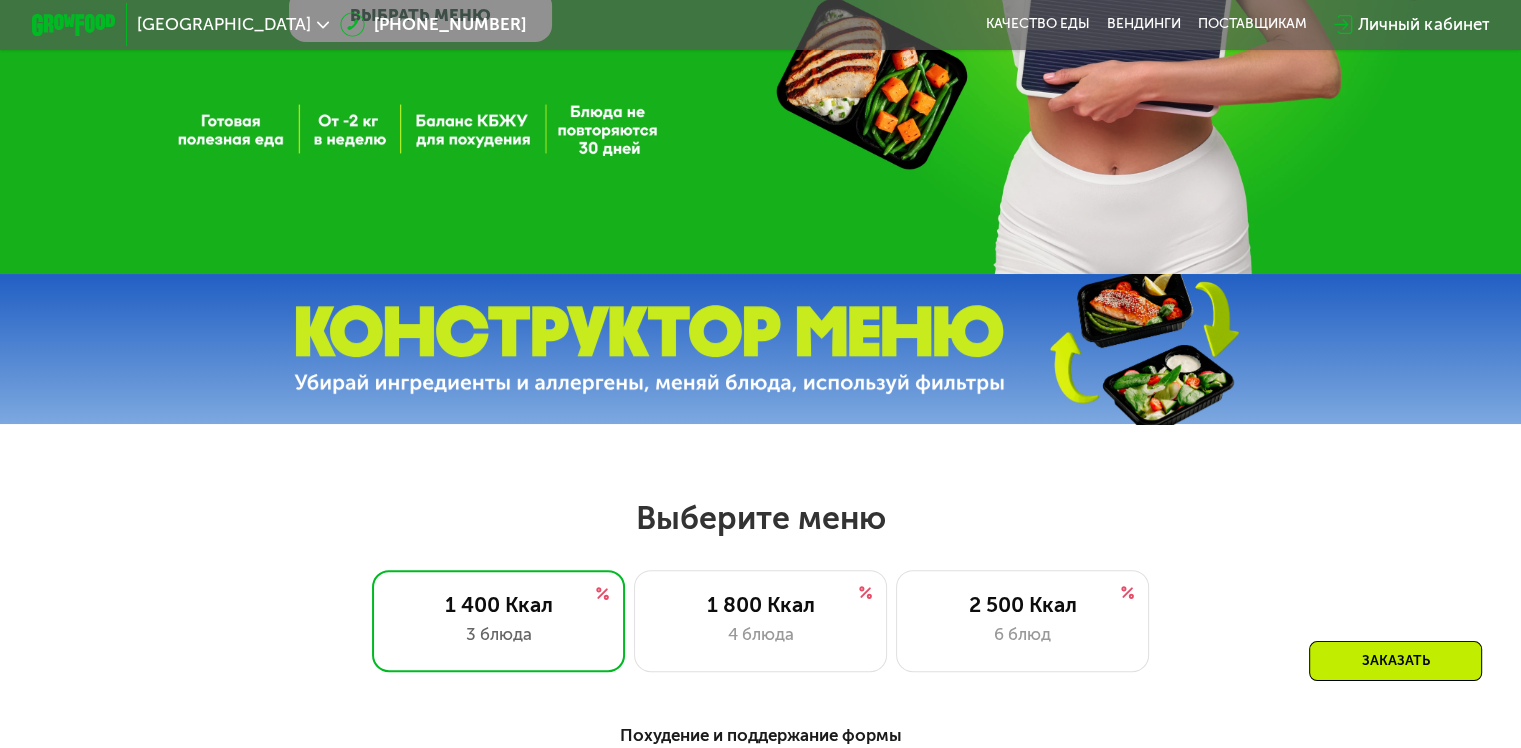scroll, scrollTop: 600, scrollLeft: 0, axis: vertical 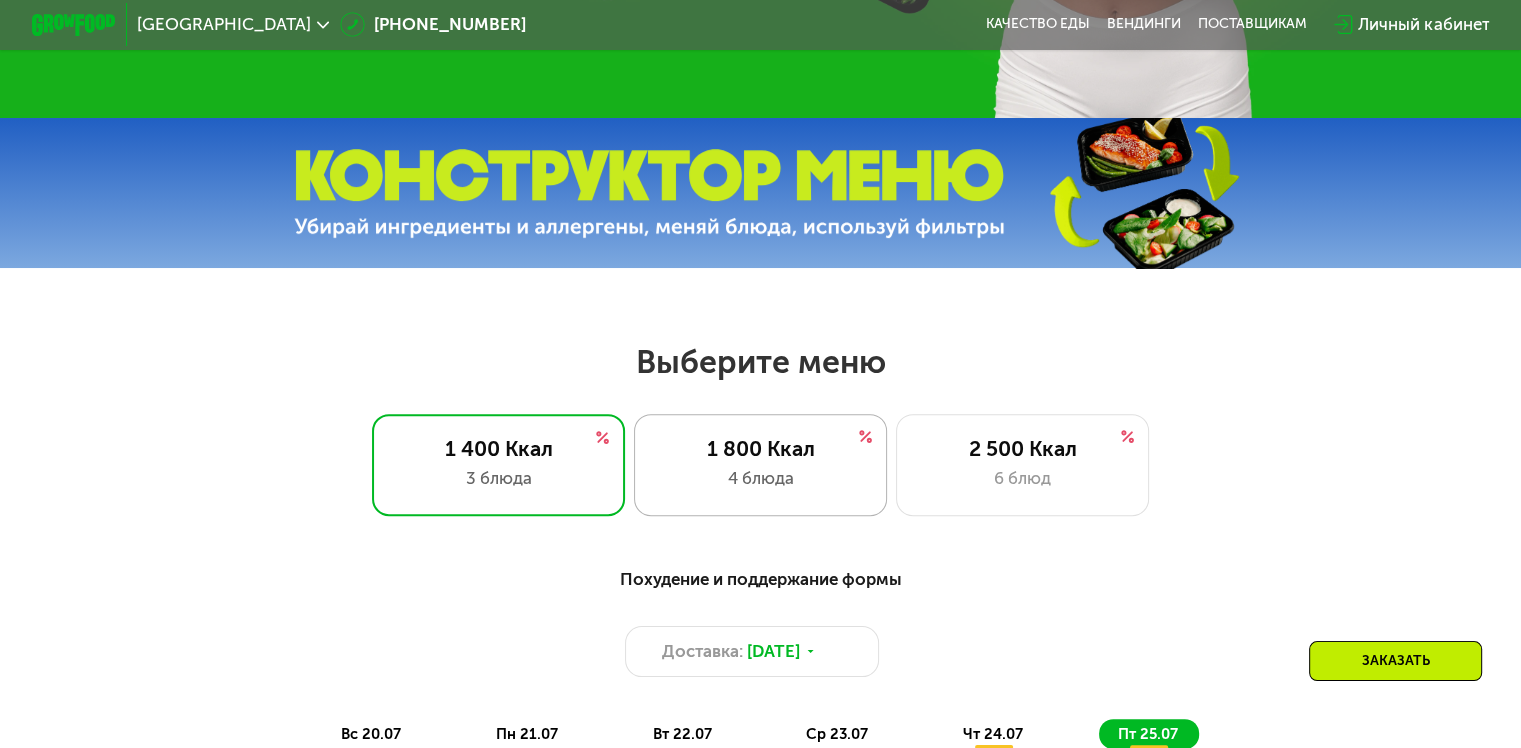 click on "4 блюда" at bounding box center (760, 478) 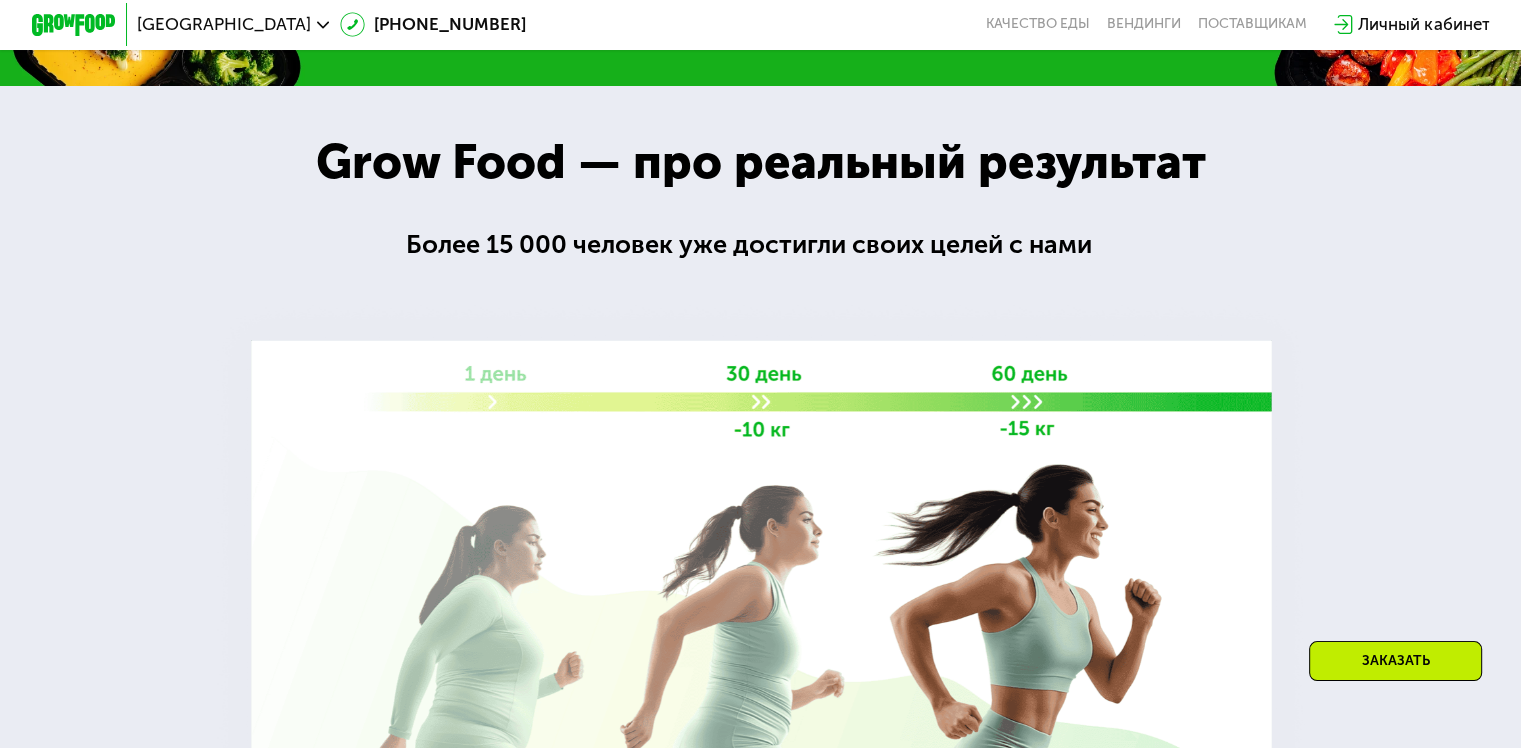 scroll, scrollTop: 2900, scrollLeft: 0, axis: vertical 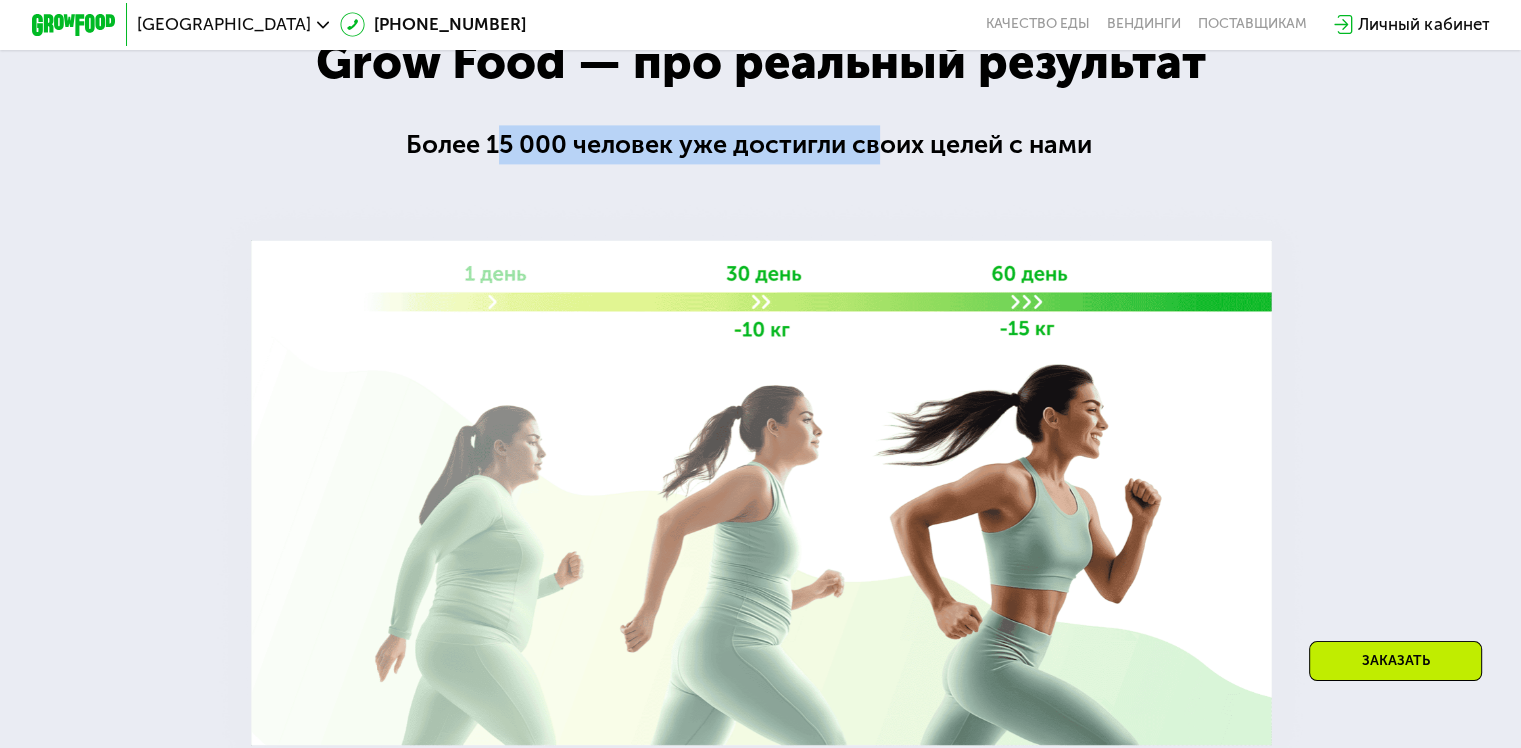 drag, startPoint x: 502, startPoint y: 163, endPoint x: 967, endPoint y: 176, distance: 465.18167 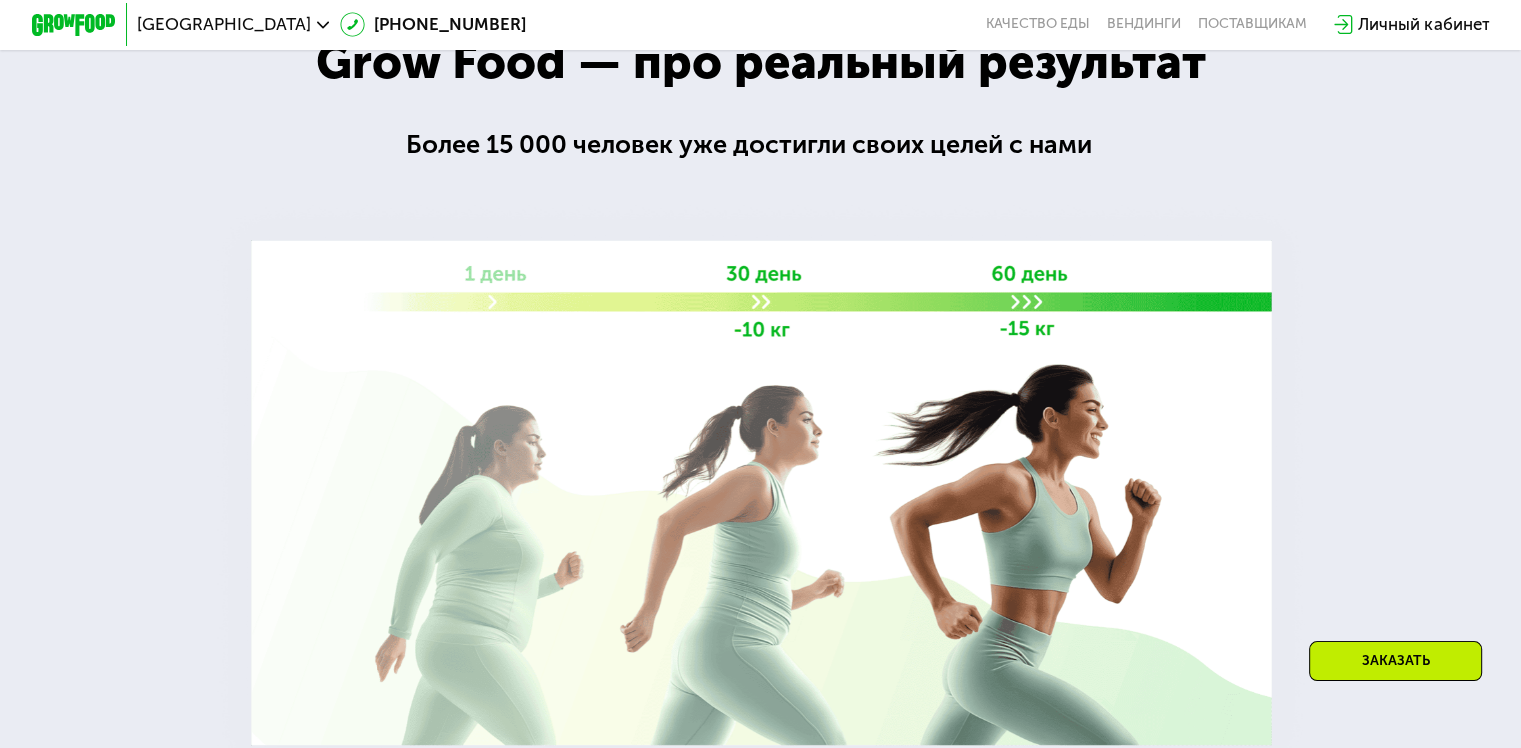 click on "Более 15 000 человек уже достигли своих целей с нами" at bounding box center [761, 144] 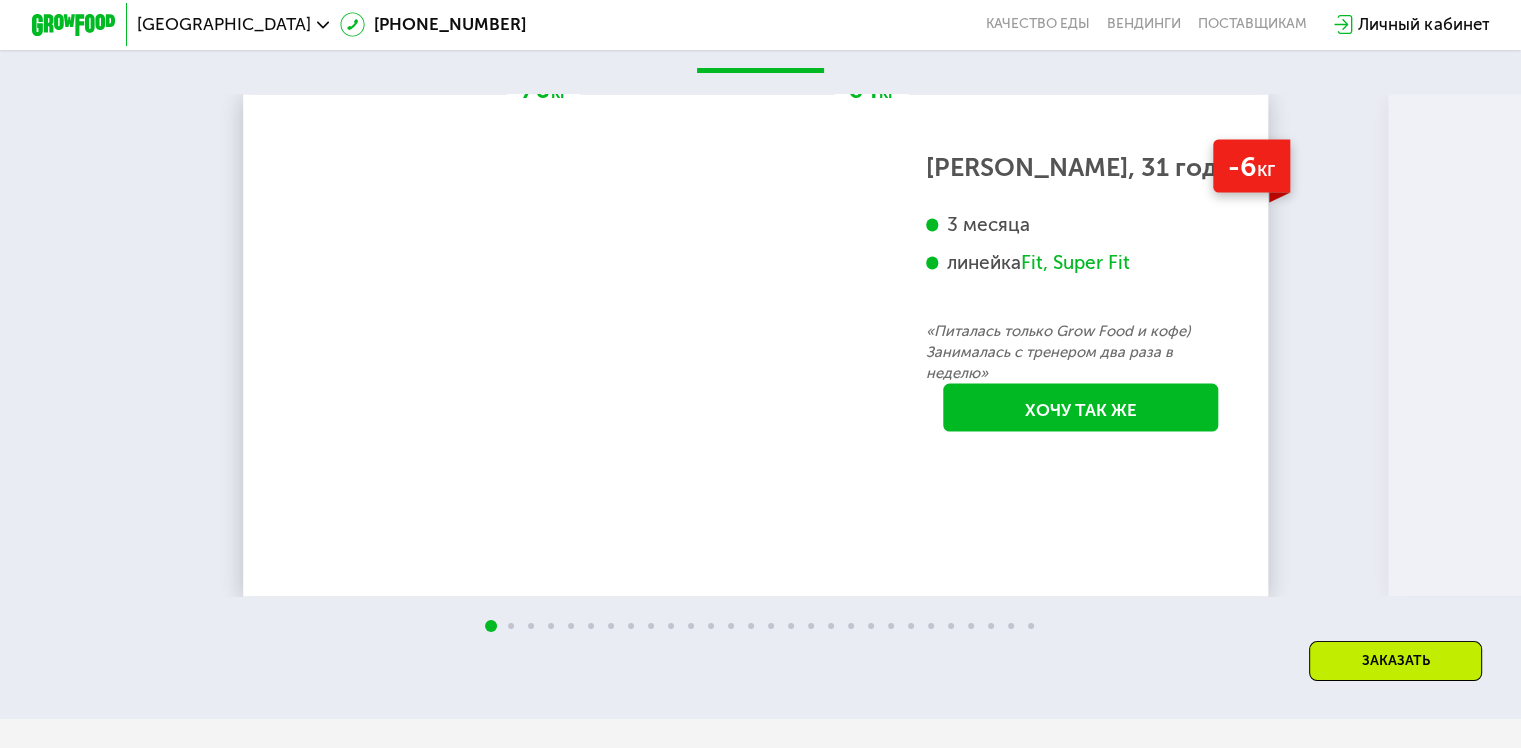 scroll, scrollTop: 3700, scrollLeft: 0, axis: vertical 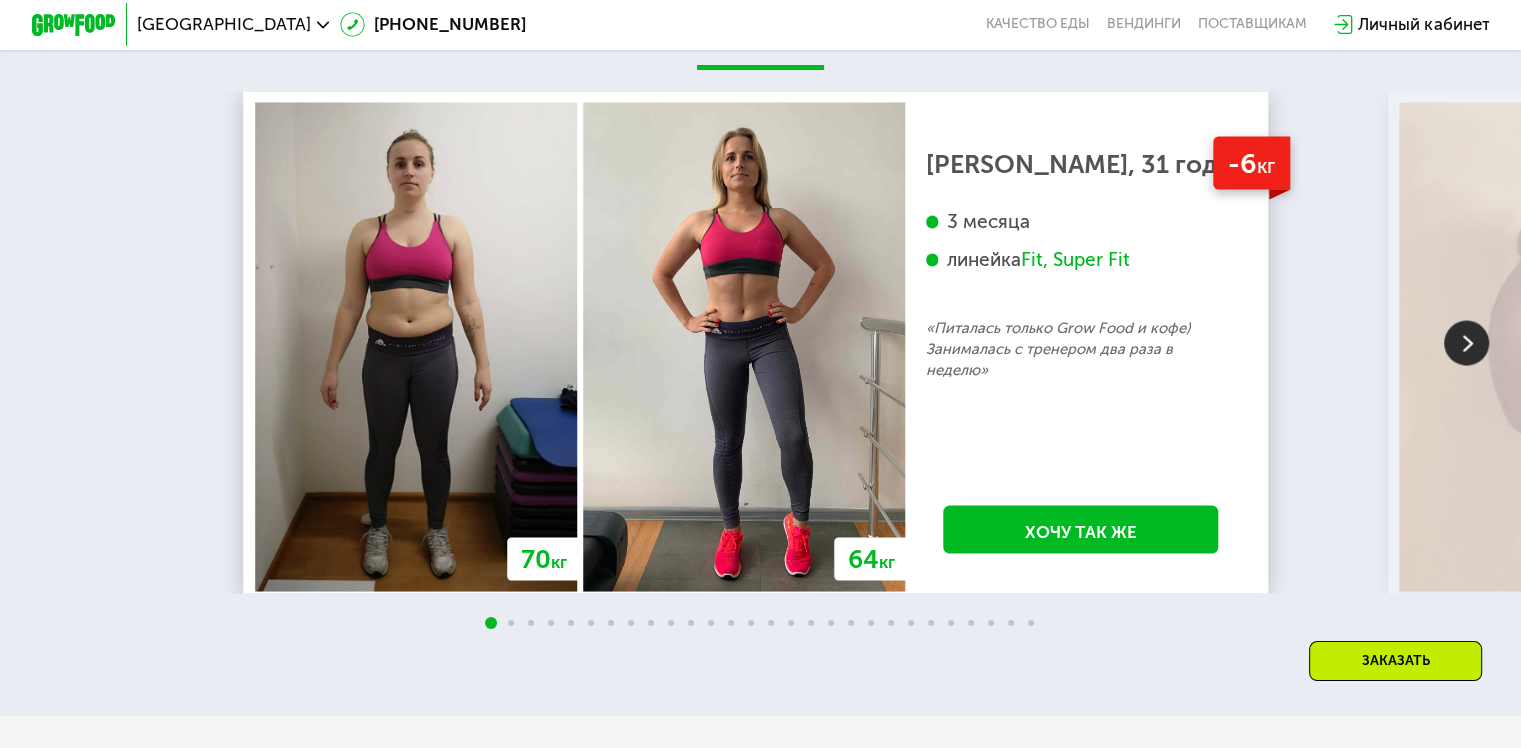click at bounding box center [1466, 342] 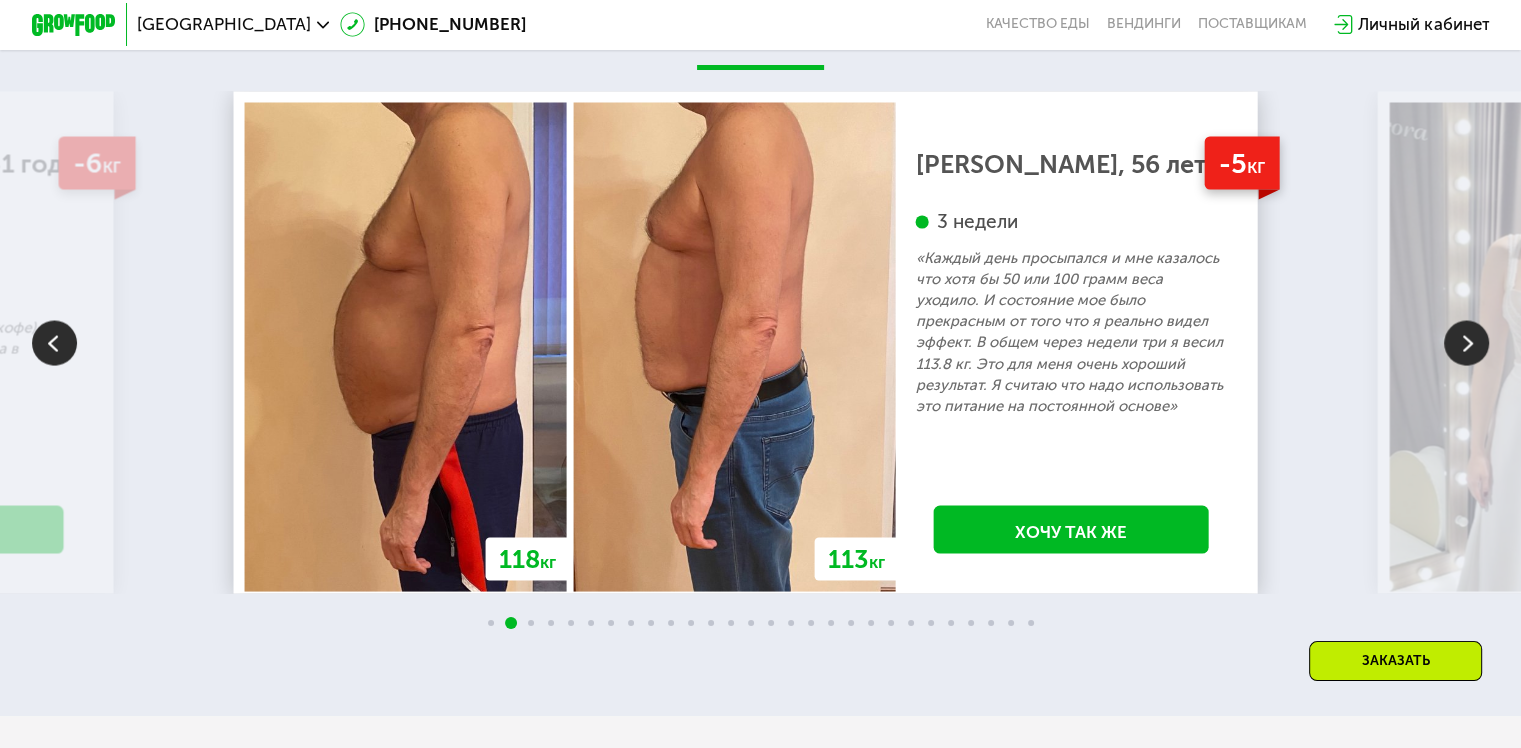 click at bounding box center [1466, 342] 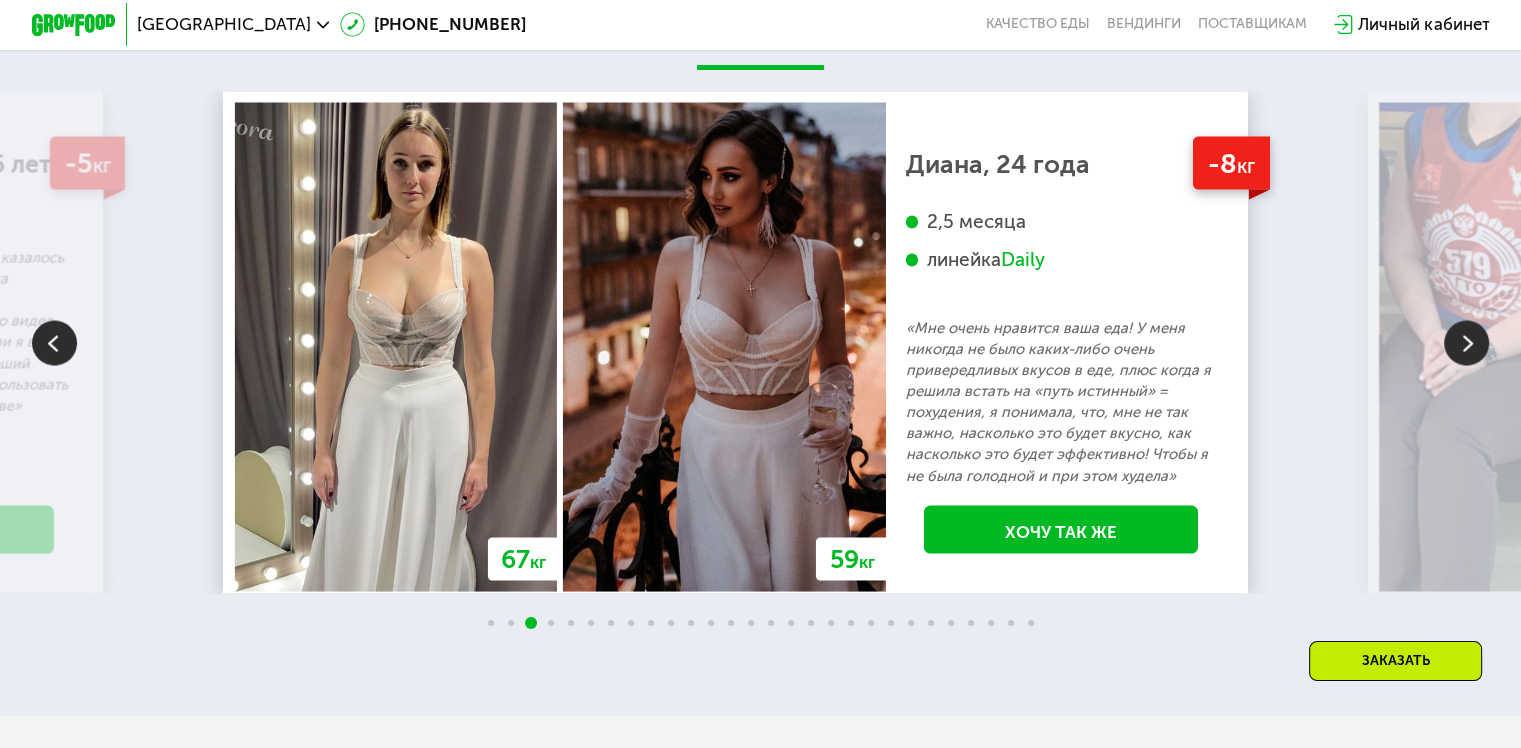 click at bounding box center [1466, 342] 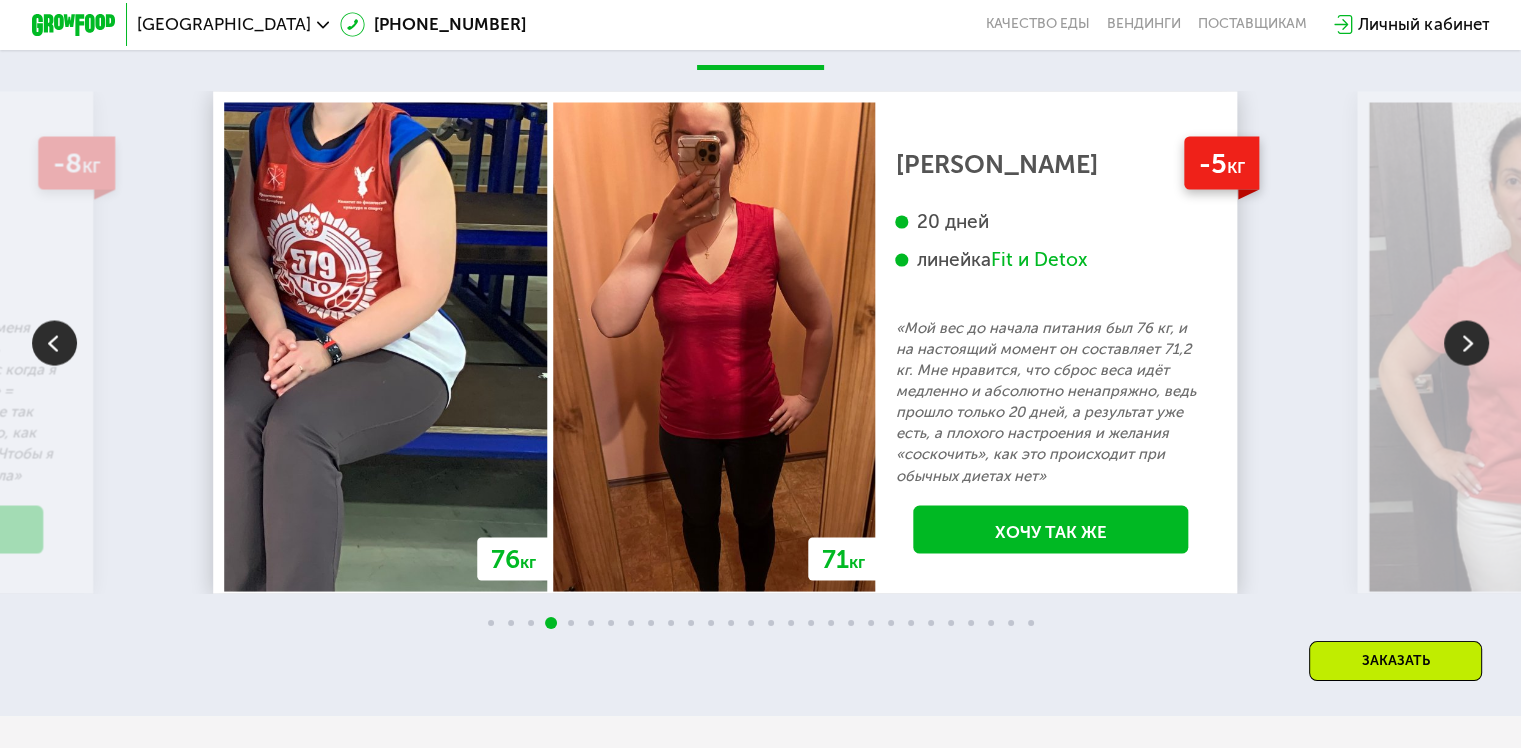 click at bounding box center [1466, 342] 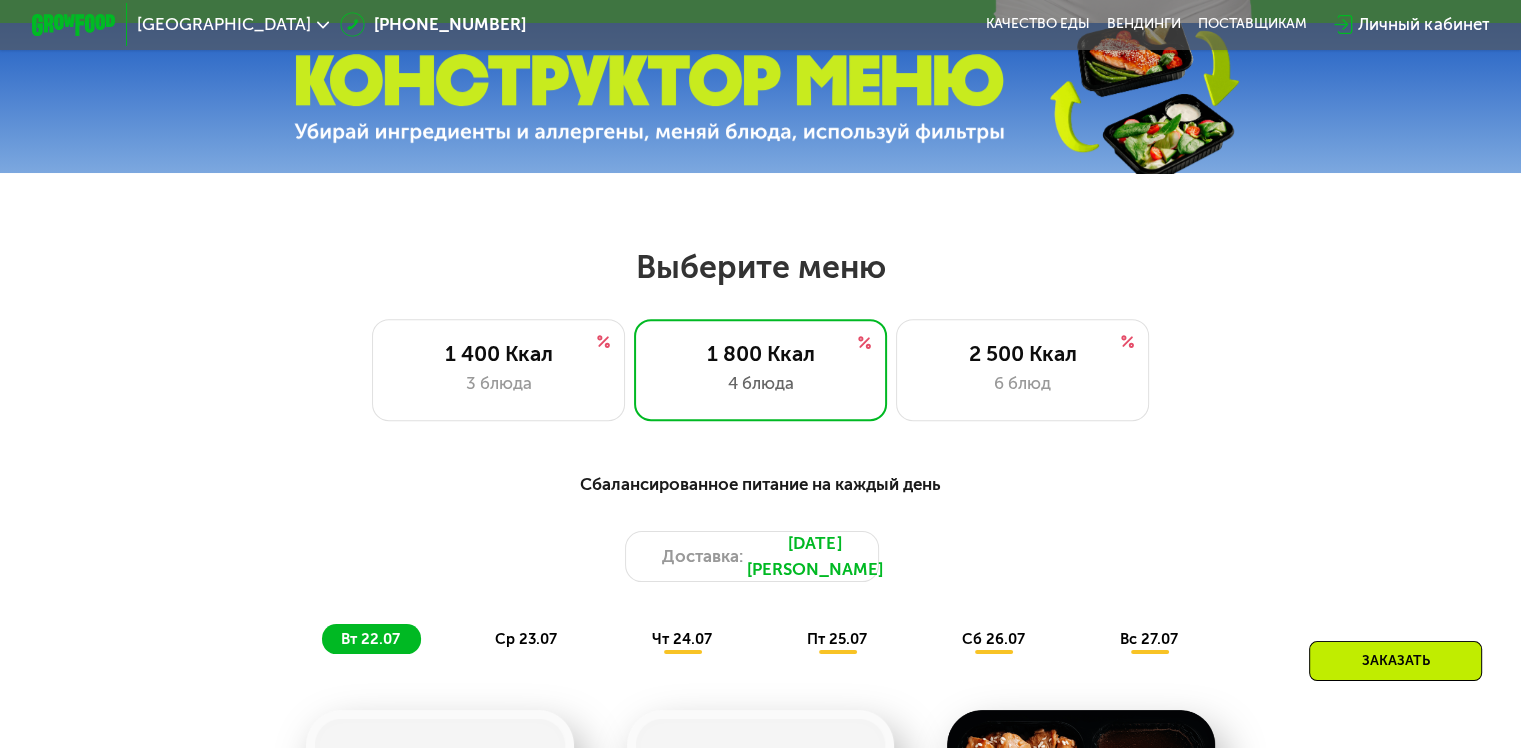 scroll, scrollTop: 700, scrollLeft: 0, axis: vertical 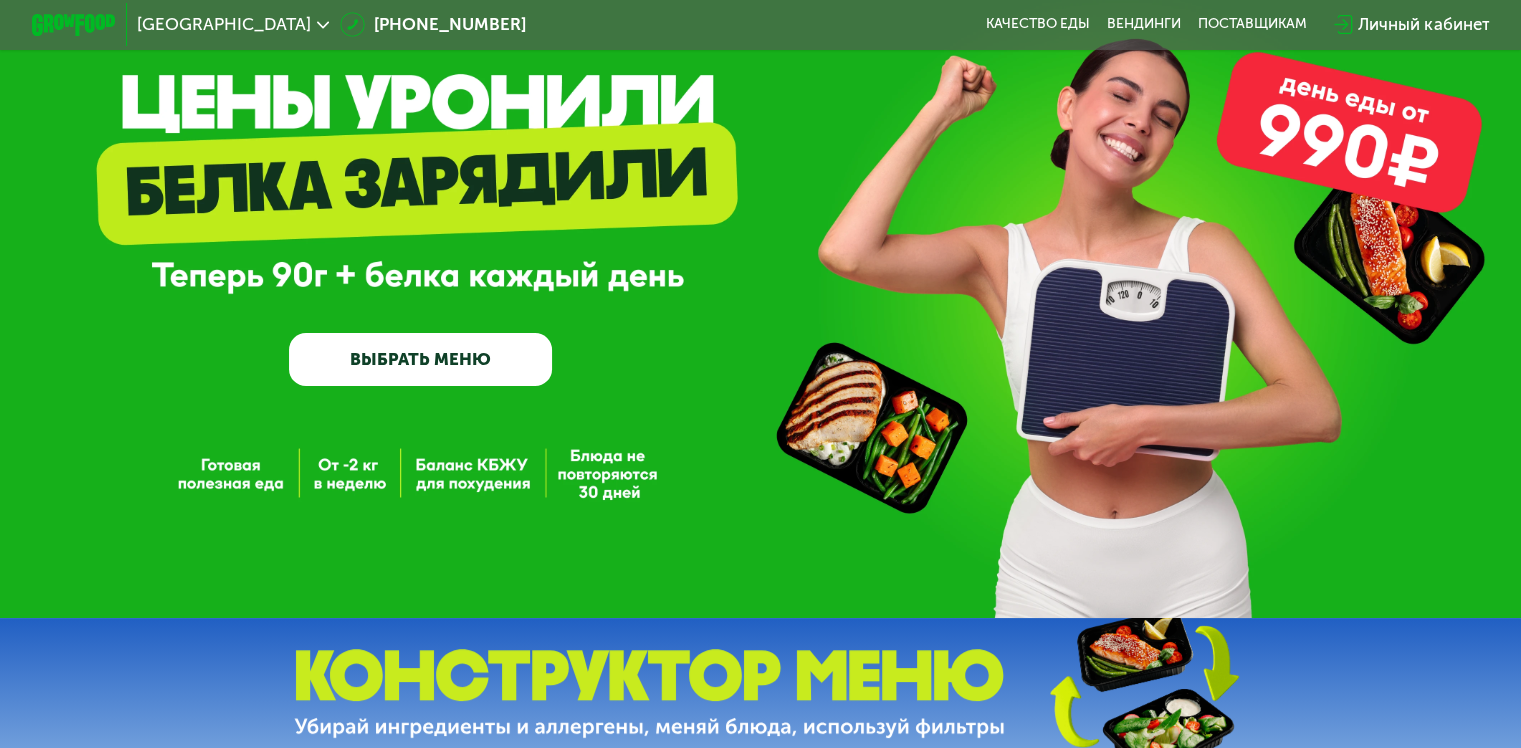 click on "ВЫБРАТЬ МЕНЮ" at bounding box center [420, 359] 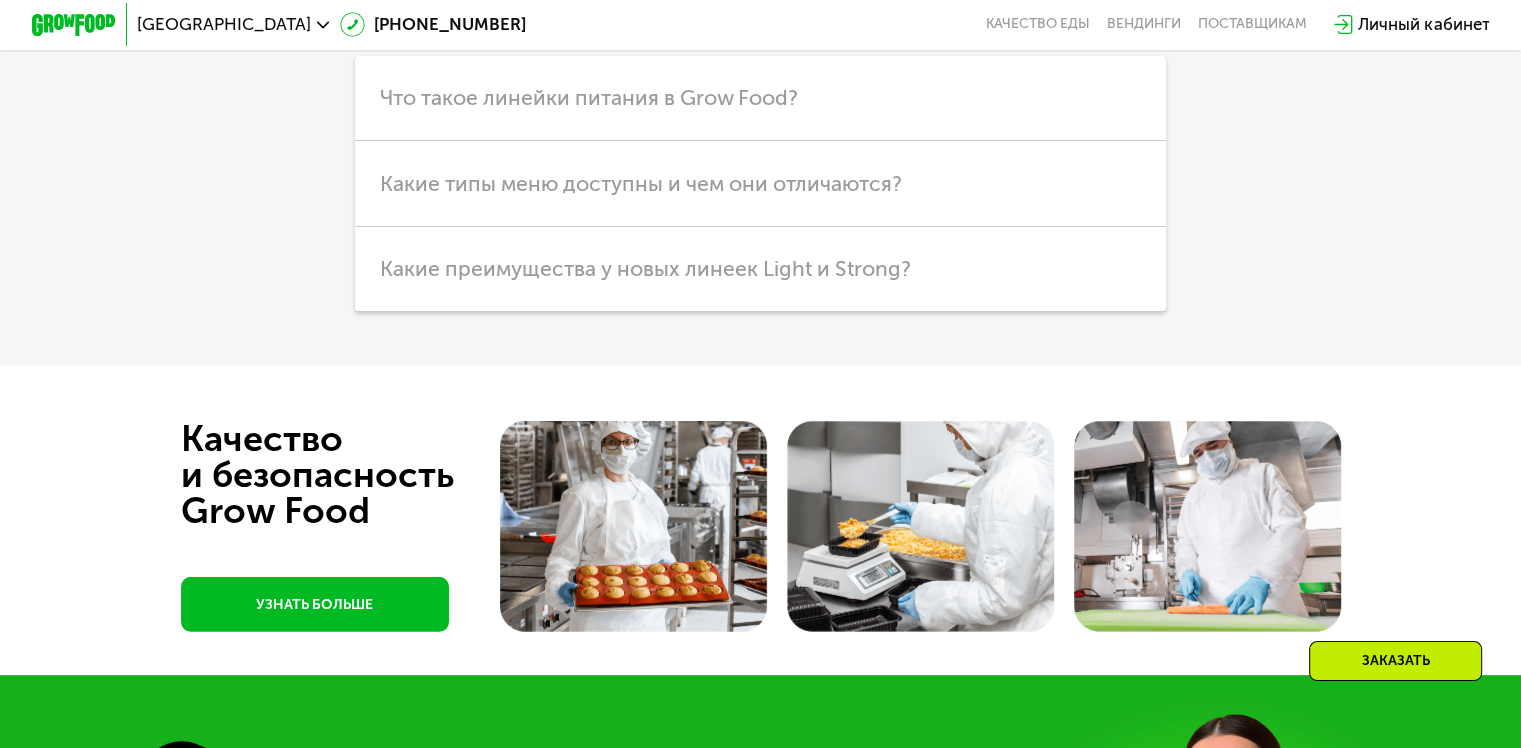scroll, scrollTop: 5500, scrollLeft: 0, axis: vertical 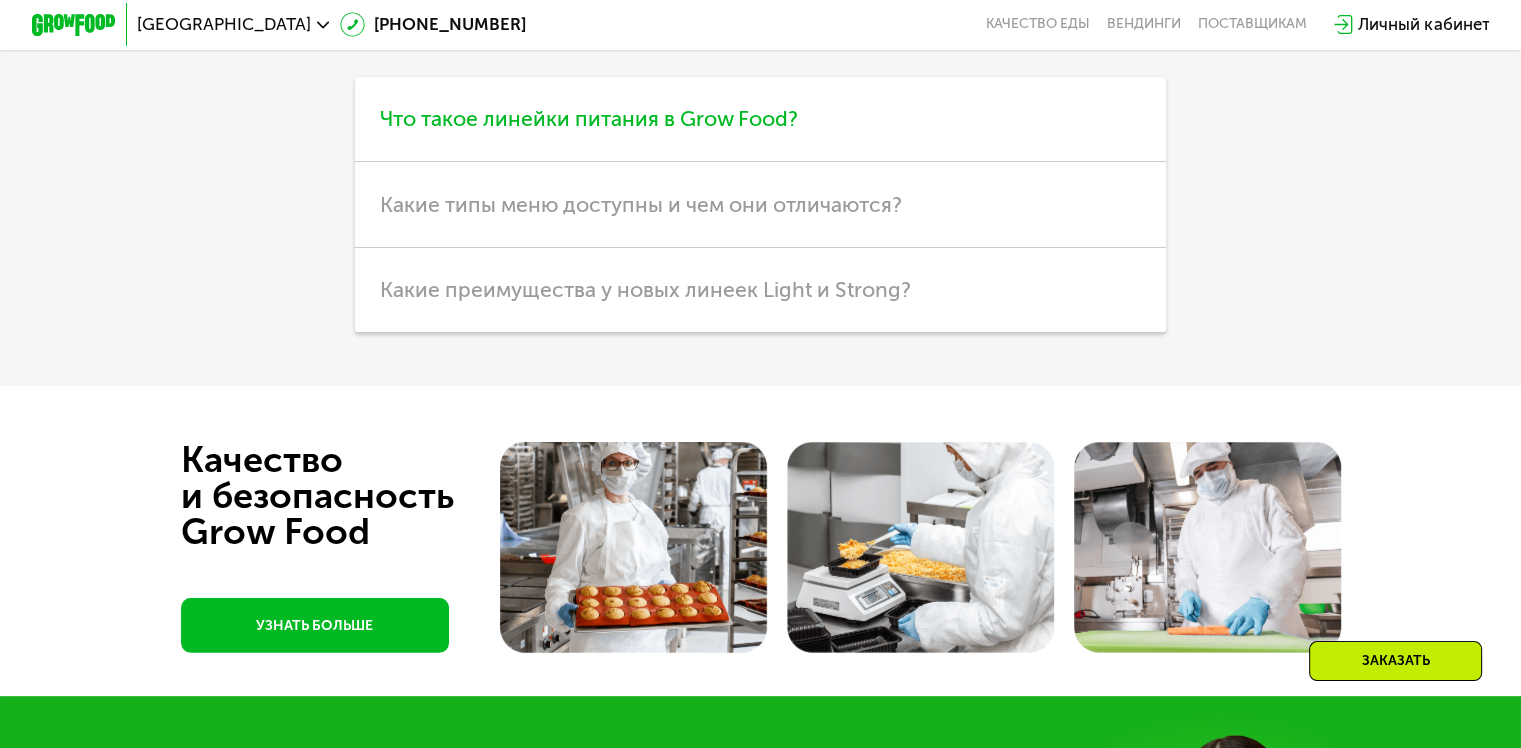 click on "Что такое линейки питания в Grow Food?" at bounding box center [589, 118] 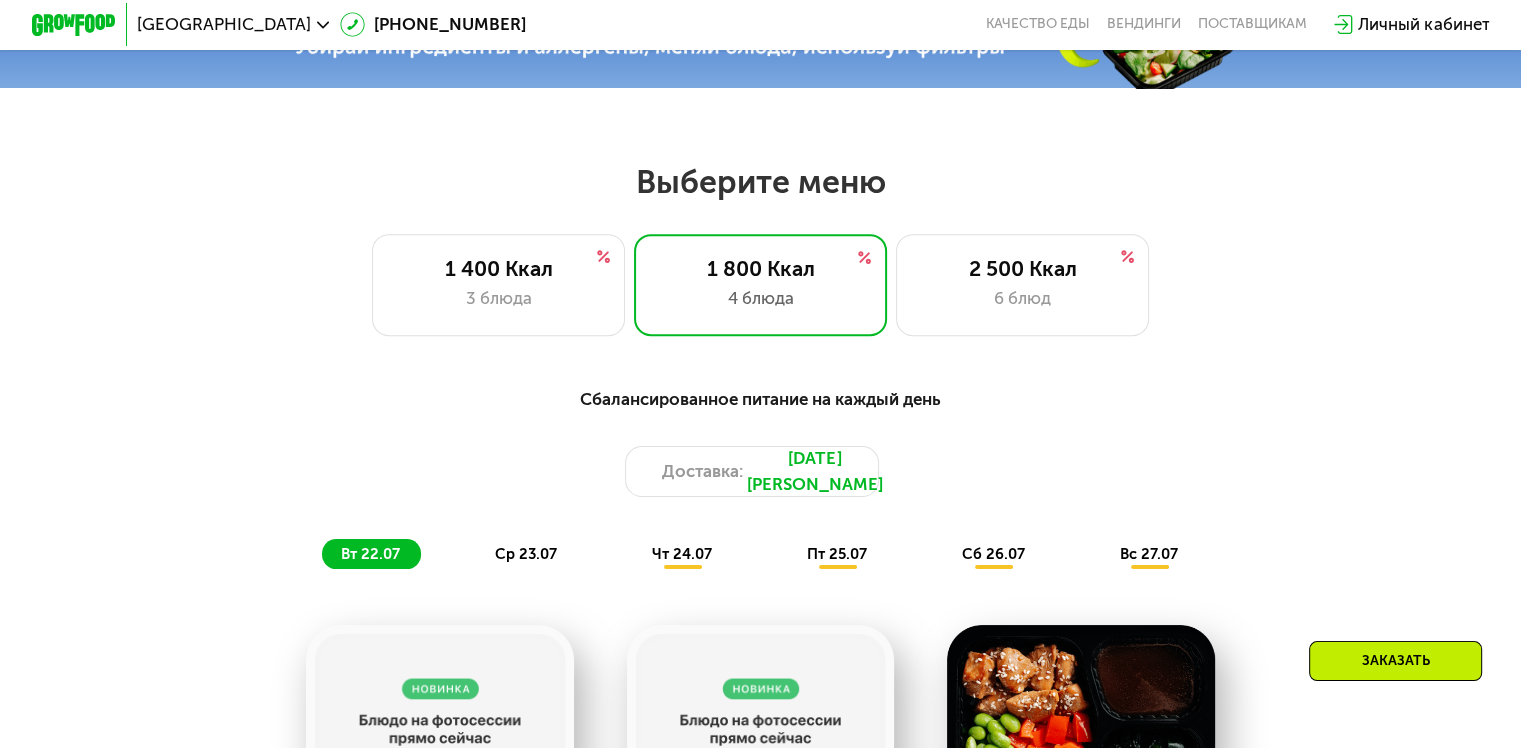 scroll, scrollTop: 800, scrollLeft: 0, axis: vertical 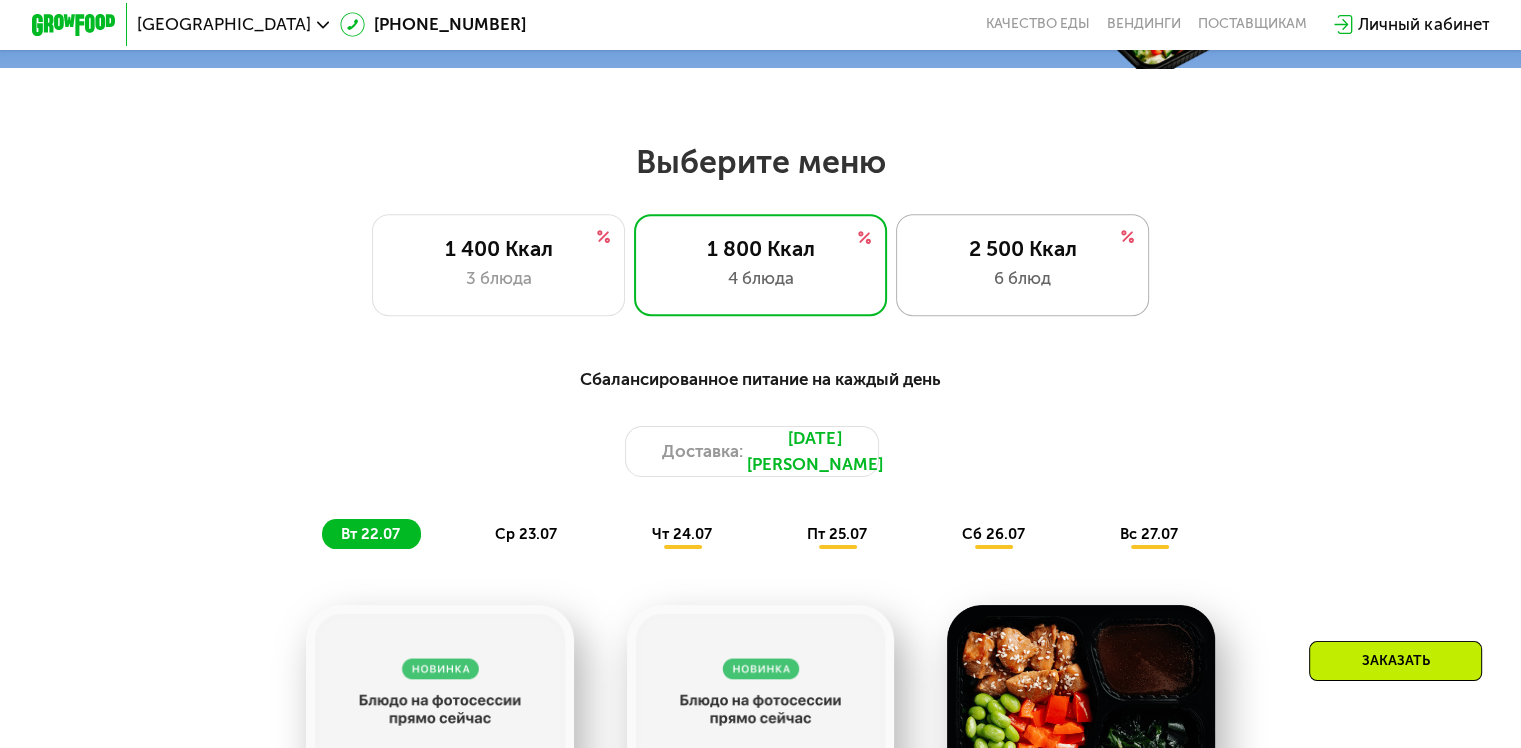 click on "2 500 Ккал" at bounding box center (1022, 248) 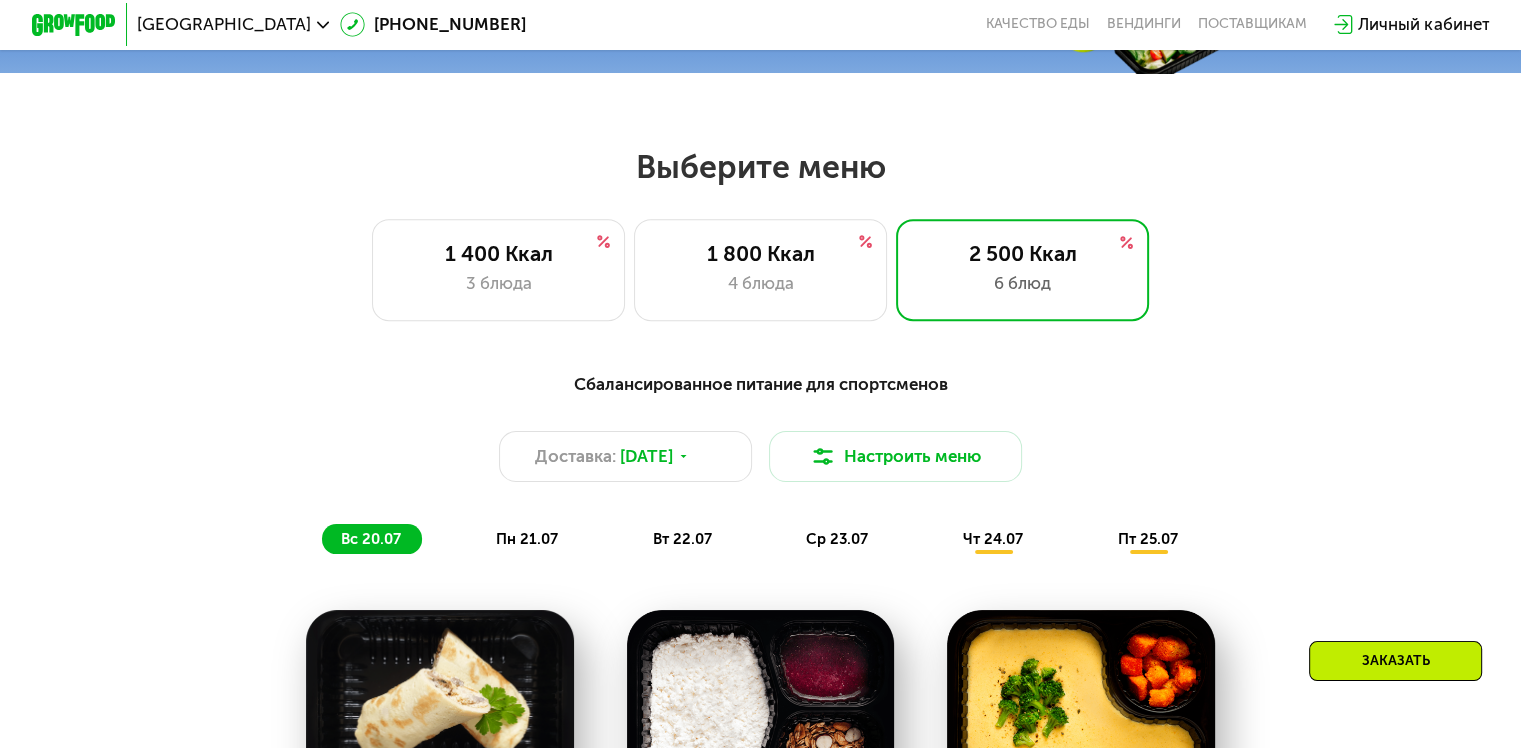 scroll, scrollTop: 800, scrollLeft: 0, axis: vertical 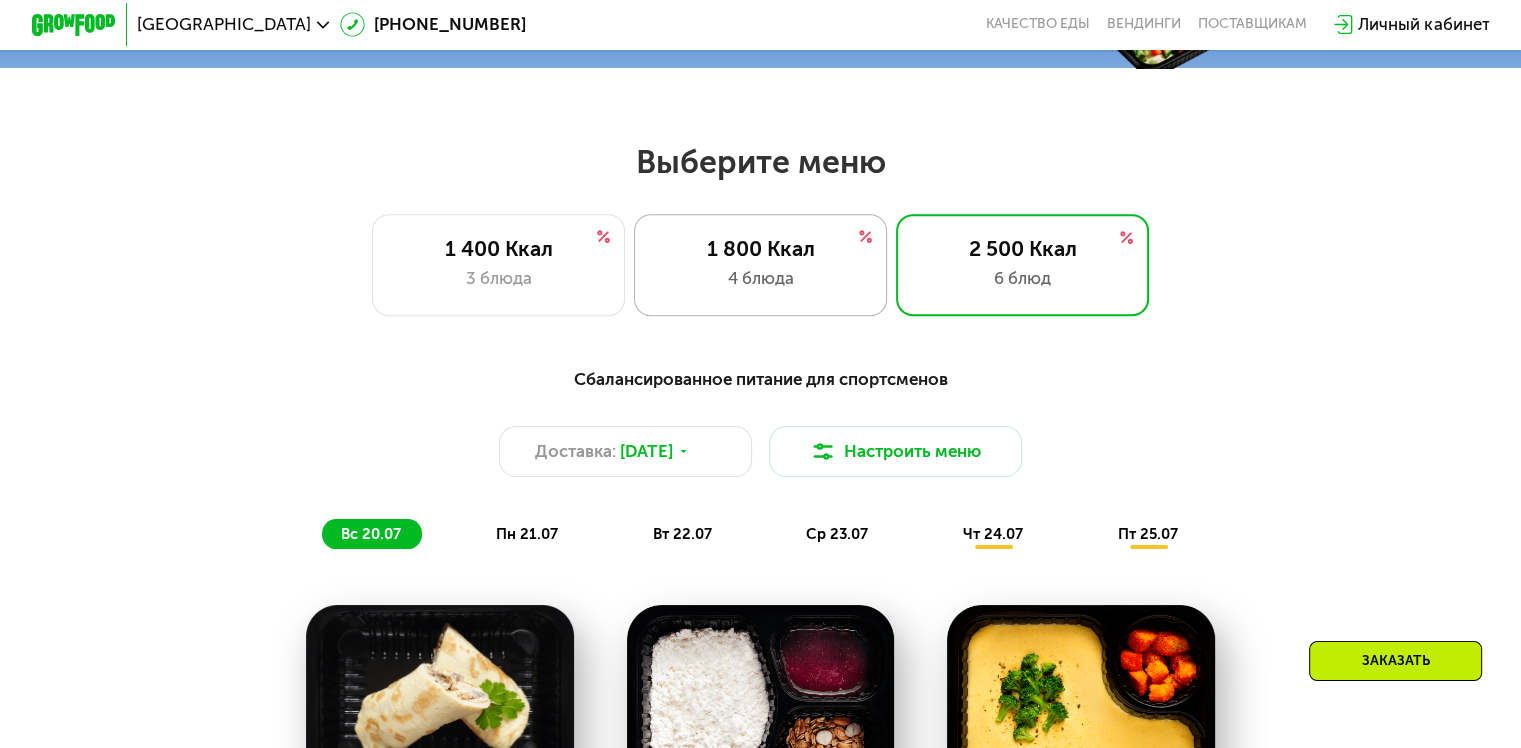 click on "4 блюда" at bounding box center (760, 278) 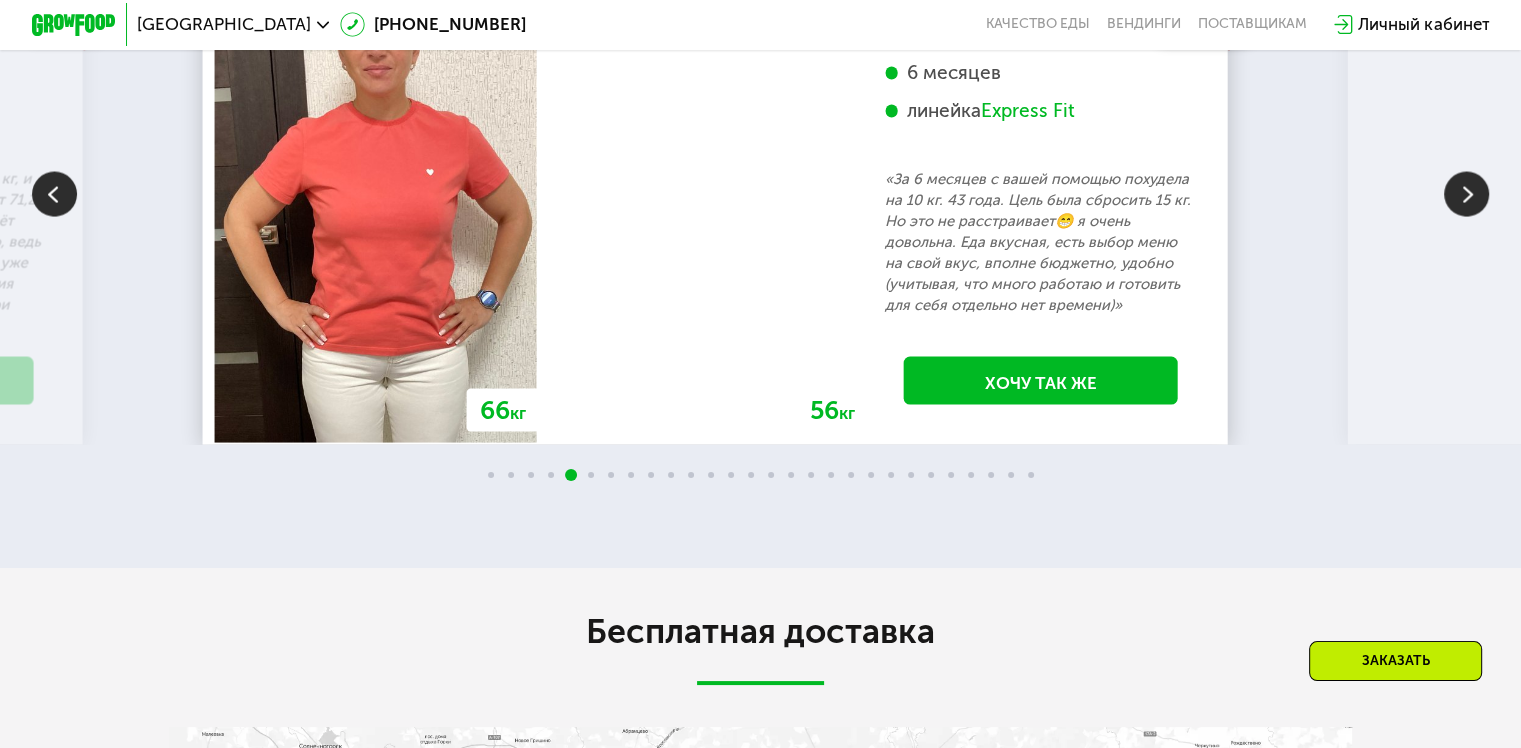 scroll, scrollTop: 3700, scrollLeft: 0, axis: vertical 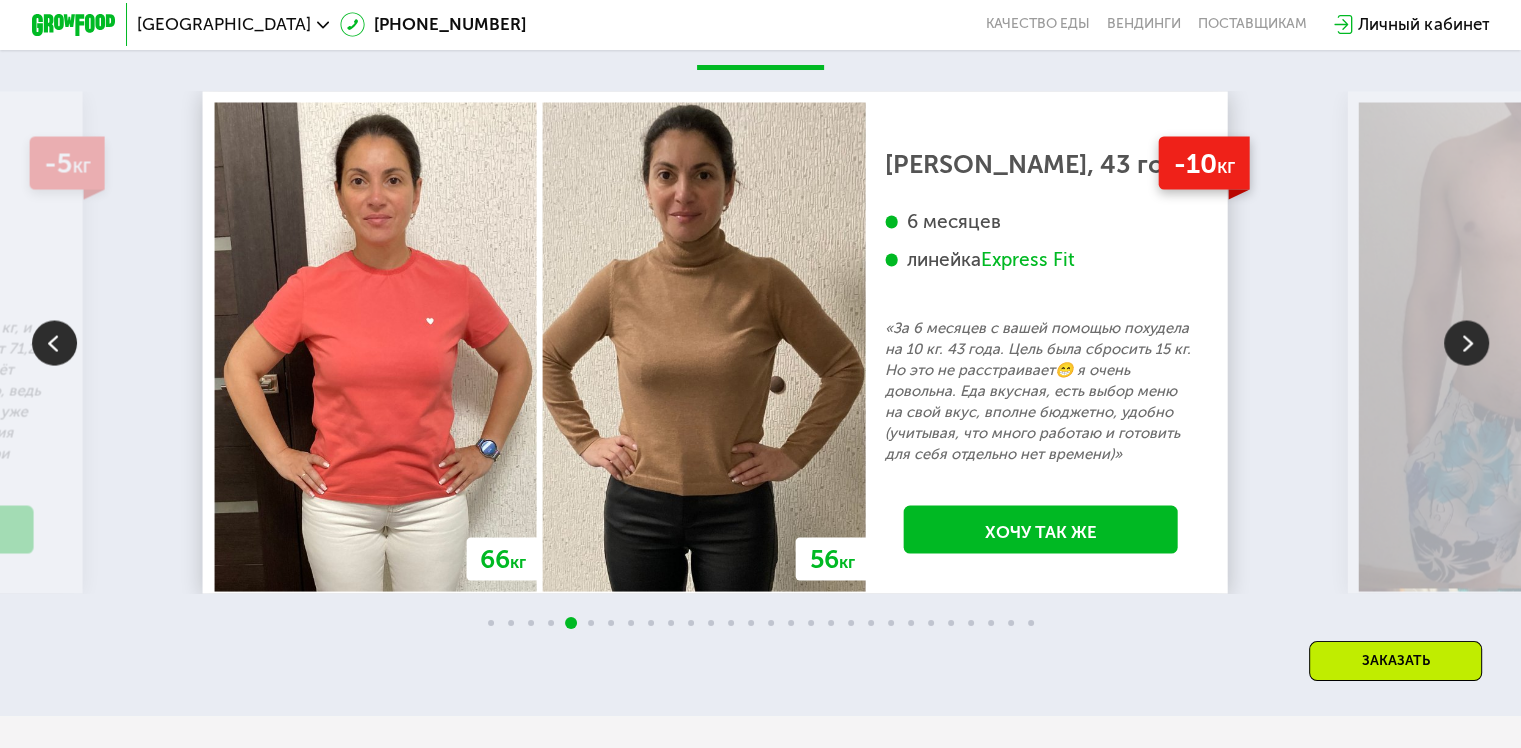 click at bounding box center (1466, 342) 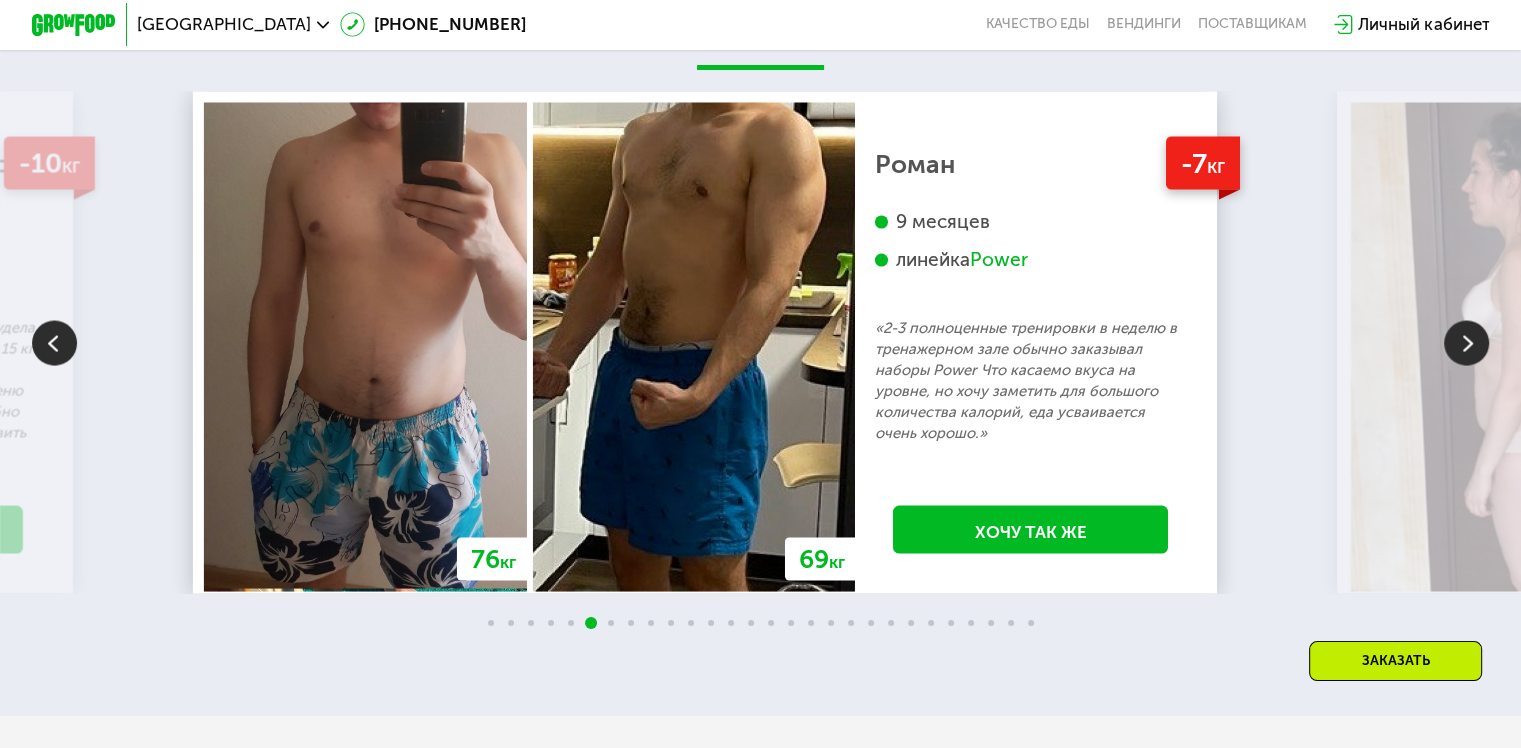 click at bounding box center [1466, 342] 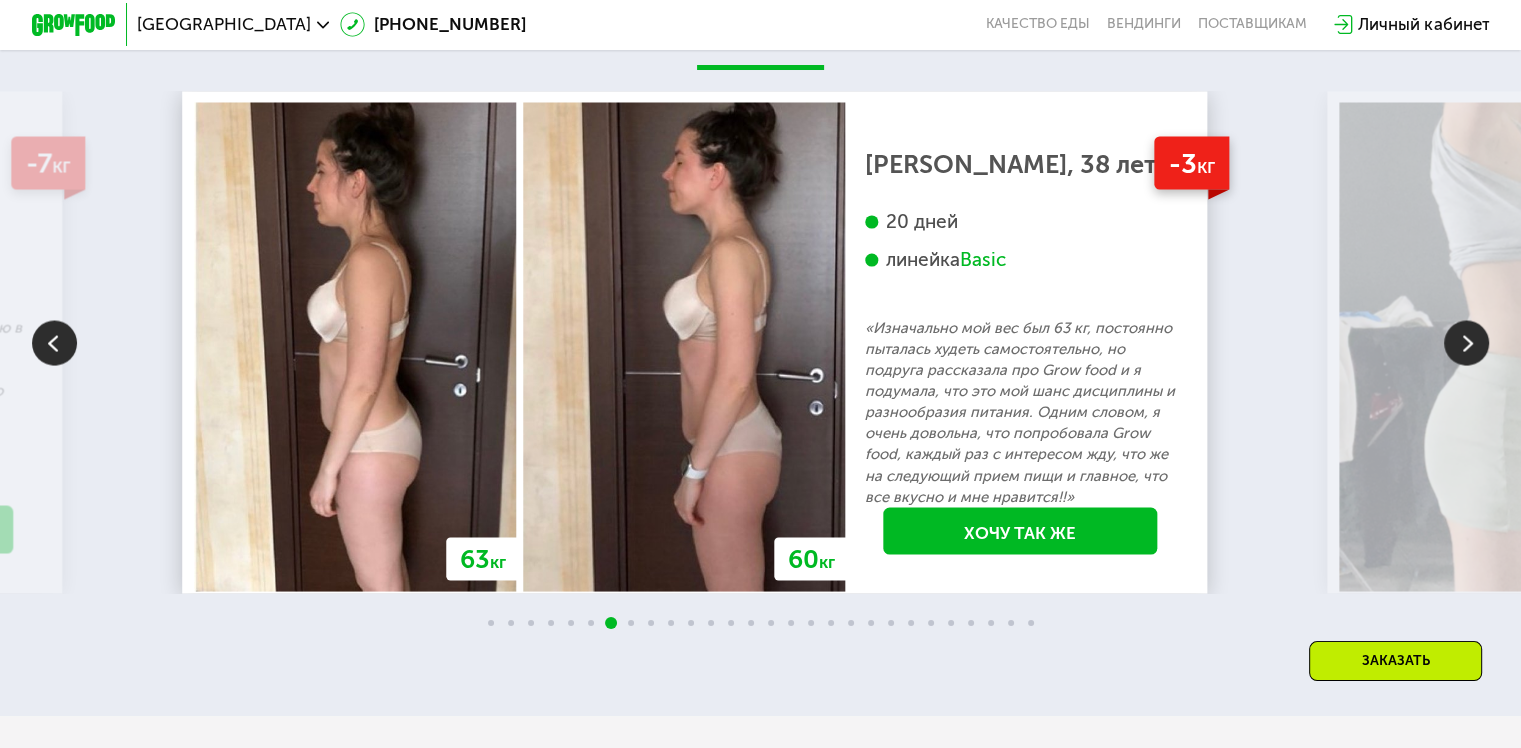 click at bounding box center [1466, 342] 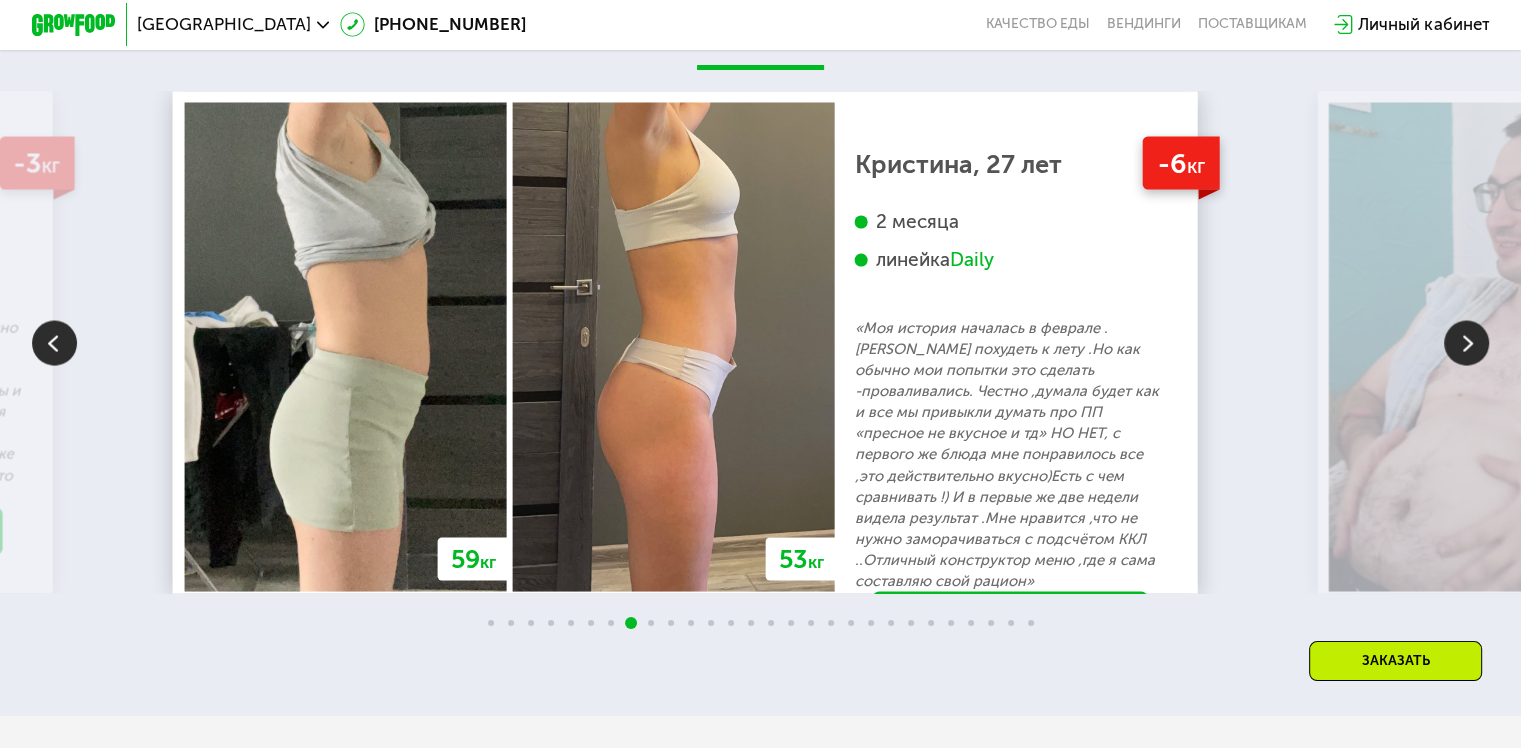 click at bounding box center (1466, 342) 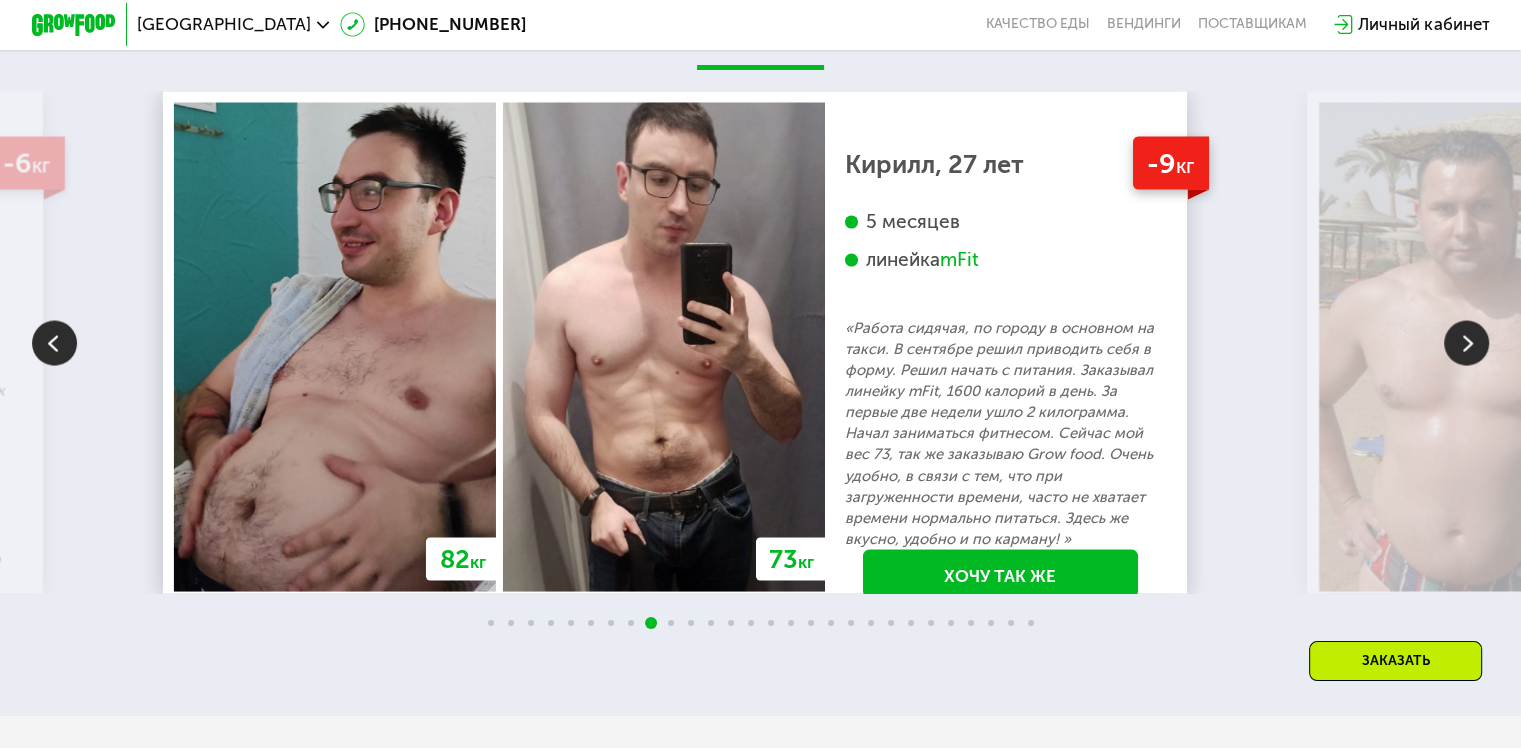 click at bounding box center [1466, 342] 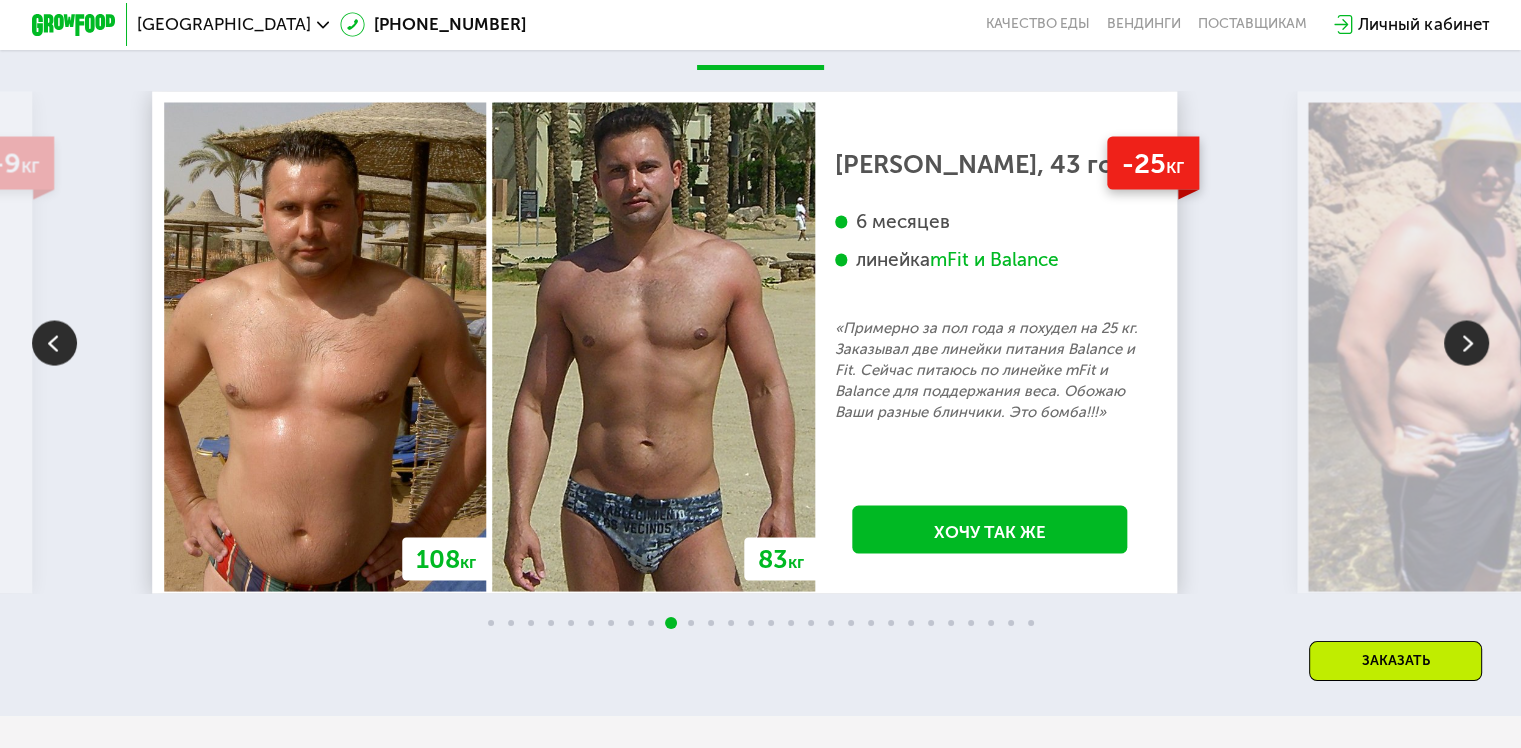 click at bounding box center (1466, 342) 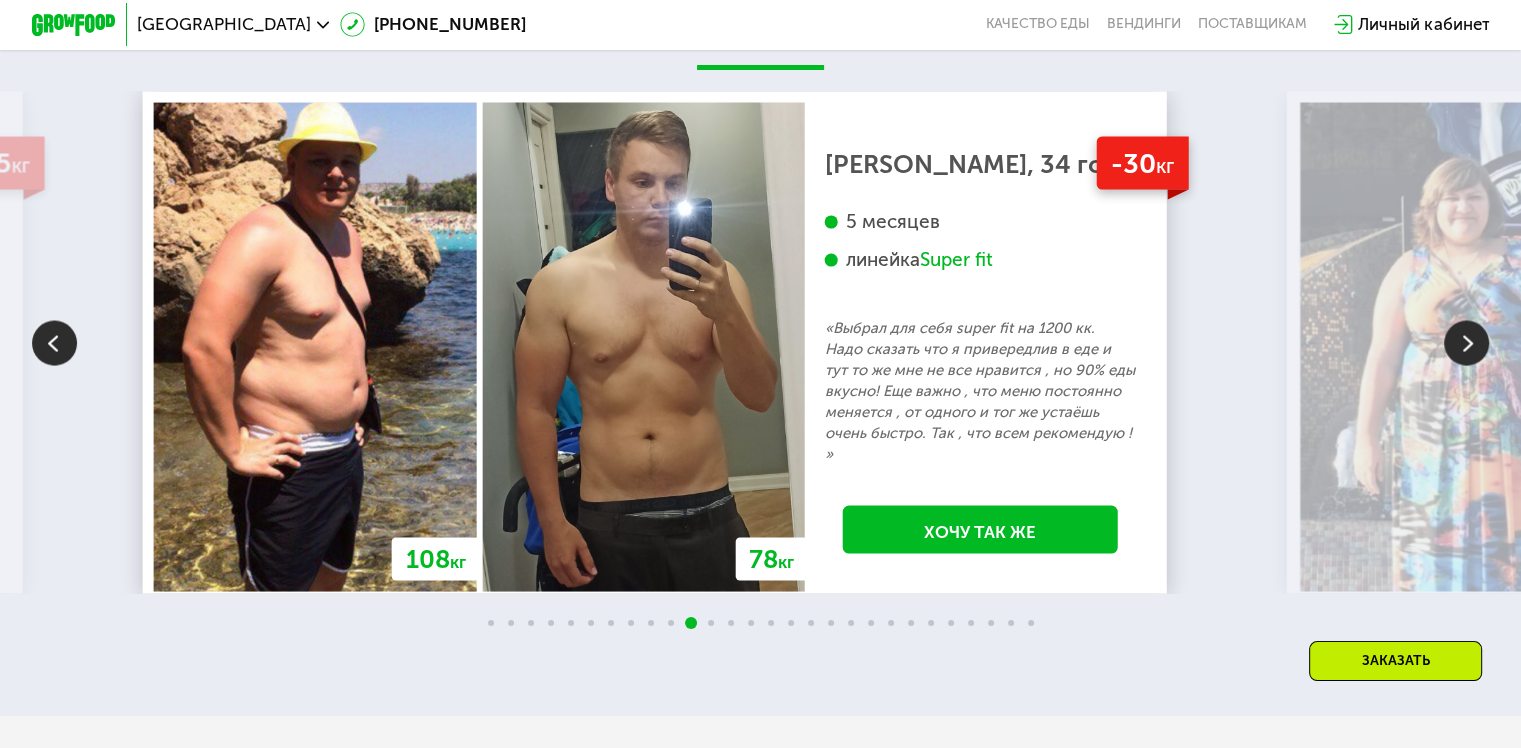 click at bounding box center [1466, 342] 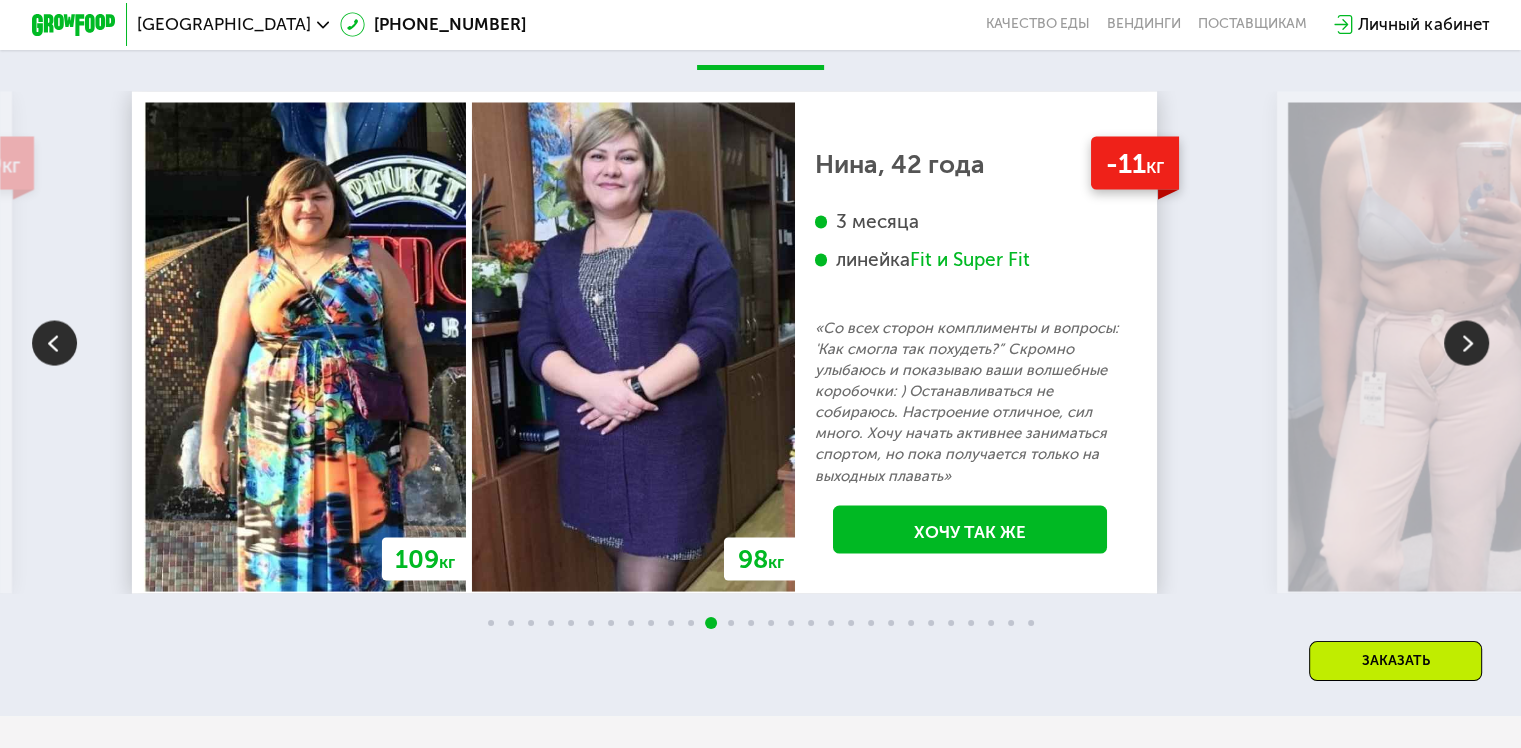 click at bounding box center (54, 342) 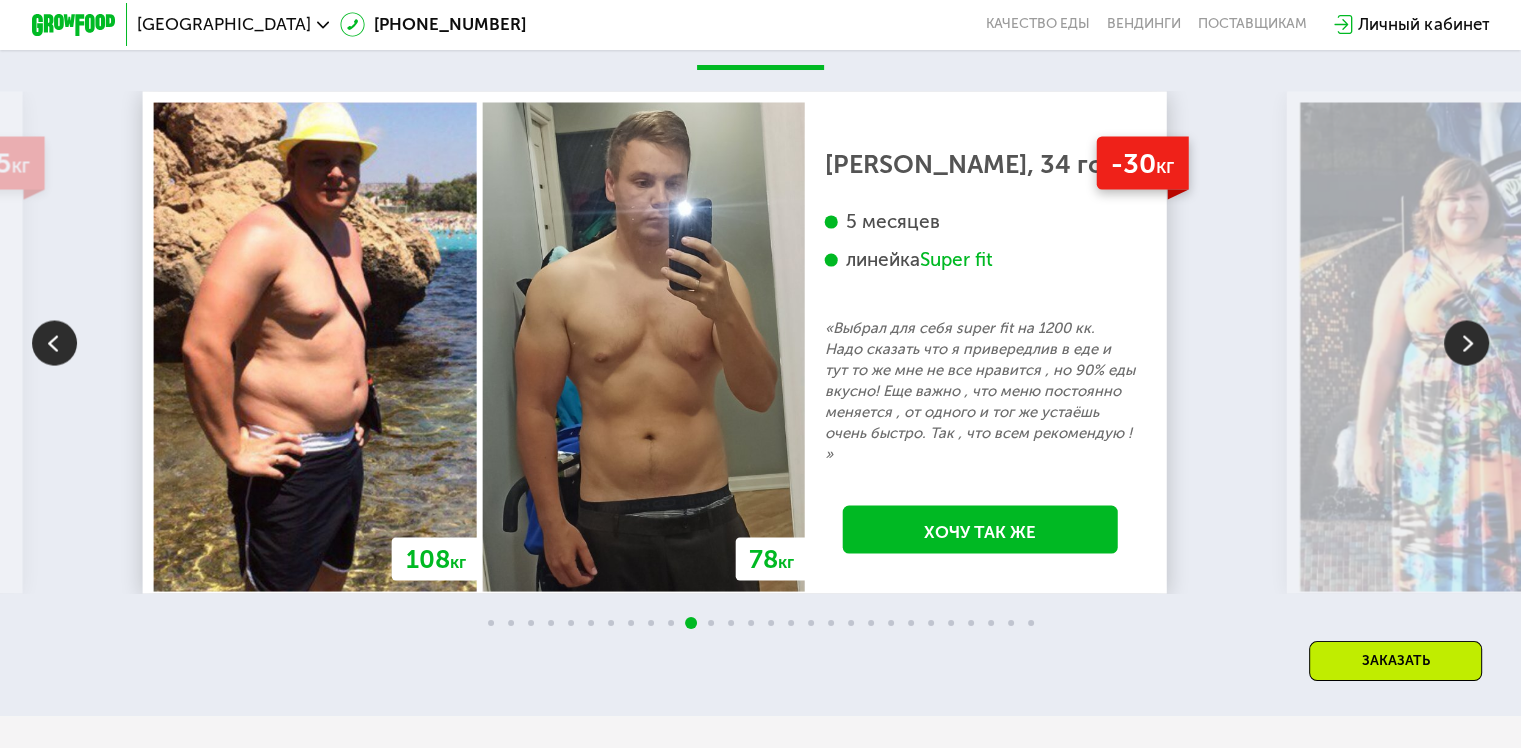 click at bounding box center [1466, 342] 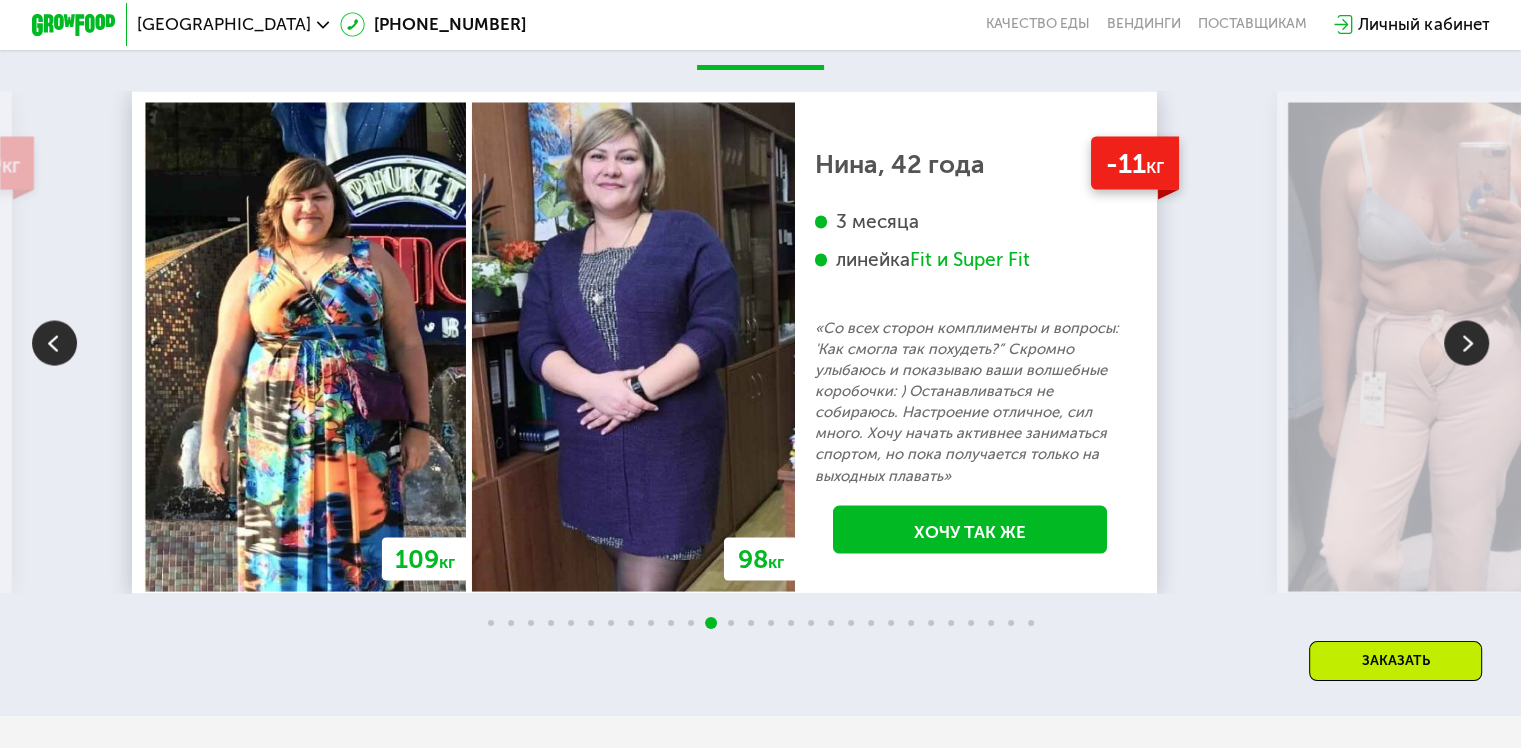 click at bounding box center (1466, 342) 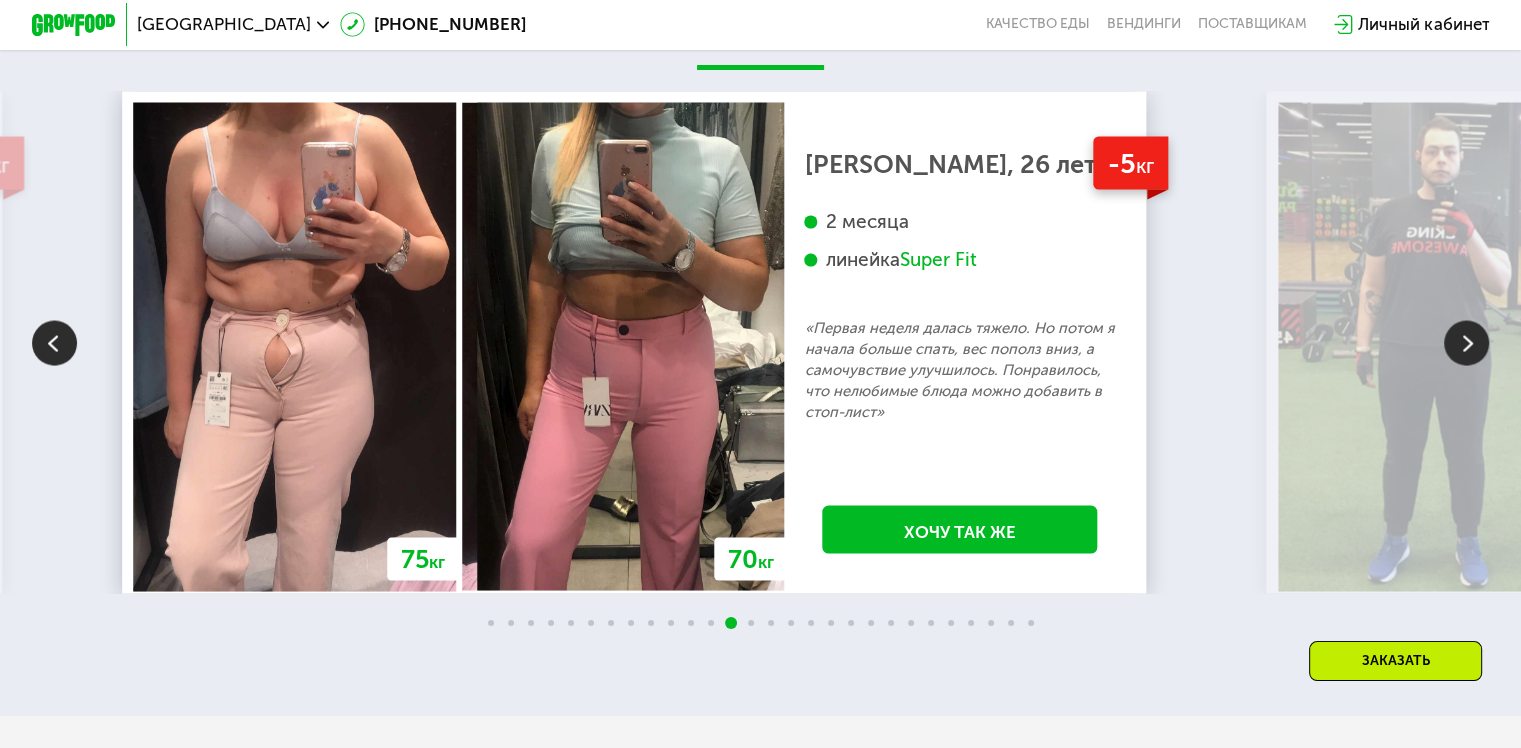 click at bounding box center (1466, 342) 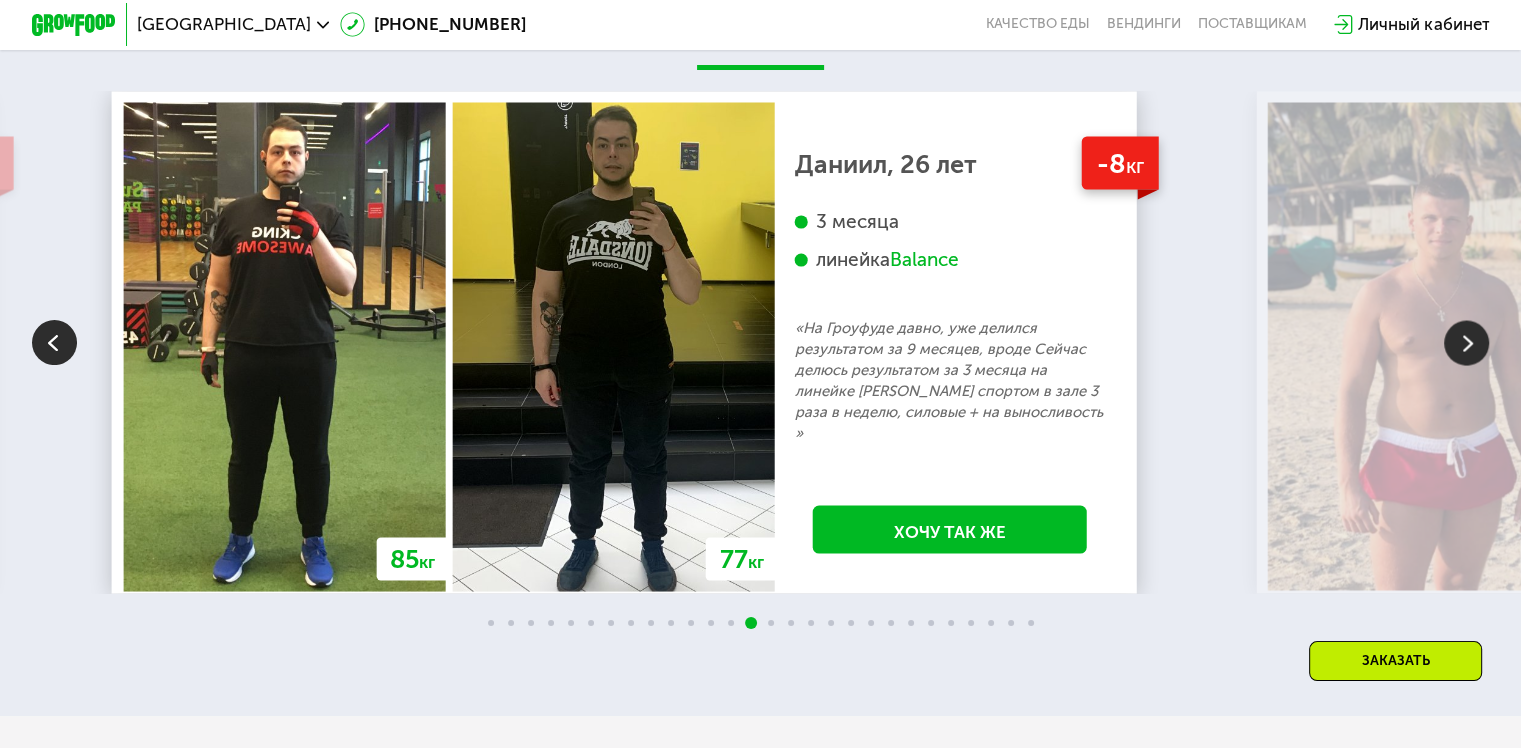 click at bounding box center (1466, 342) 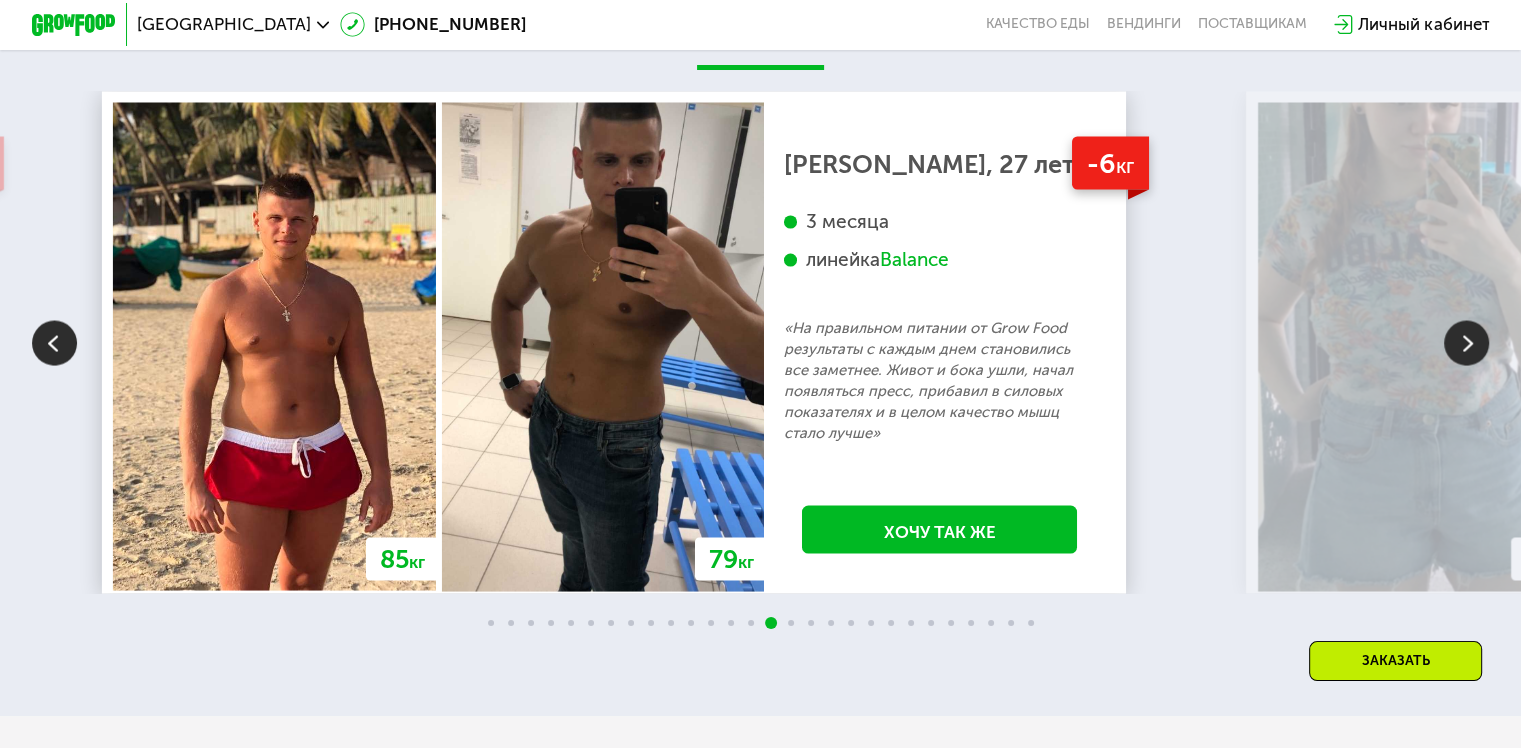 click at bounding box center [1466, 342] 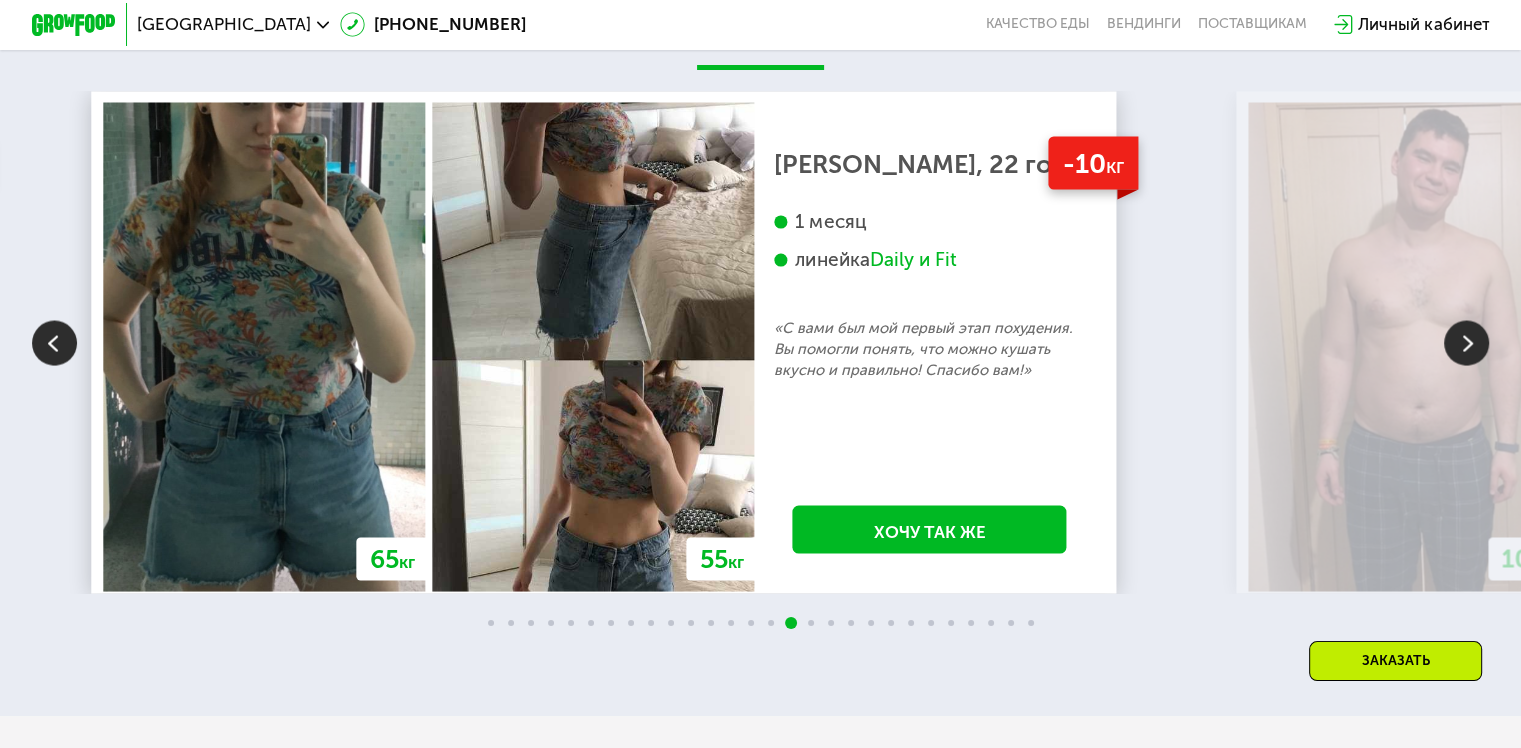 click at bounding box center (1466, 342) 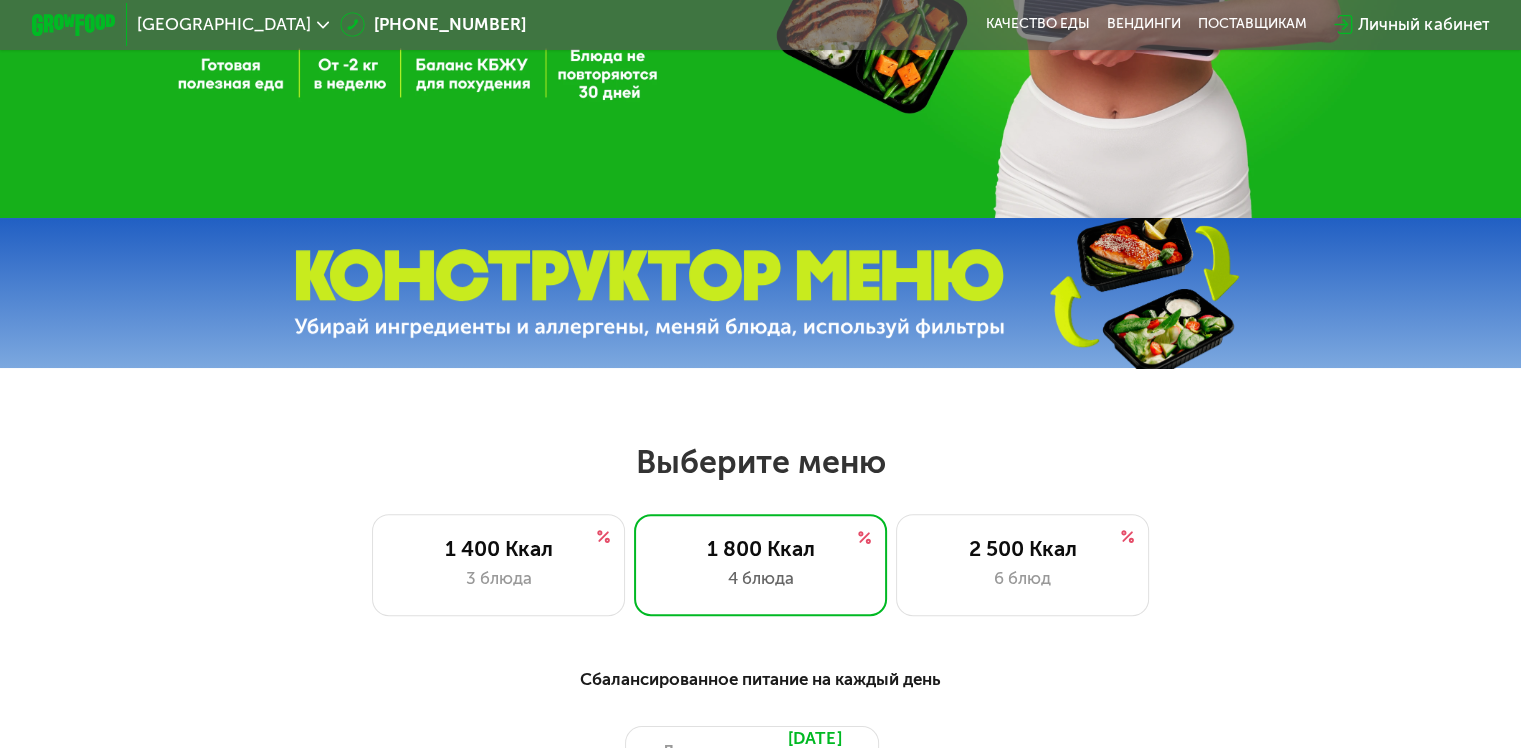 scroll, scrollTop: 0, scrollLeft: 0, axis: both 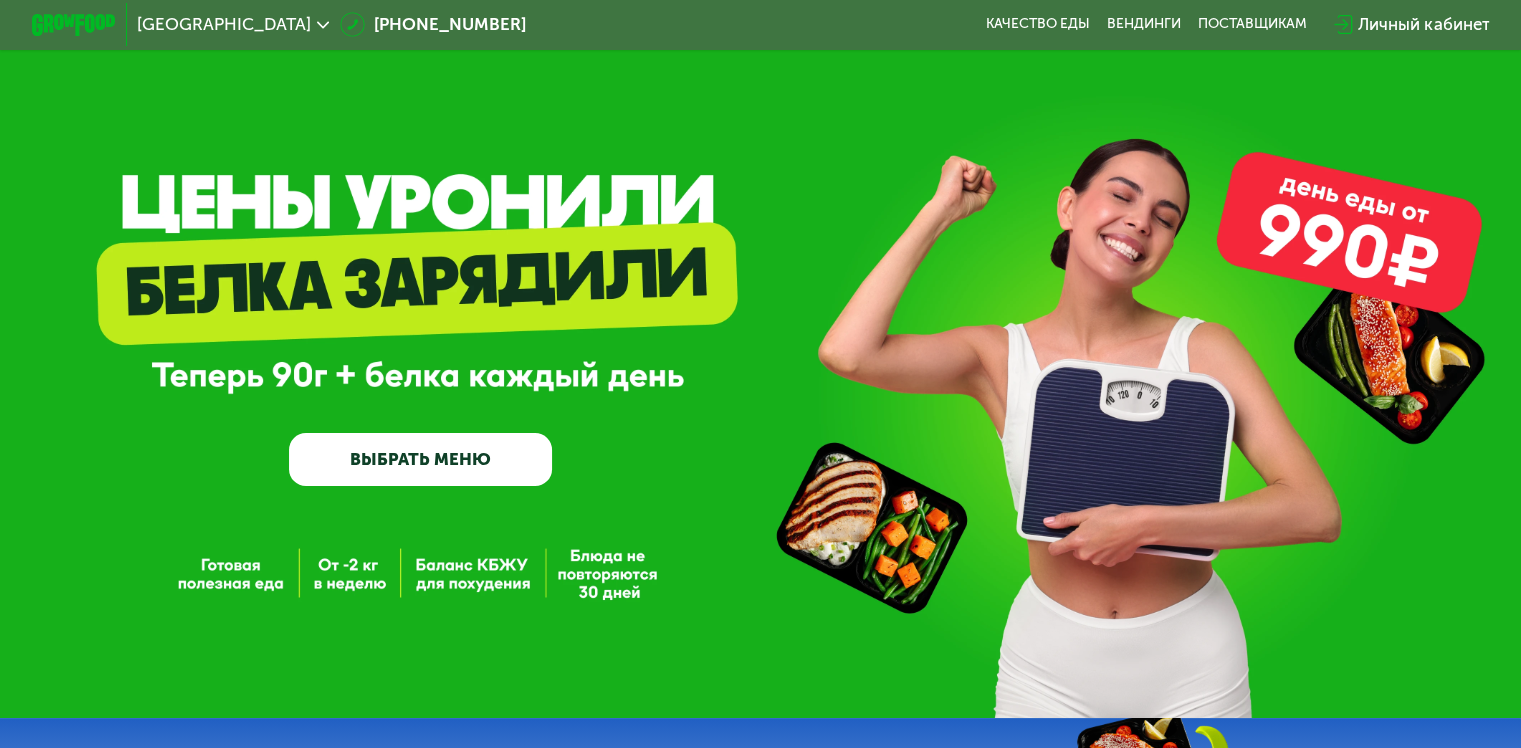 click 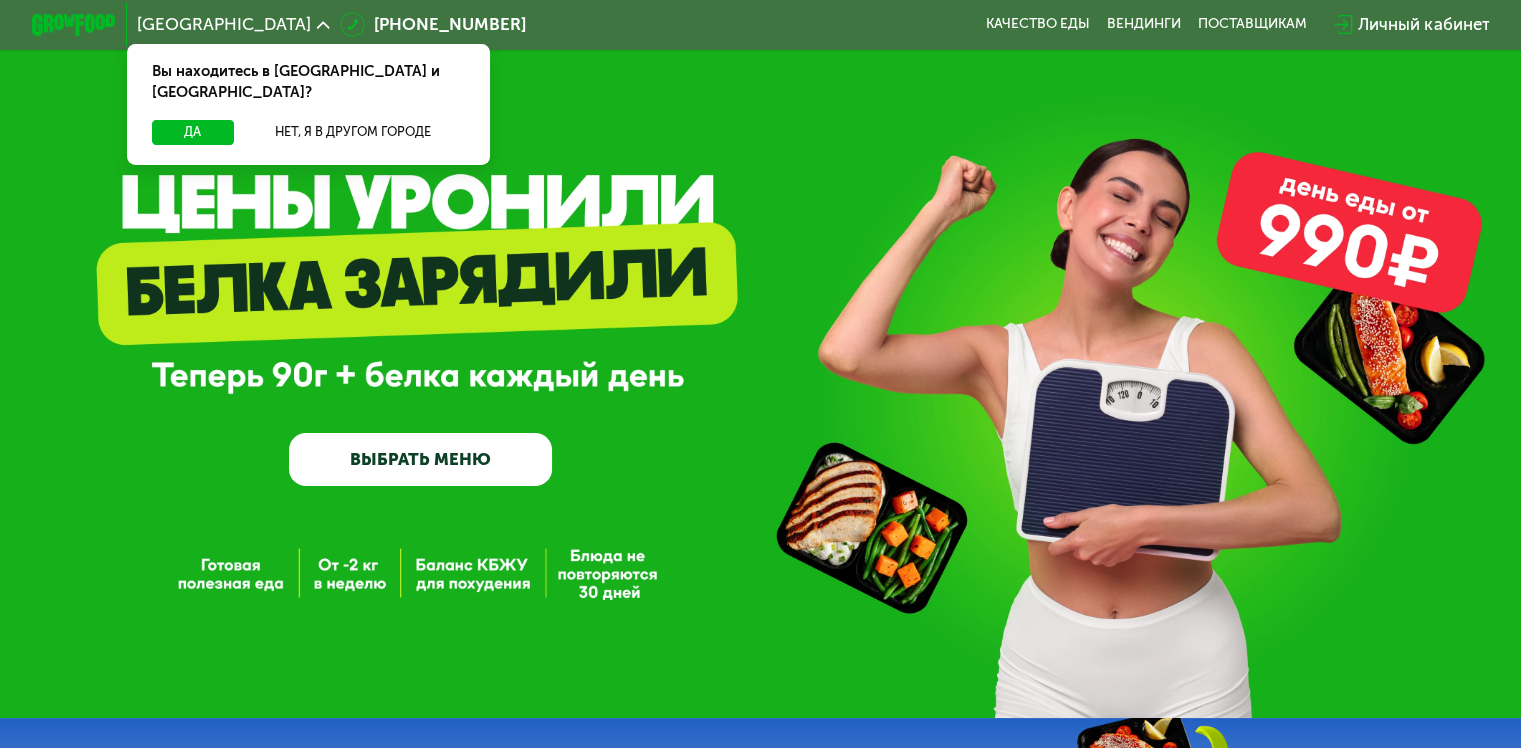 click 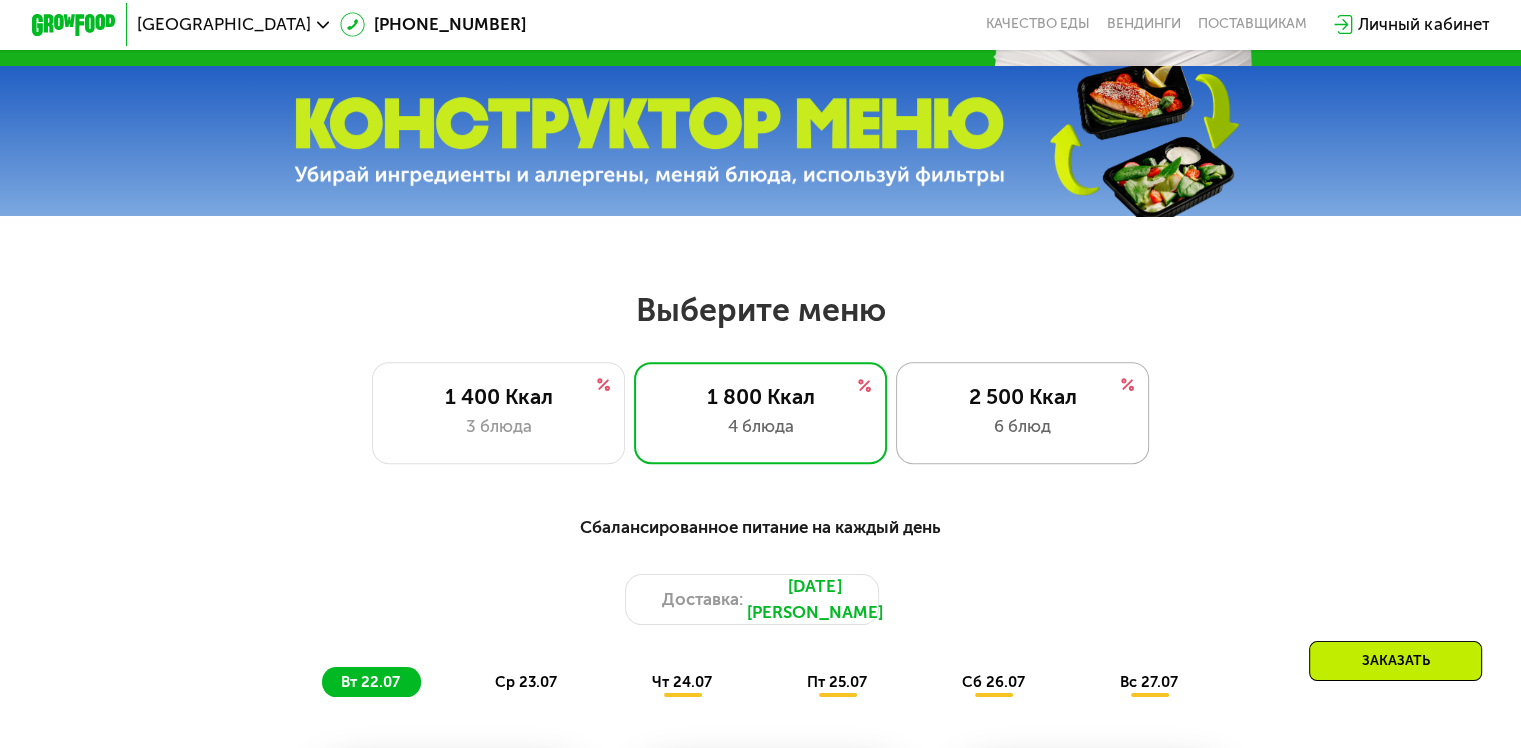scroll, scrollTop: 700, scrollLeft: 0, axis: vertical 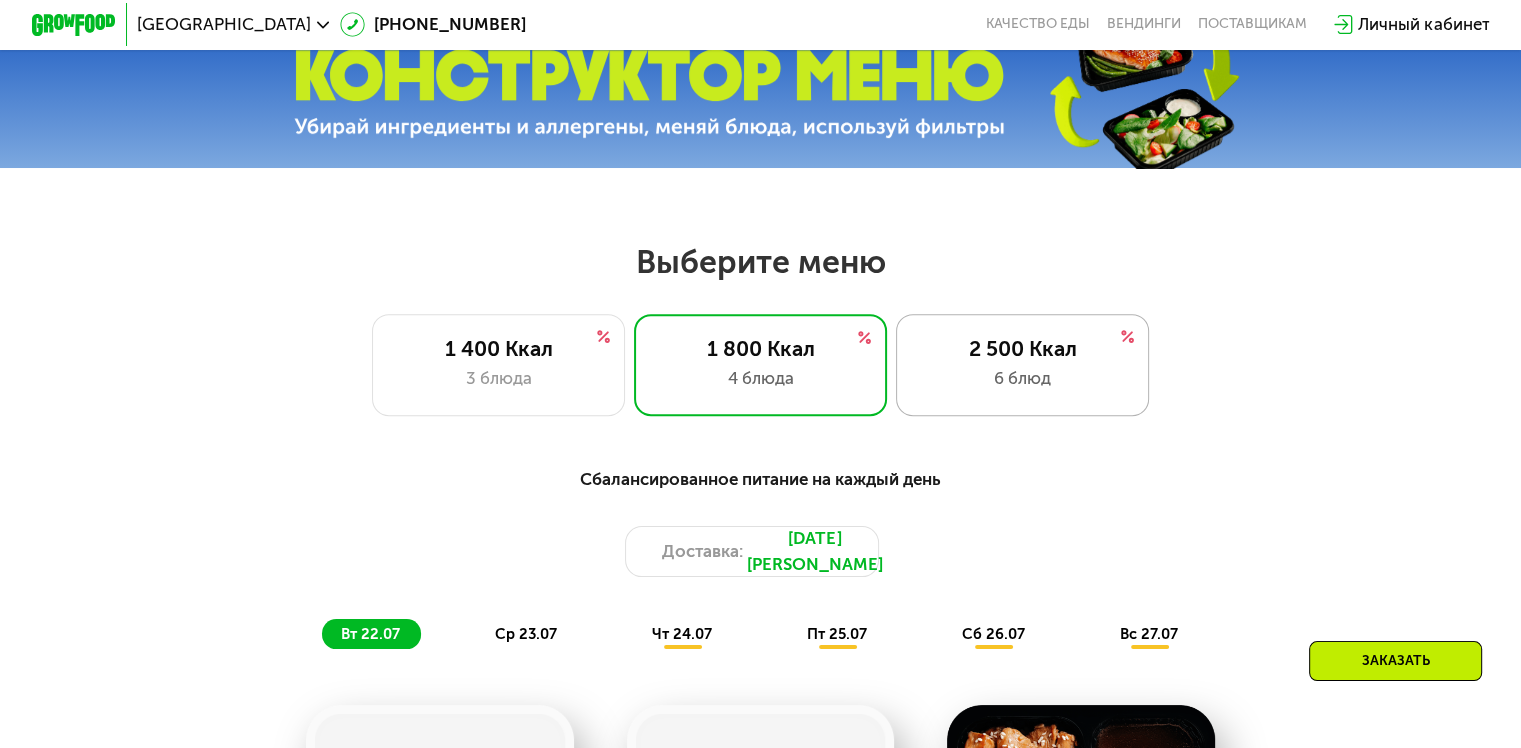 click on "2 500 Ккал" at bounding box center (1022, 348) 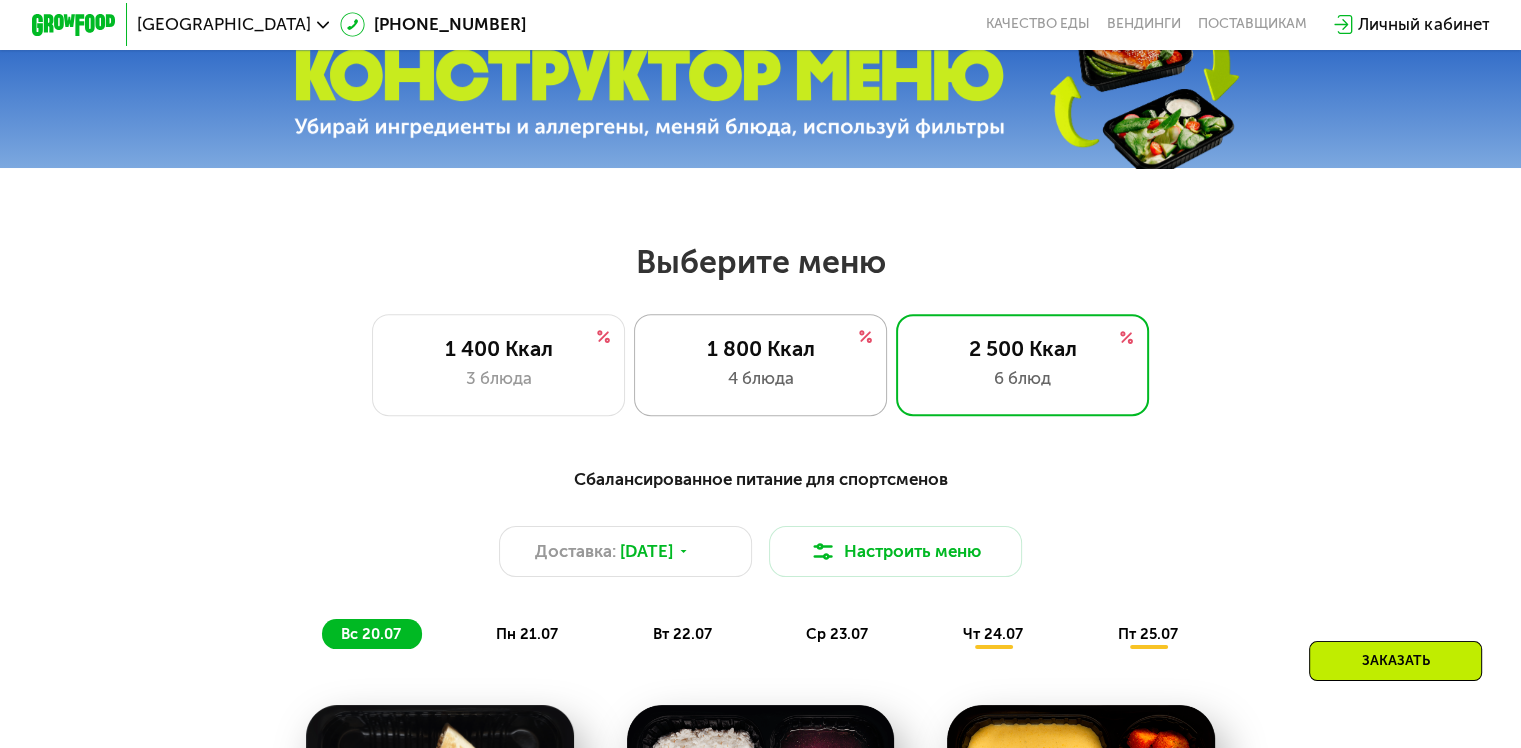 click on "1 800 Ккал" at bounding box center [760, 348] 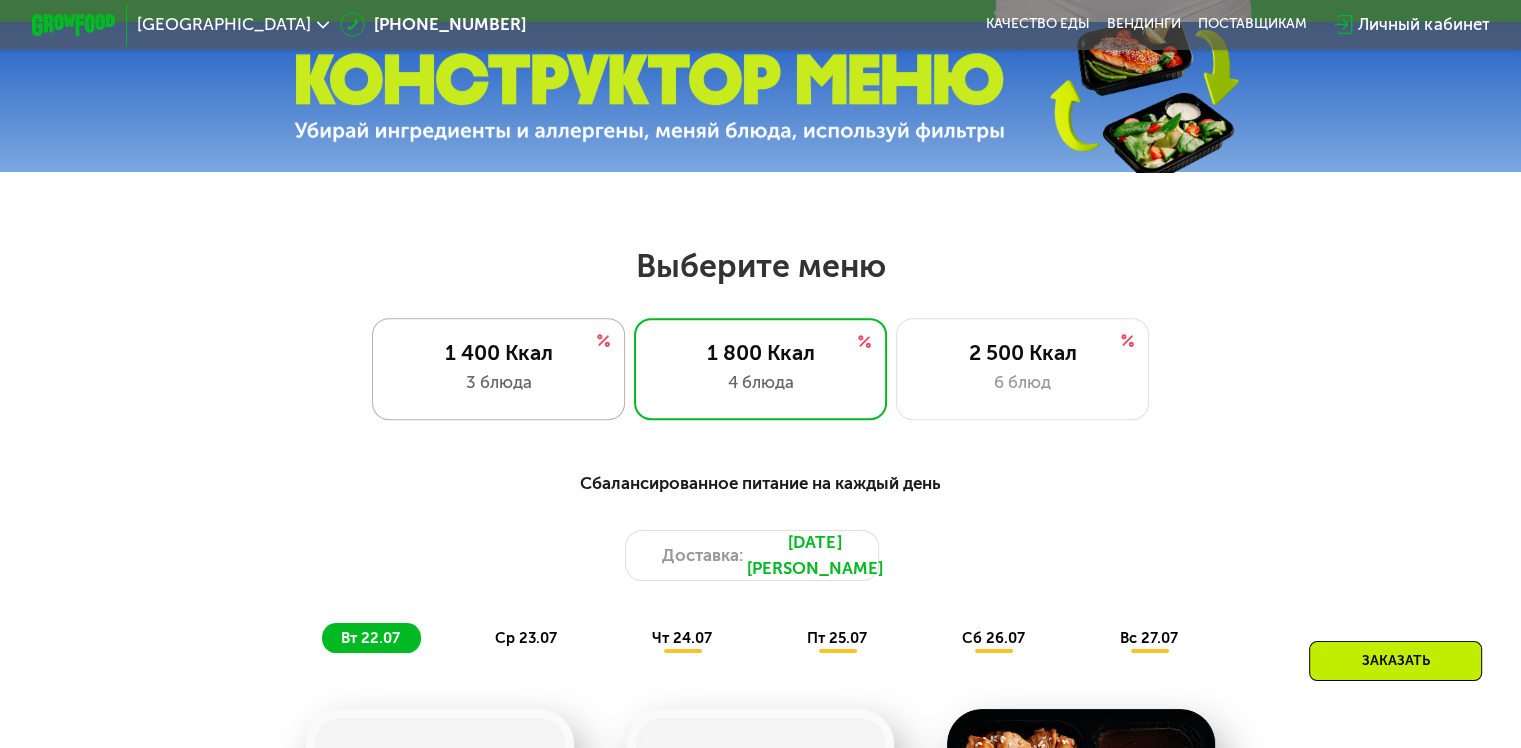 scroll, scrollTop: 700, scrollLeft: 0, axis: vertical 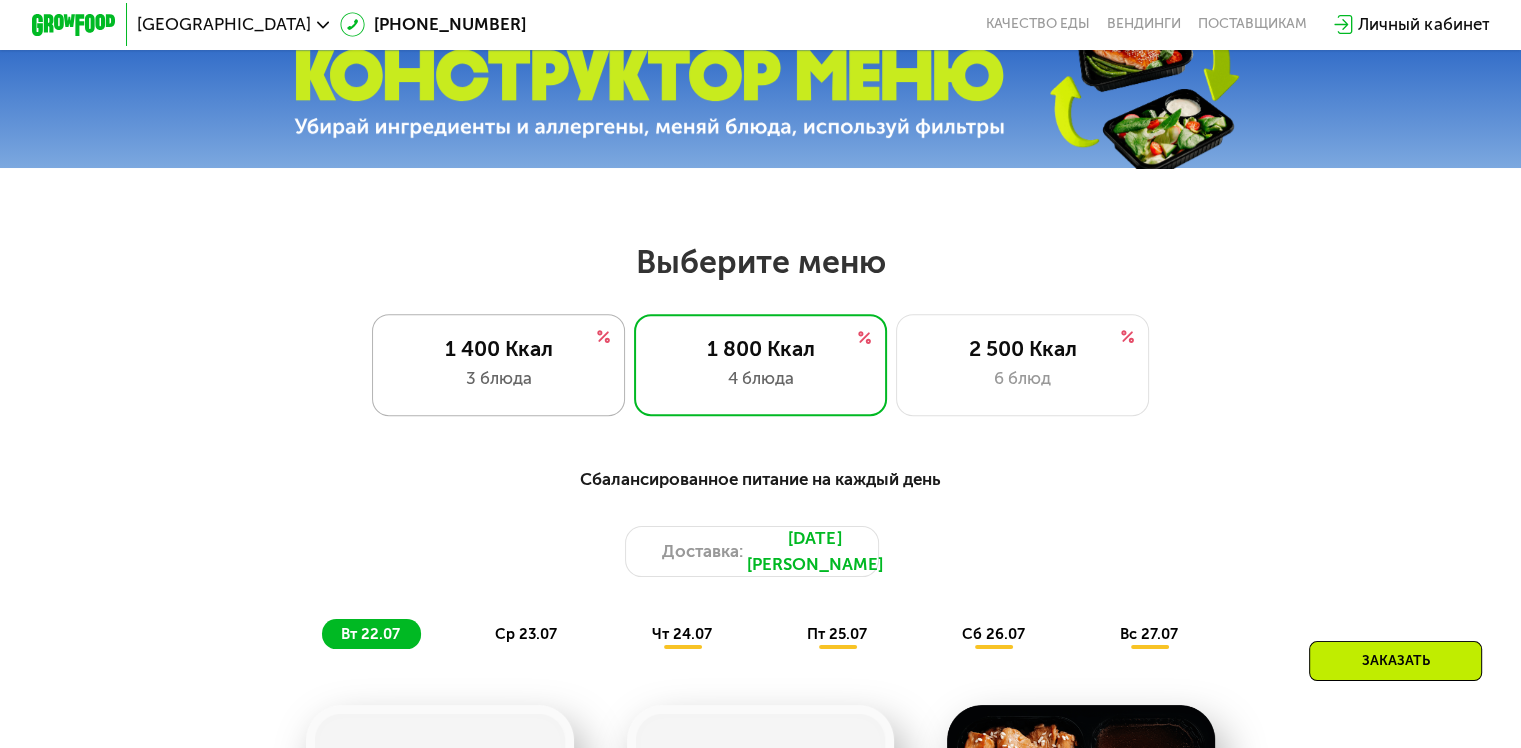 click on "1 400 Ккал" at bounding box center (498, 348) 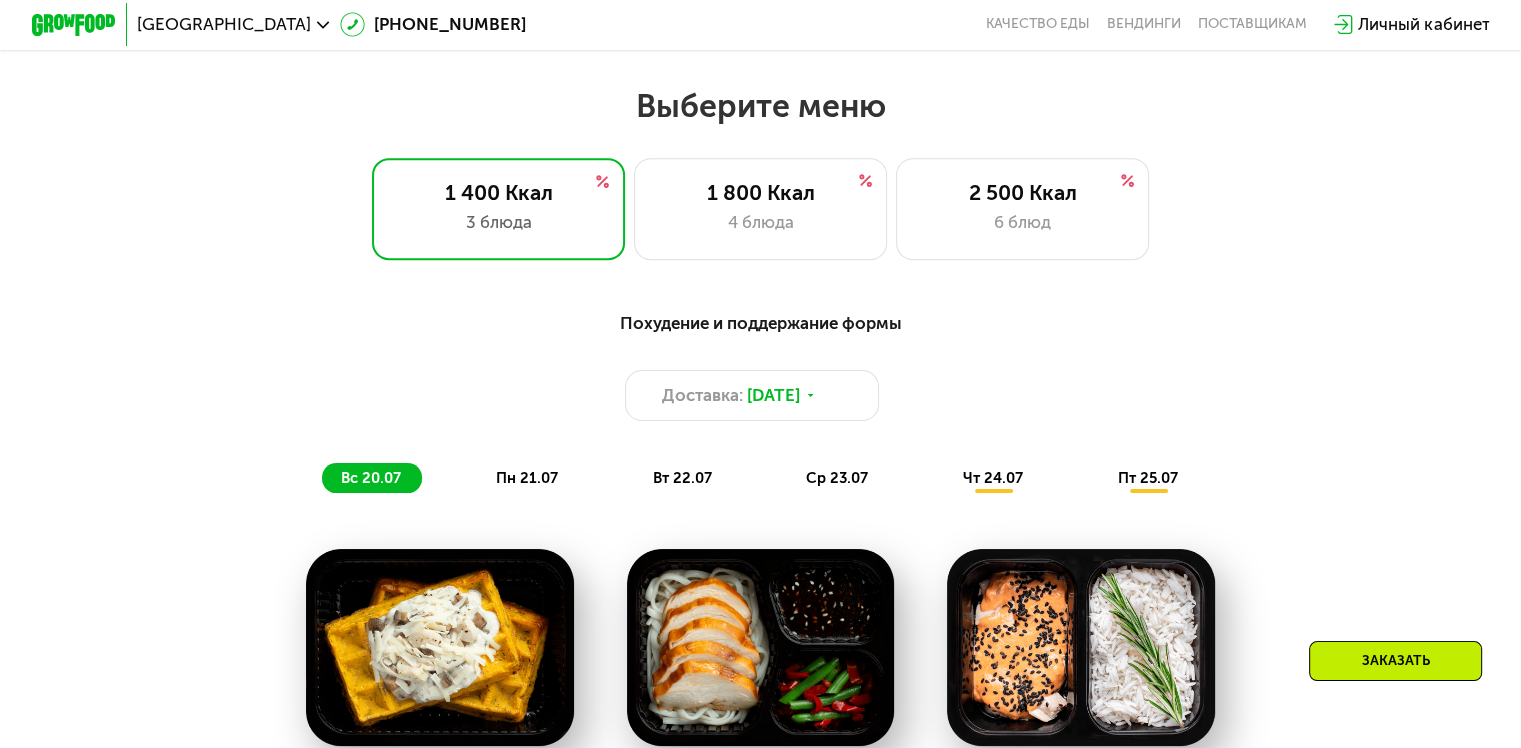 scroll, scrollTop: 700, scrollLeft: 0, axis: vertical 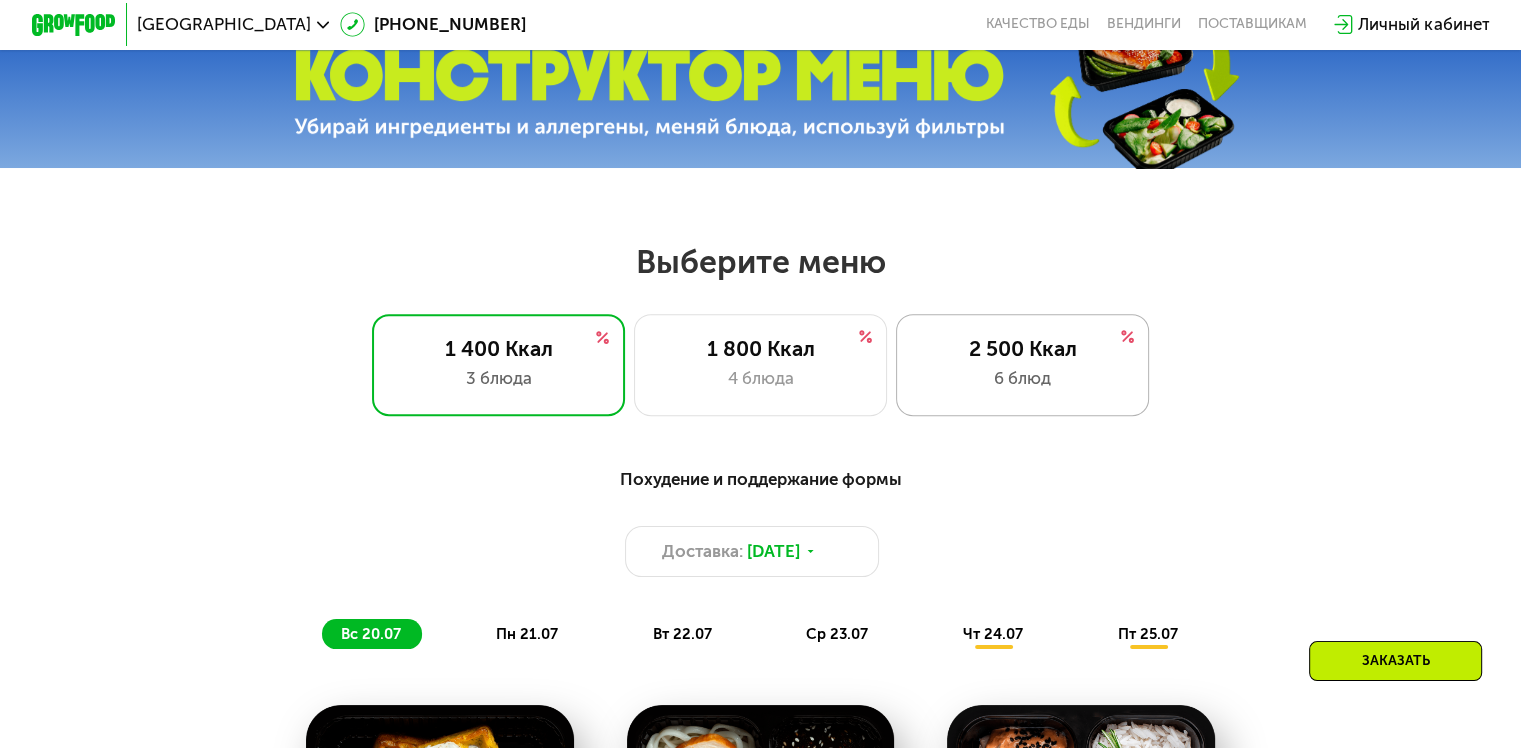 click on "2 500 Ккал" at bounding box center [1022, 348] 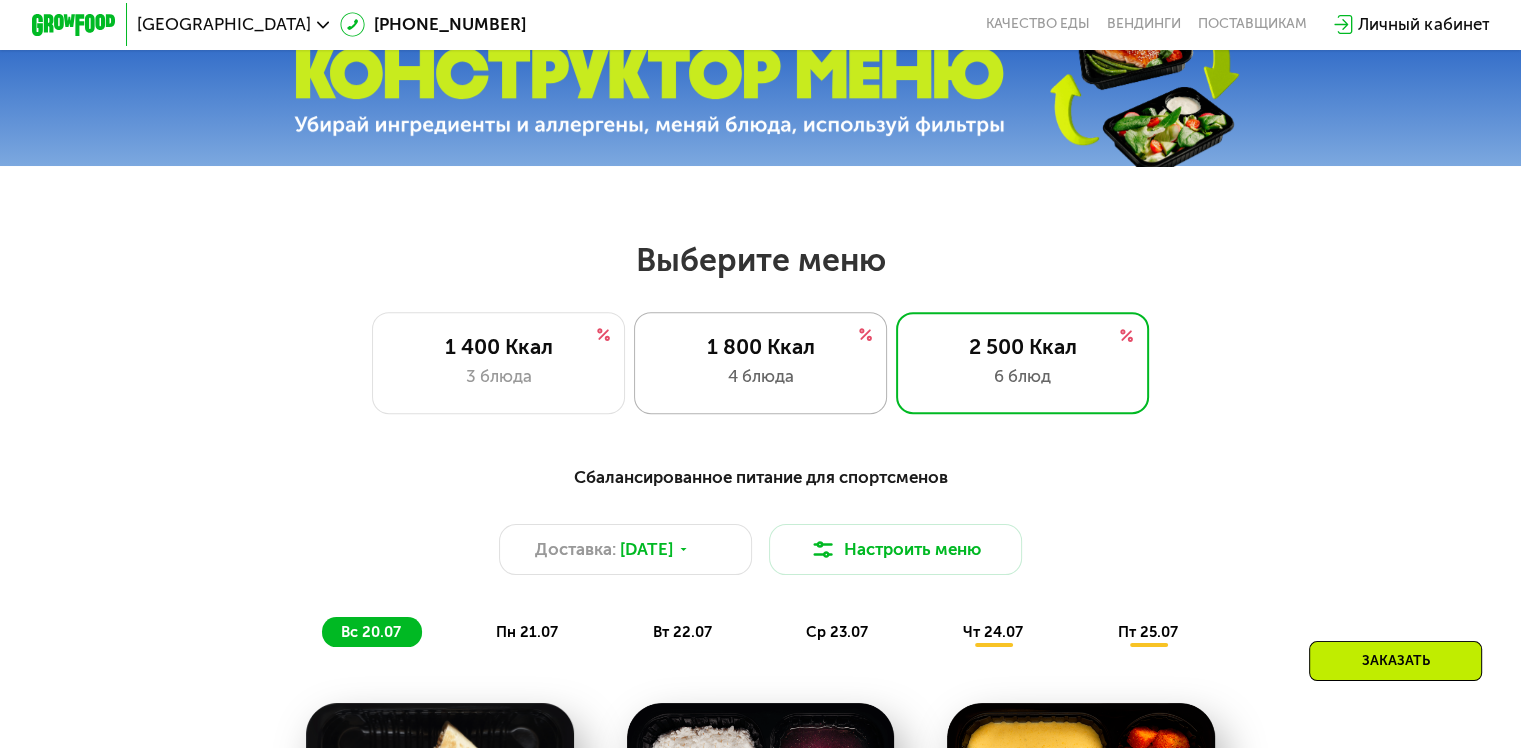 scroll, scrollTop: 700, scrollLeft: 0, axis: vertical 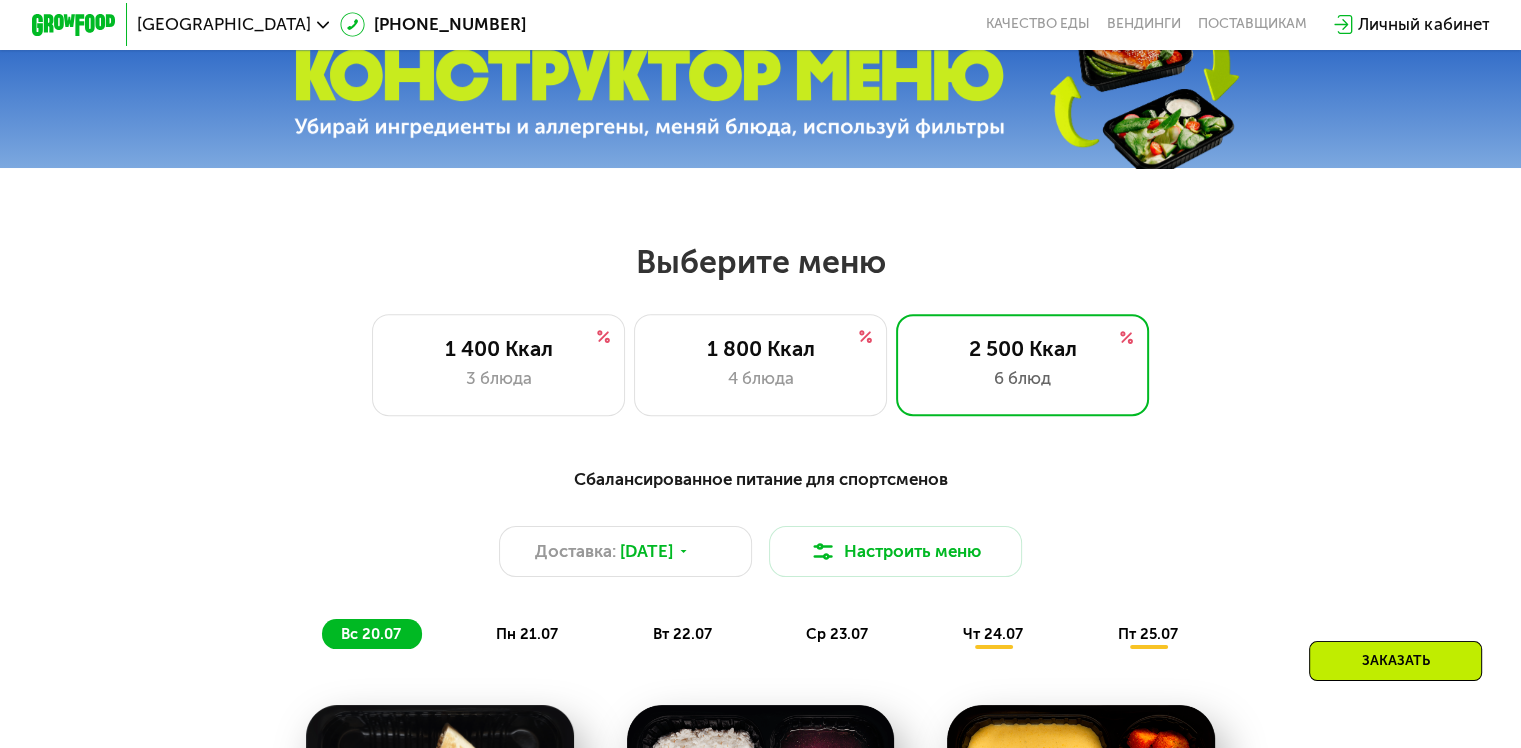 click on "1 800 Ккал" at bounding box center (760, 348) 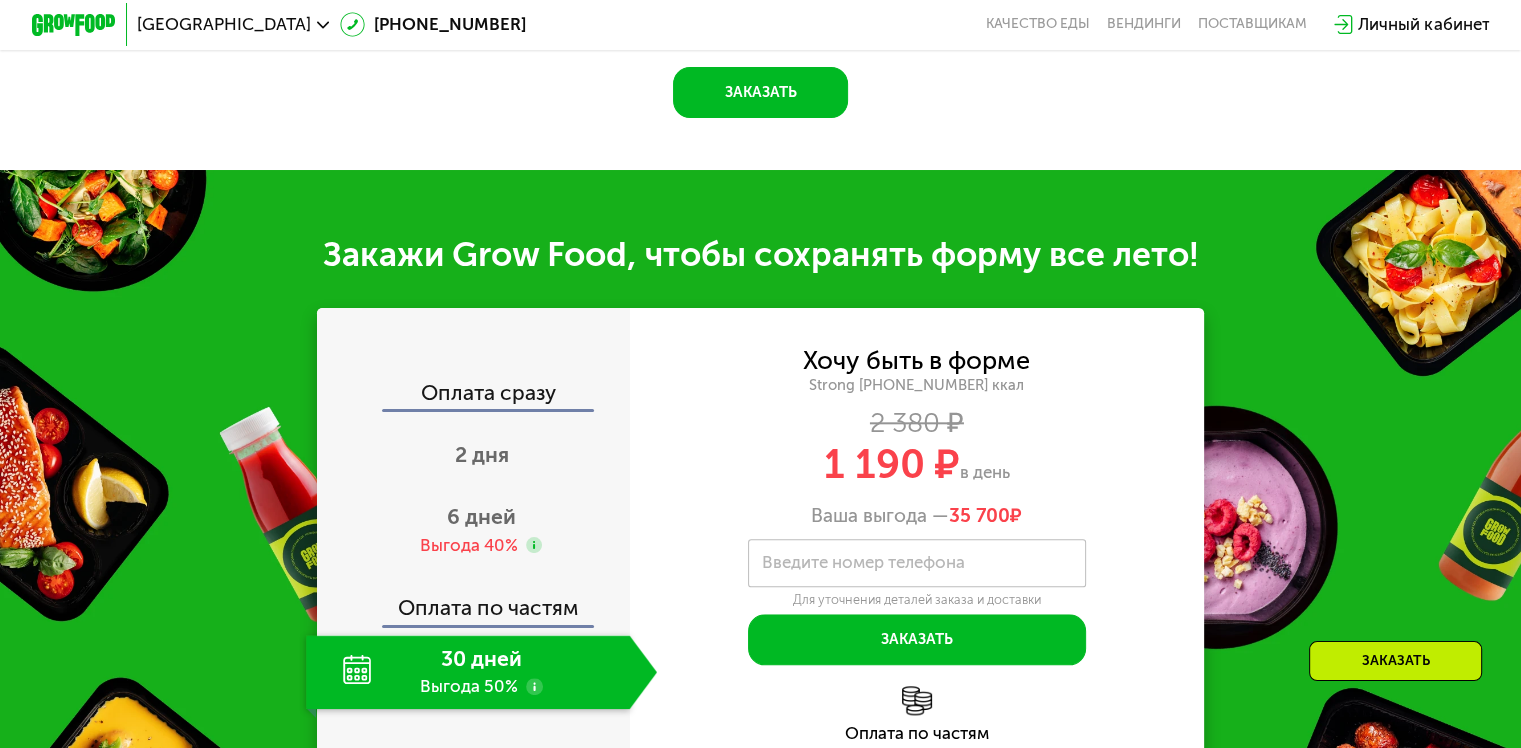 scroll, scrollTop: 2100, scrollLeft: 0, axis: vertical 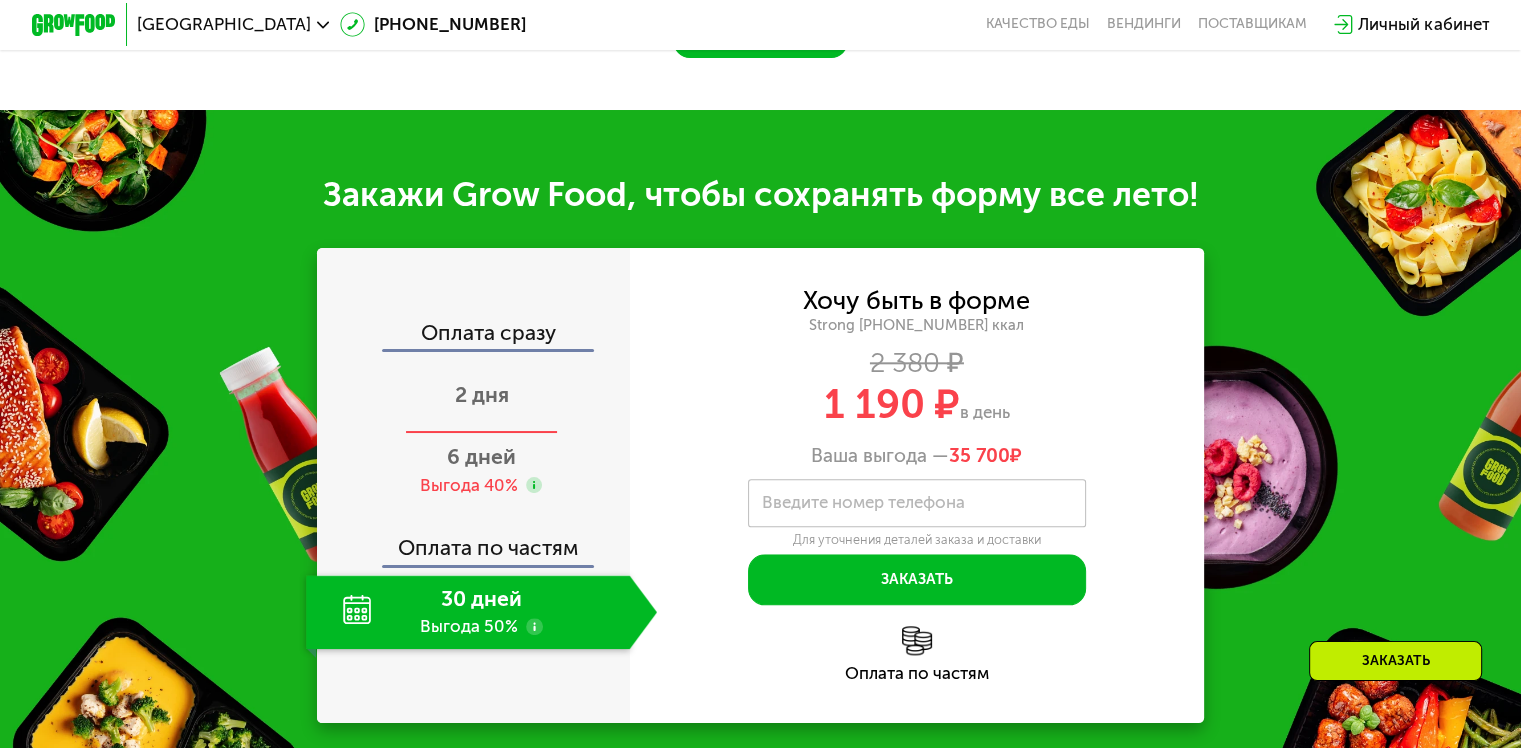 click on "2 дня" at bounding box center (482, 394) 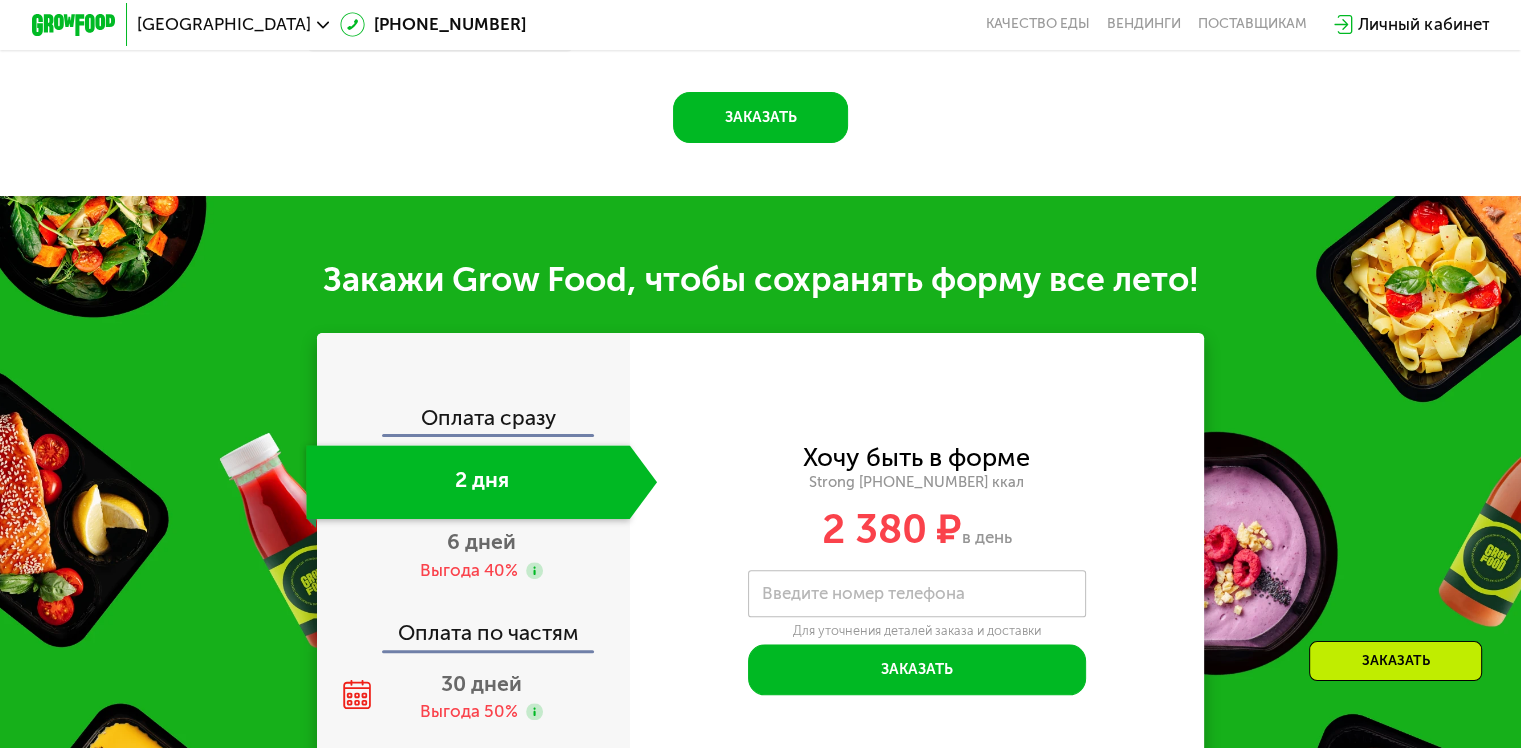 scroll, scrollTop: 2199, scrollLeft: 0, axis: vertical 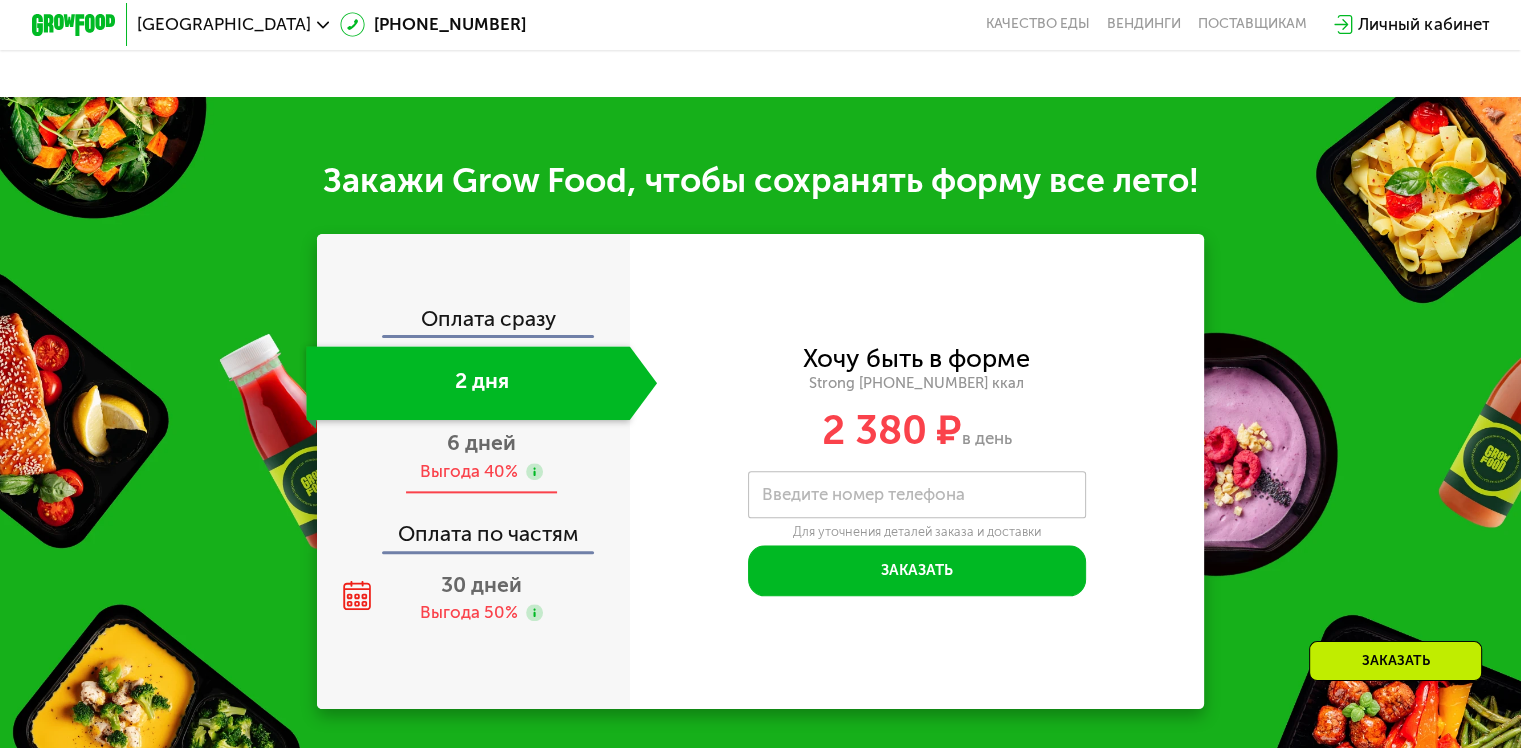 click on "6 дней" at bounding box center [481, 442] 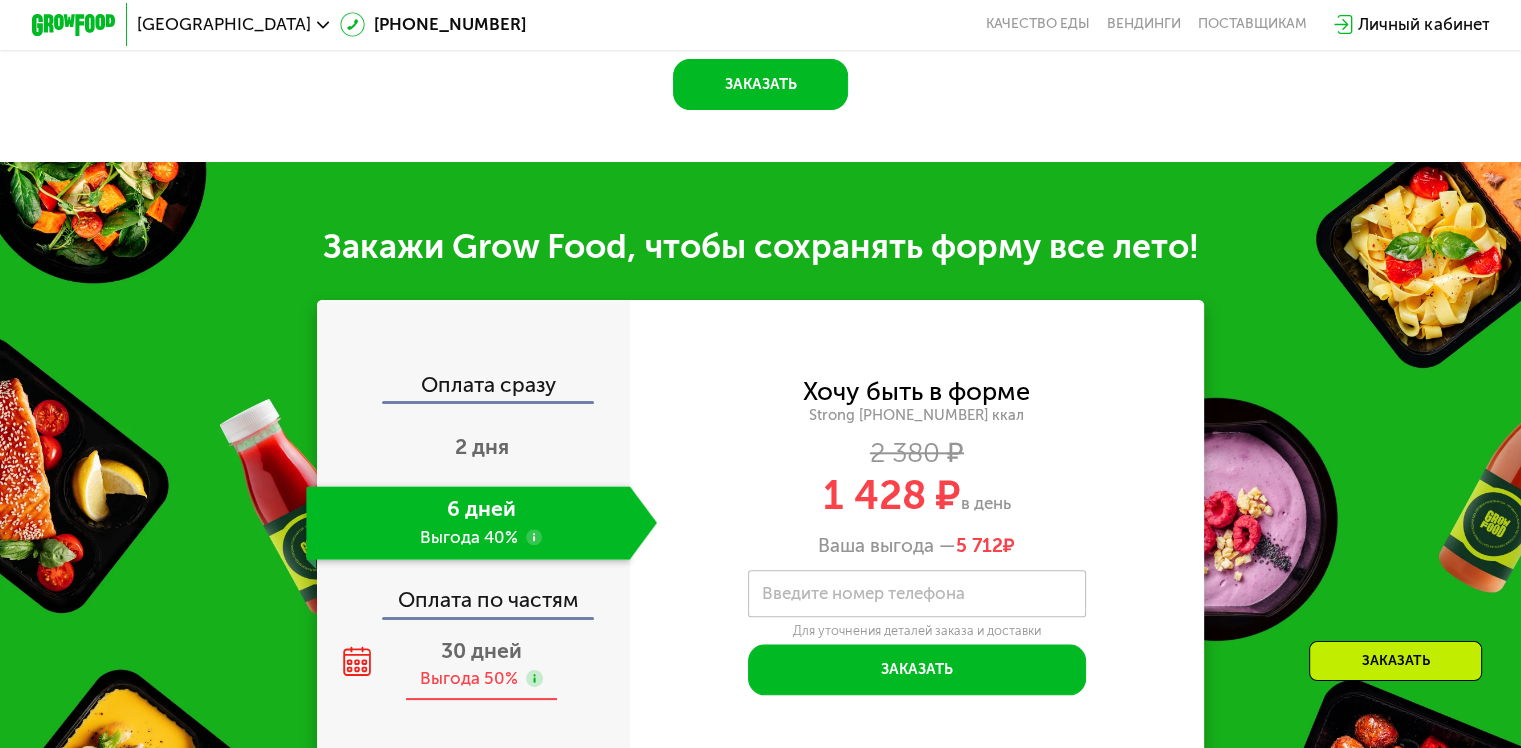 scroll, scrollTop: 2100, scrollLeft: 0, axis: vertical 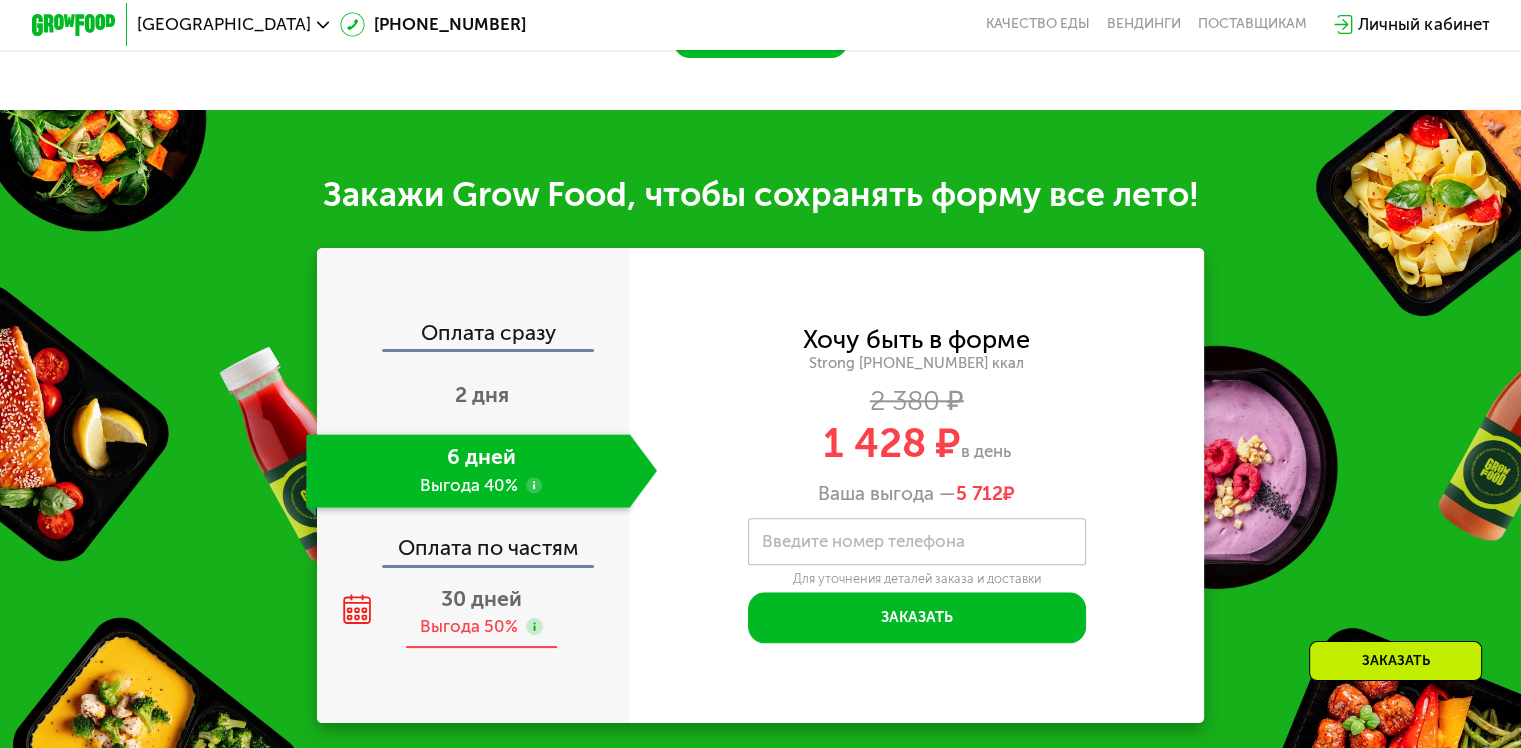 click on "30 дней" at bounding box center (481, 598) 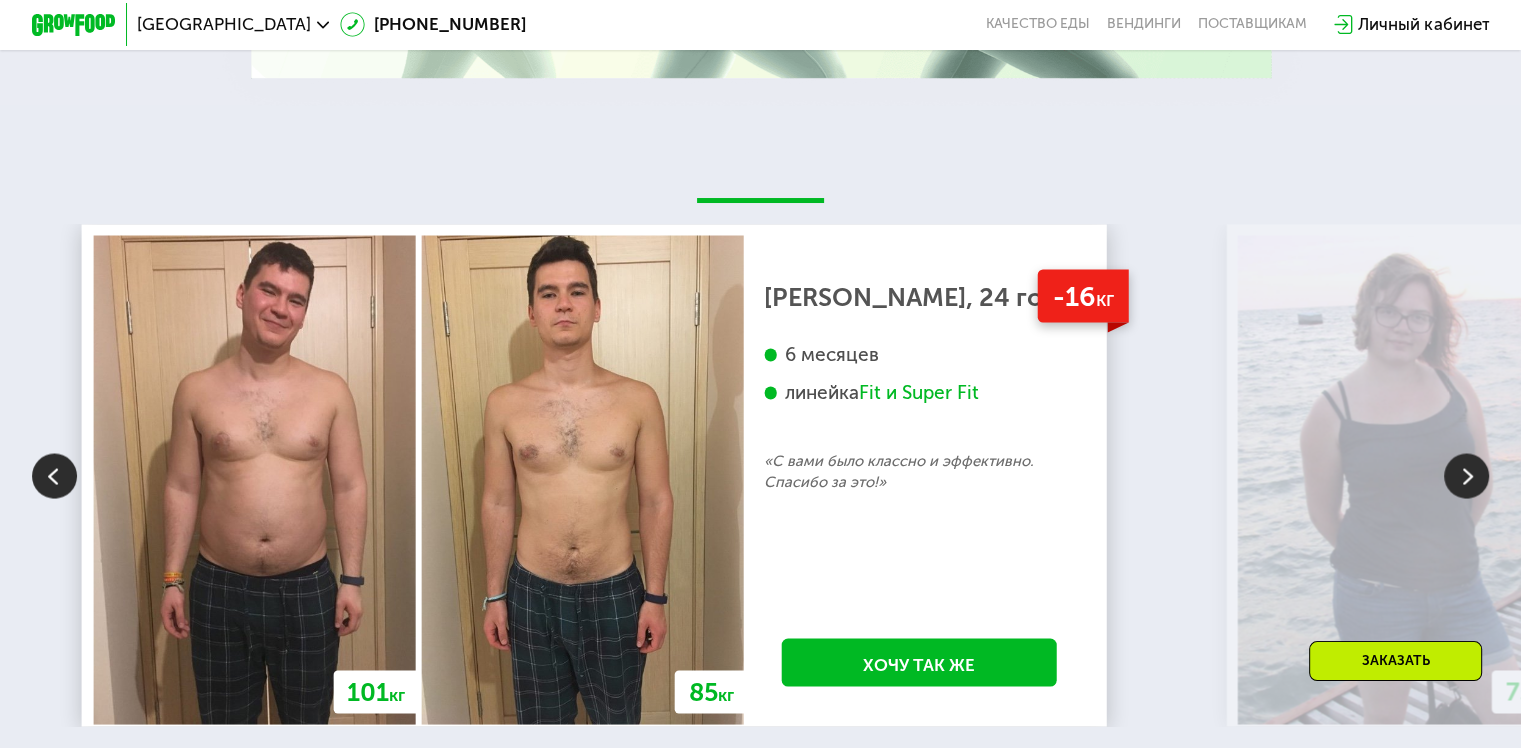 scroll, scrollTop: 3600, scrollLeft: 0, axis: vertical 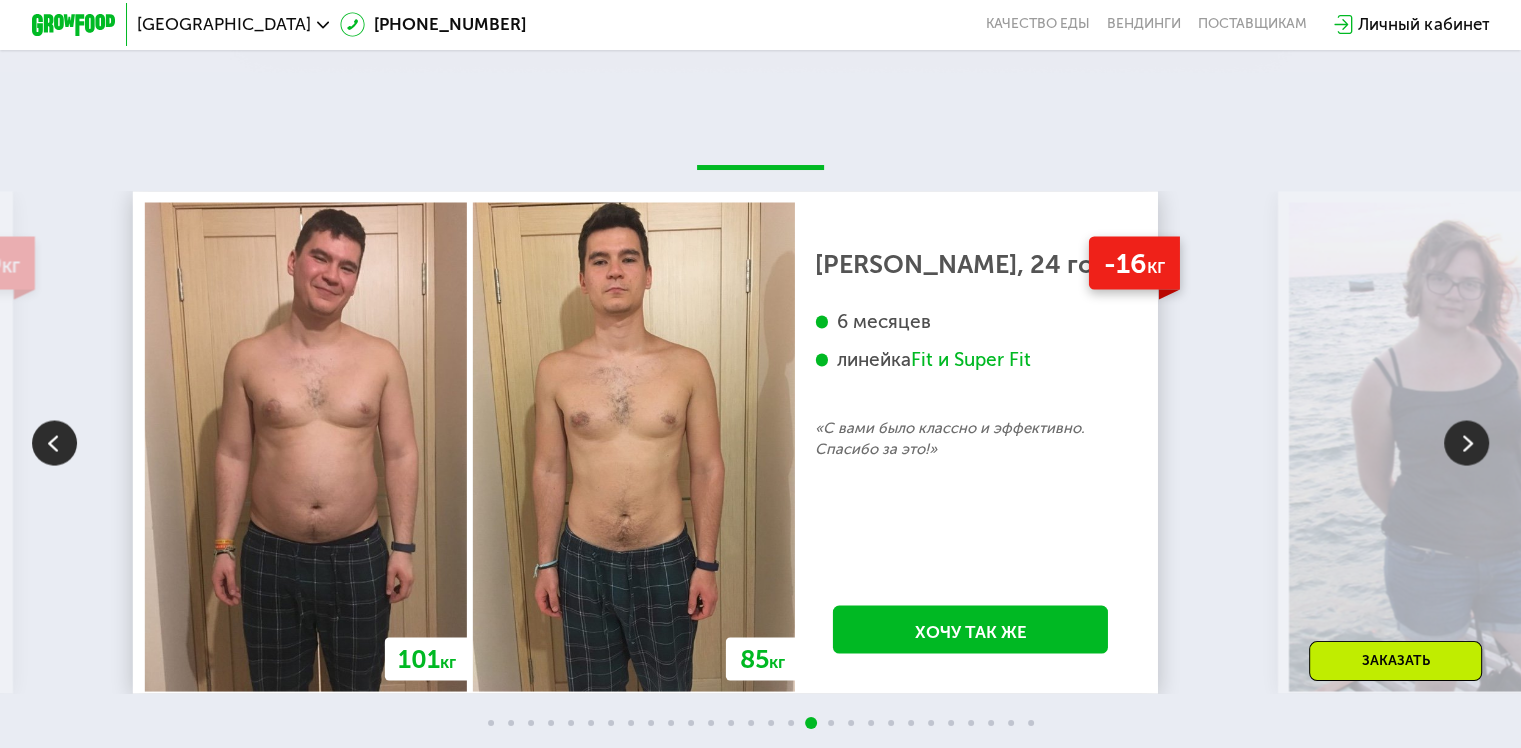 click on "Fit и Super Fit" at bounding box center [970, 359] 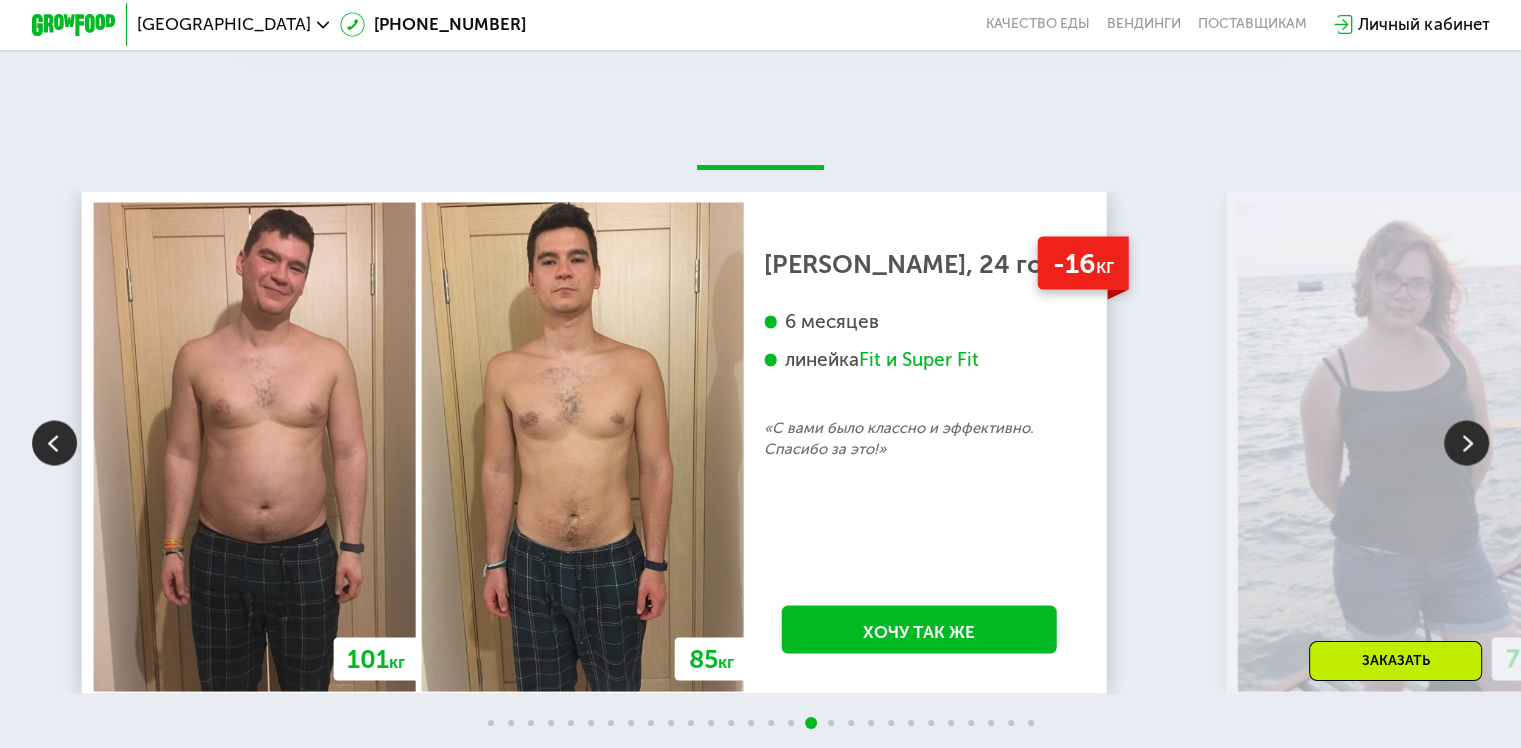 click on "Fit и Super Fit" at bounding box center (919, 359) 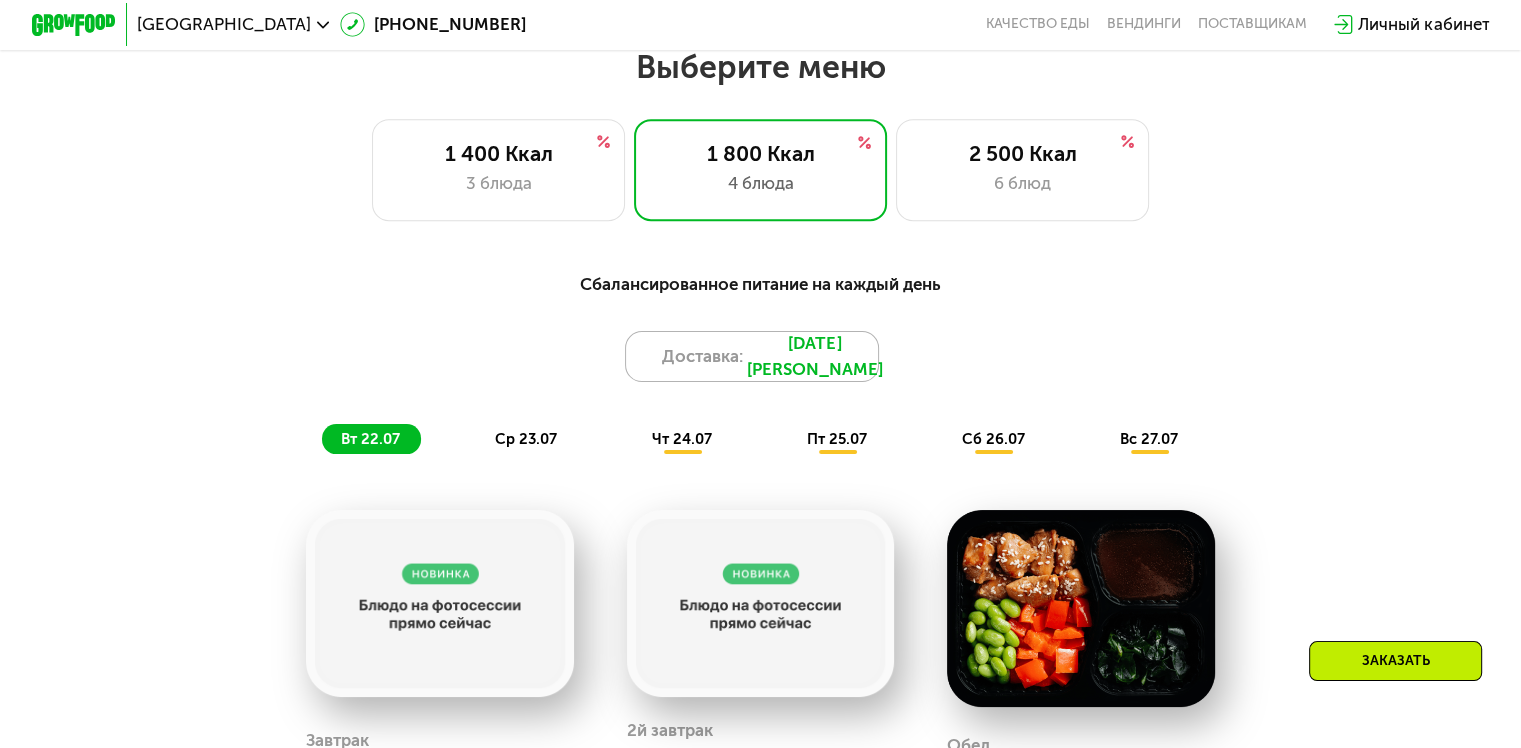 scroll, scrollTop: 900, scrollLeft: 0, axis: vertical 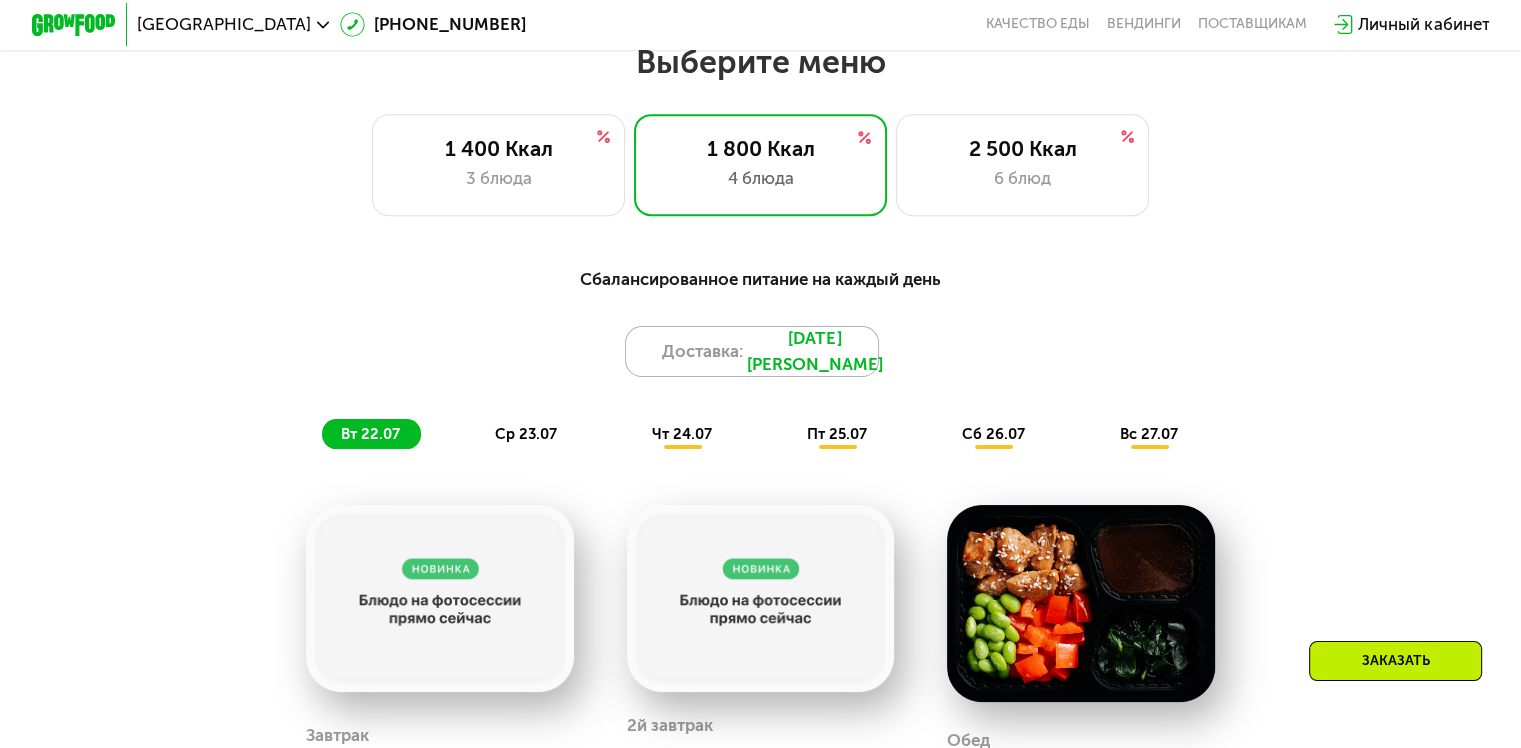 click on "[DATE][PERSON_NAME]" at bounding box center [815, 351] 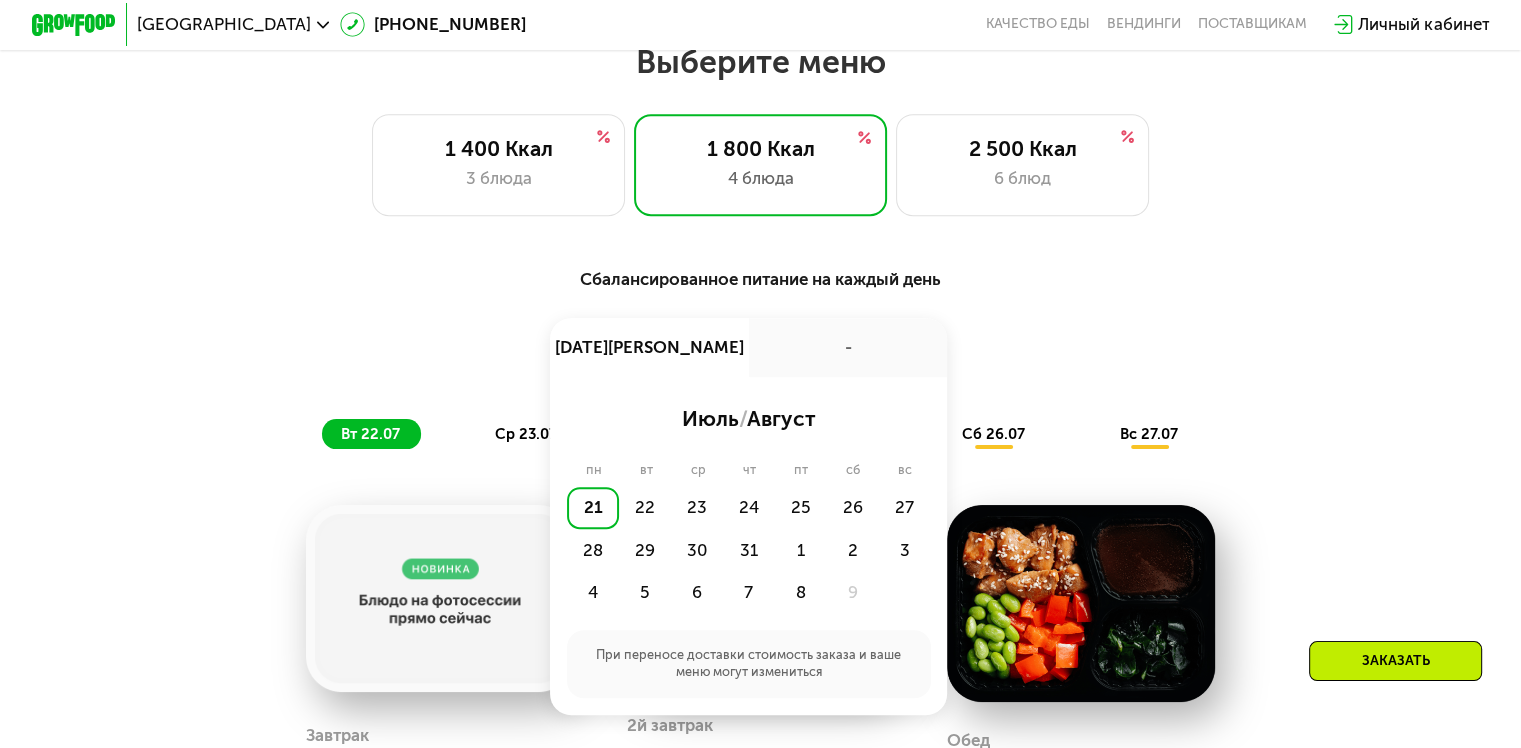 click on "Доставка: [DATE] июл, пн - июль  /  август пн вт ср чт пт сб вс 21 22 23 24 25 26 27 28 29 30 31 1 2 3 4 5 6 7 8 9  При переносе доставки стоимость заказа и ваше меню могут измениться" at bounding box center [760, 351] 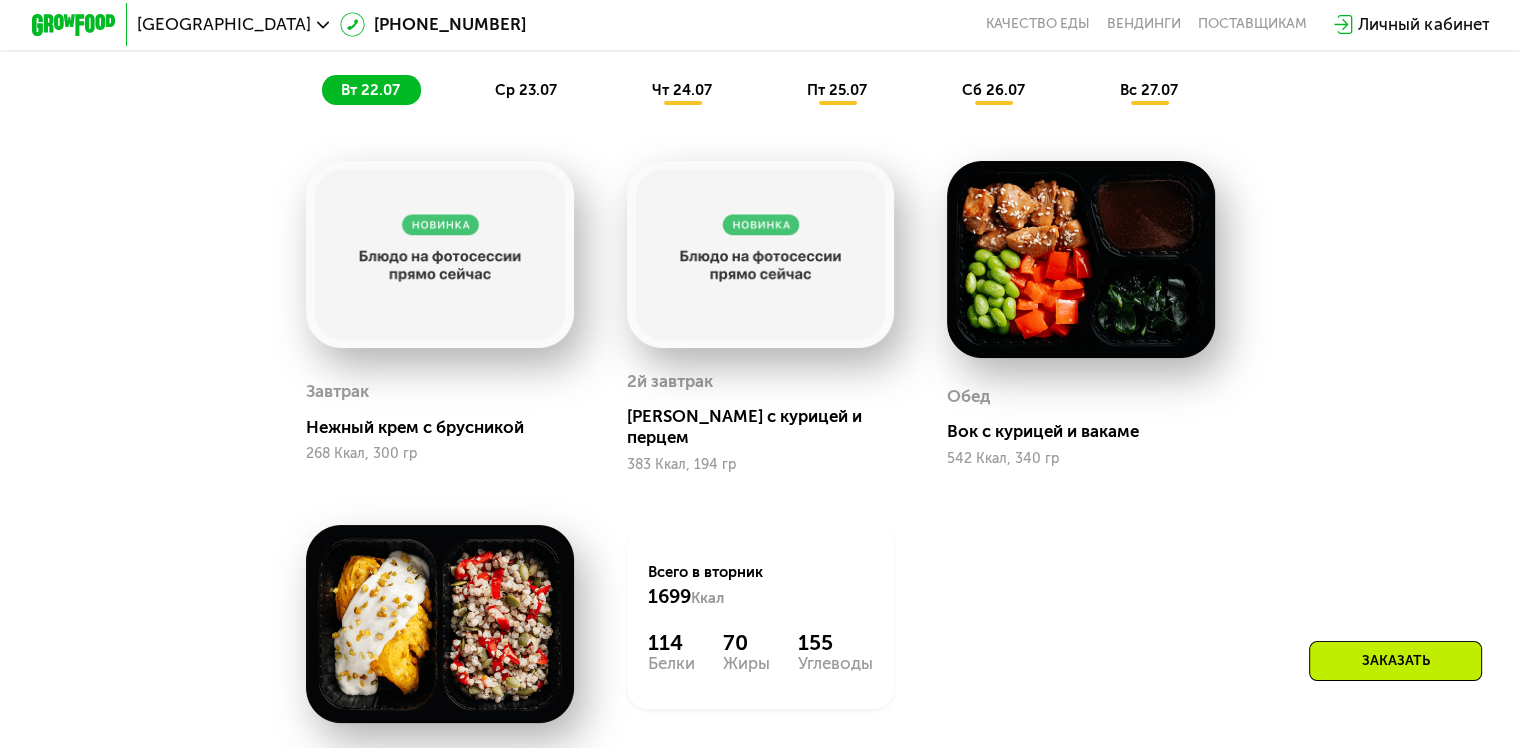 scroll, scrollTop: 1200, scrollLeft: 0, axis: vertical 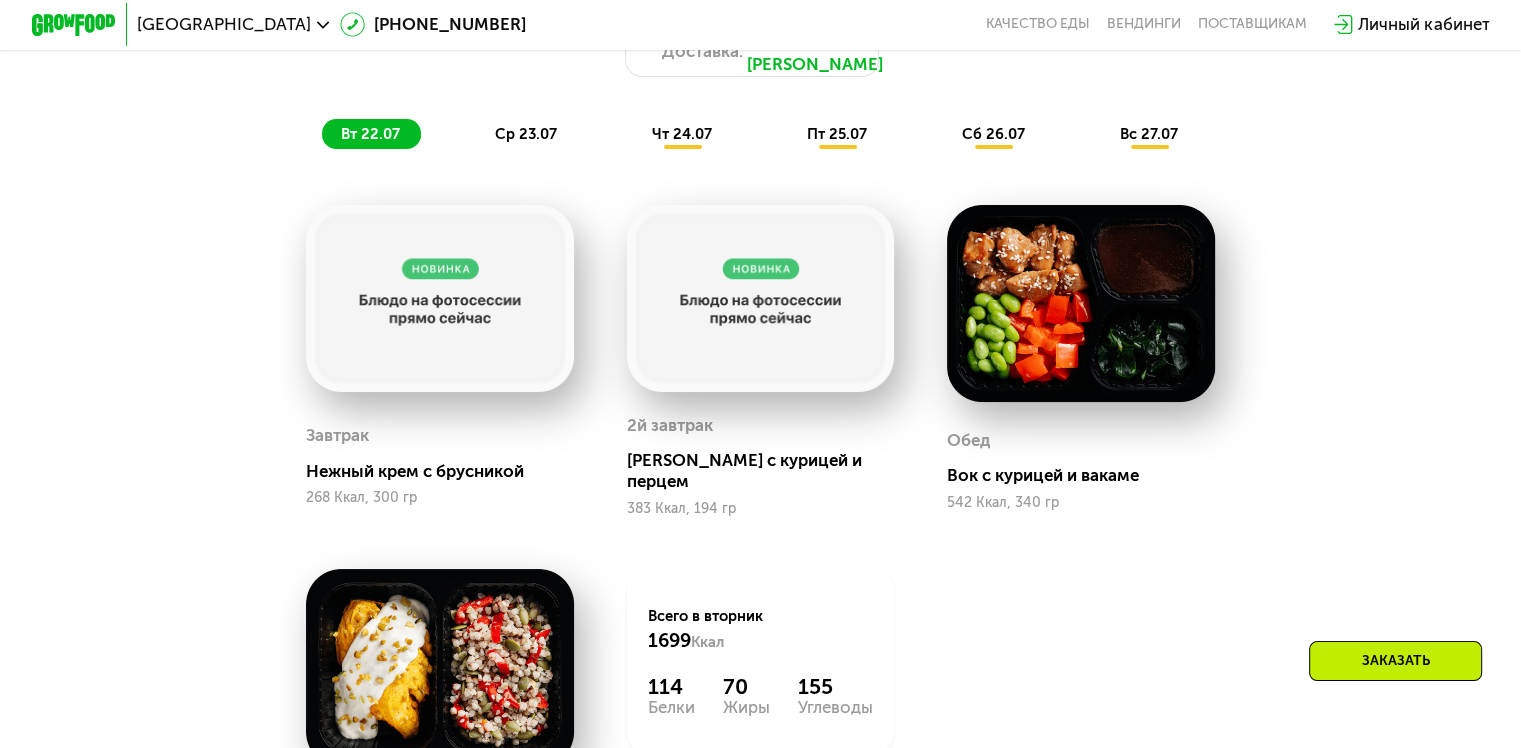 click on "чт 24.07" at bounding box center [682, 134] 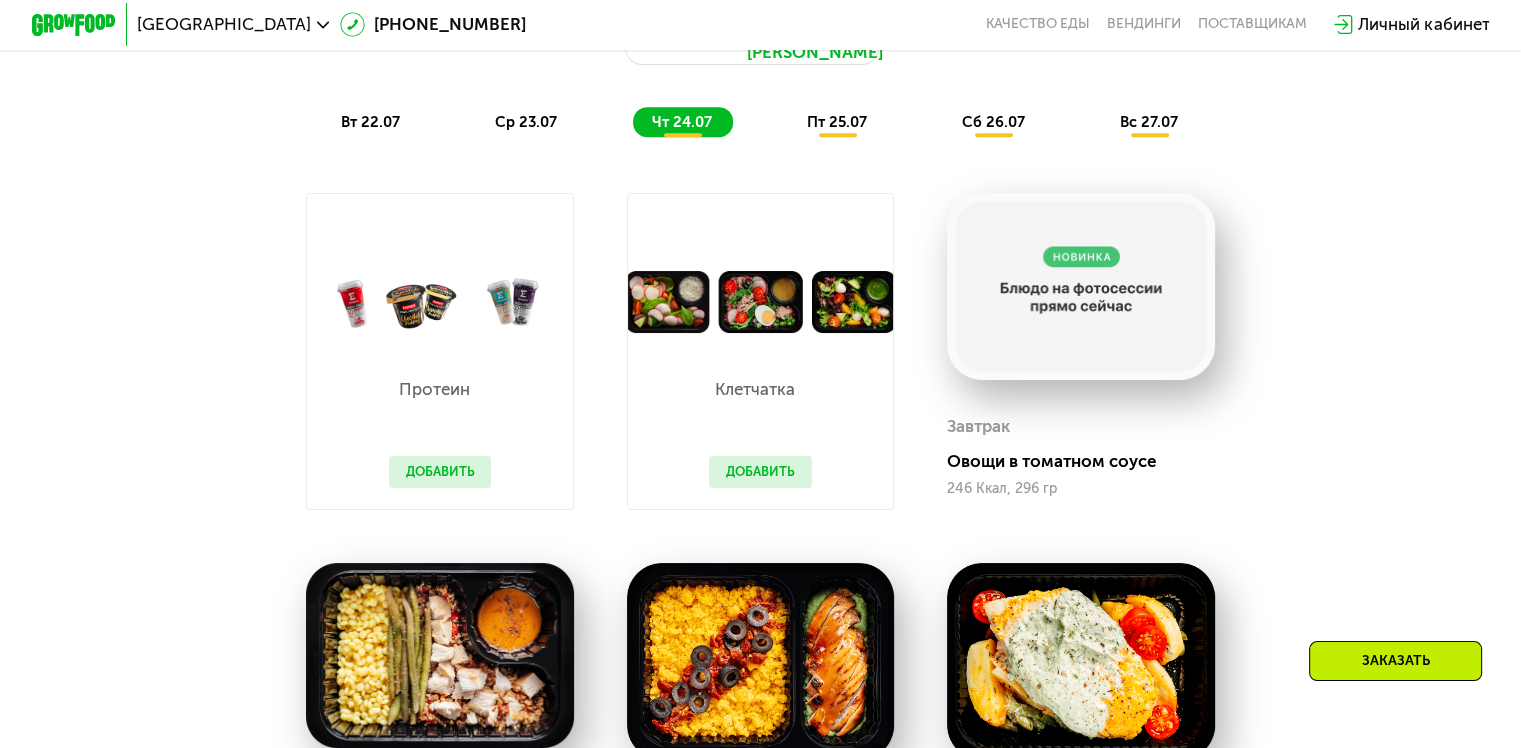 scroll, scrollTop: 1200, scrollLeft: 0, axis: vertical 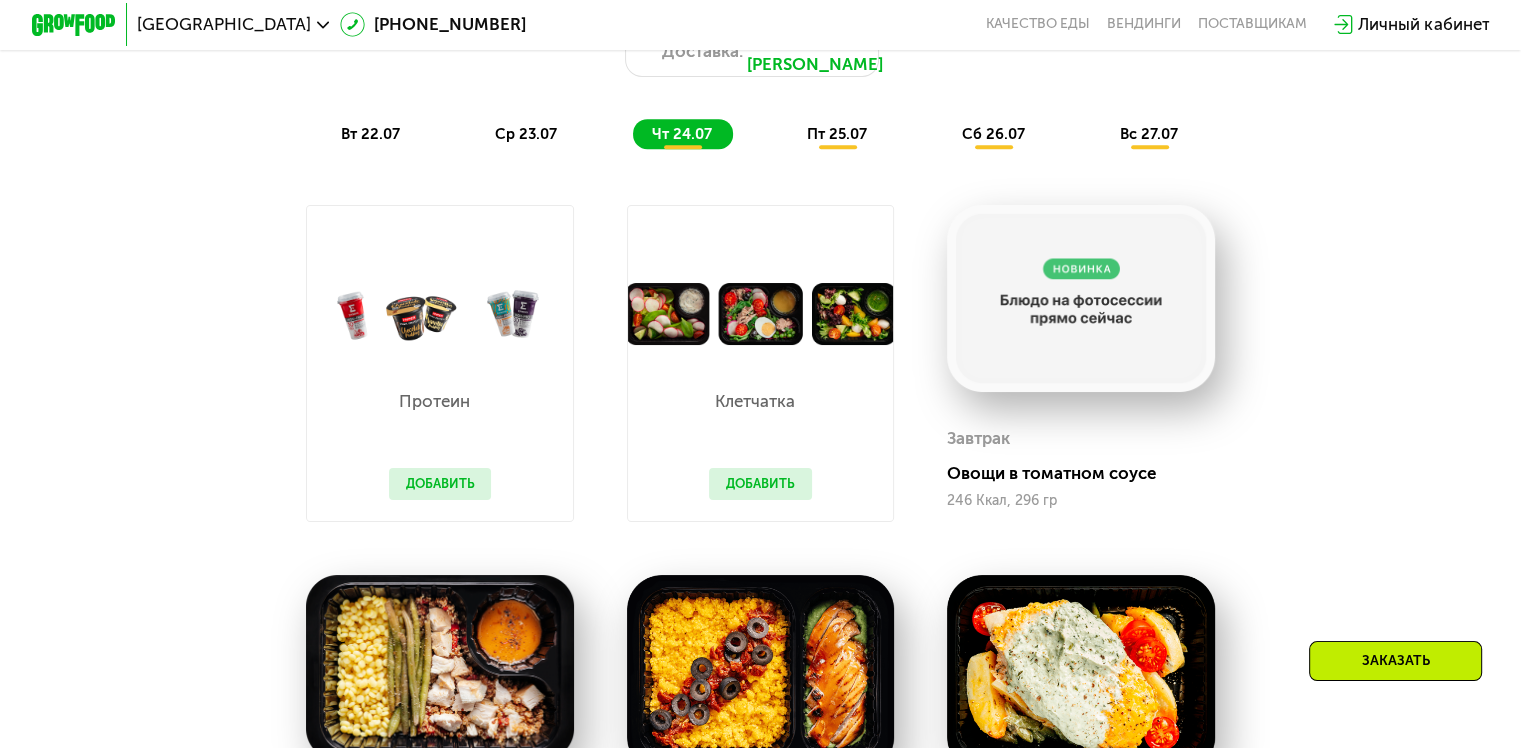 click on "Сбалансированное питание на каждый день Доставка: [DATE] вт 22.07 ср 23.07 чт 24.07 пт 25.07 сб 26.07 вс 27.07" at bounding box center [761, 58] 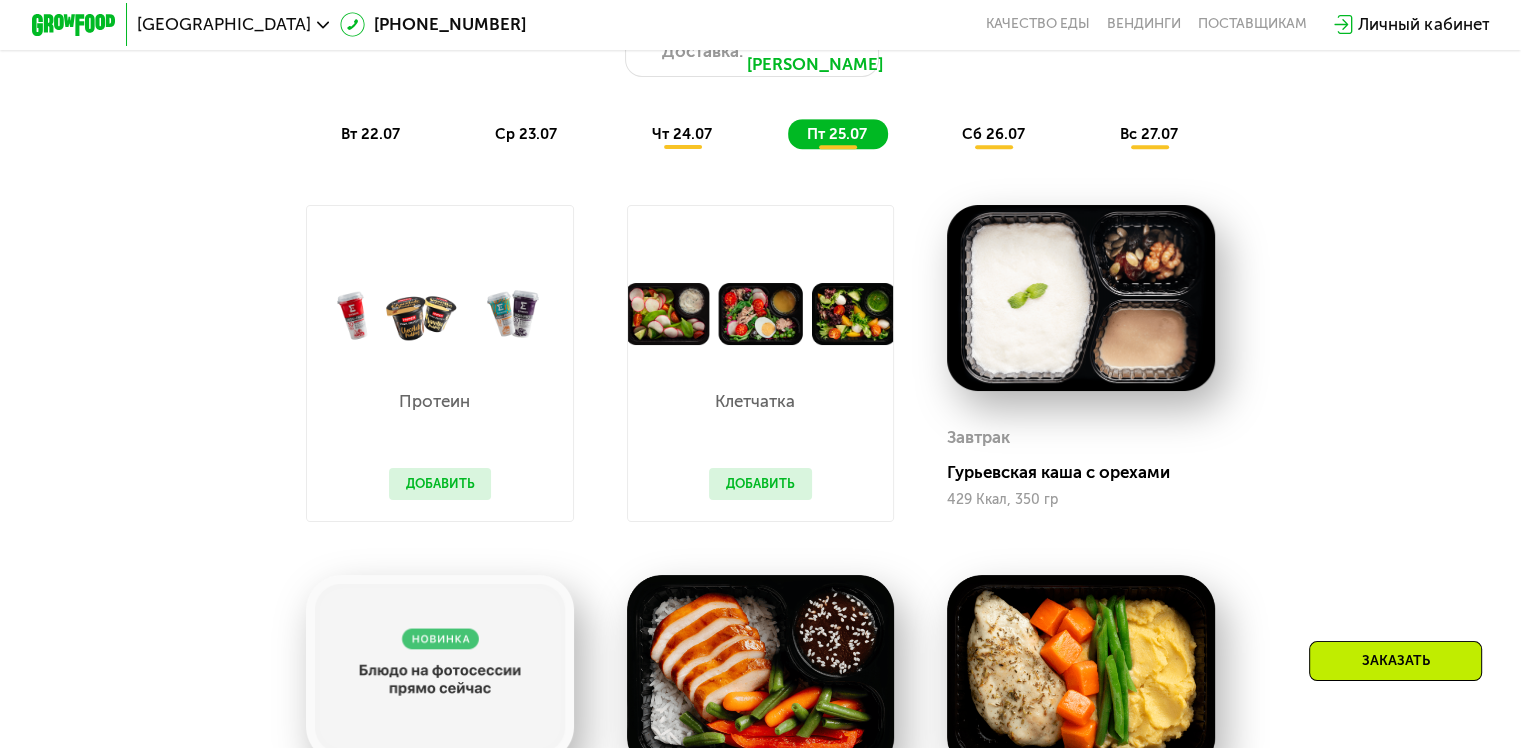 click on "сб 26.07" at bounding box center [993, 134] 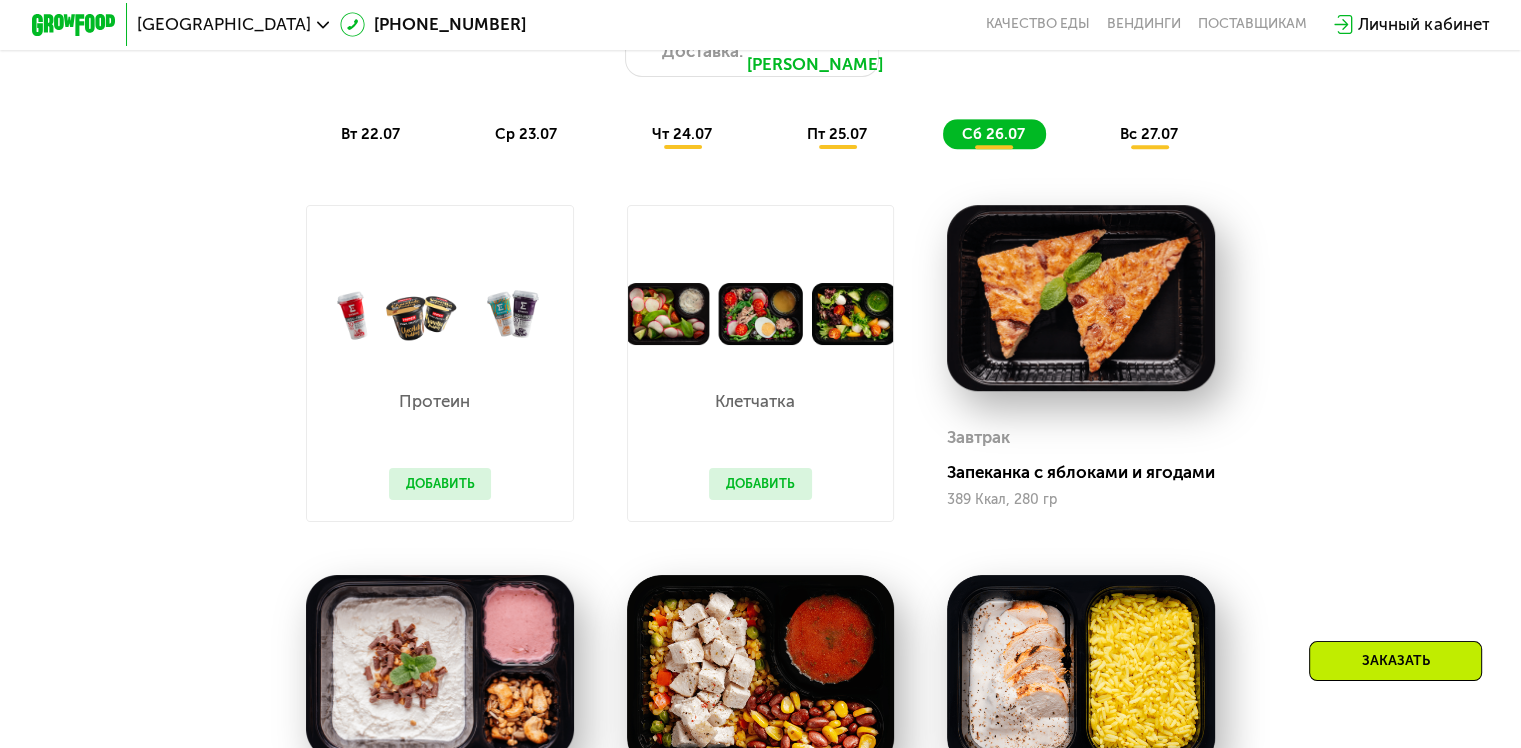 click on "вс 27.07" at bounding box center (1149, 134) 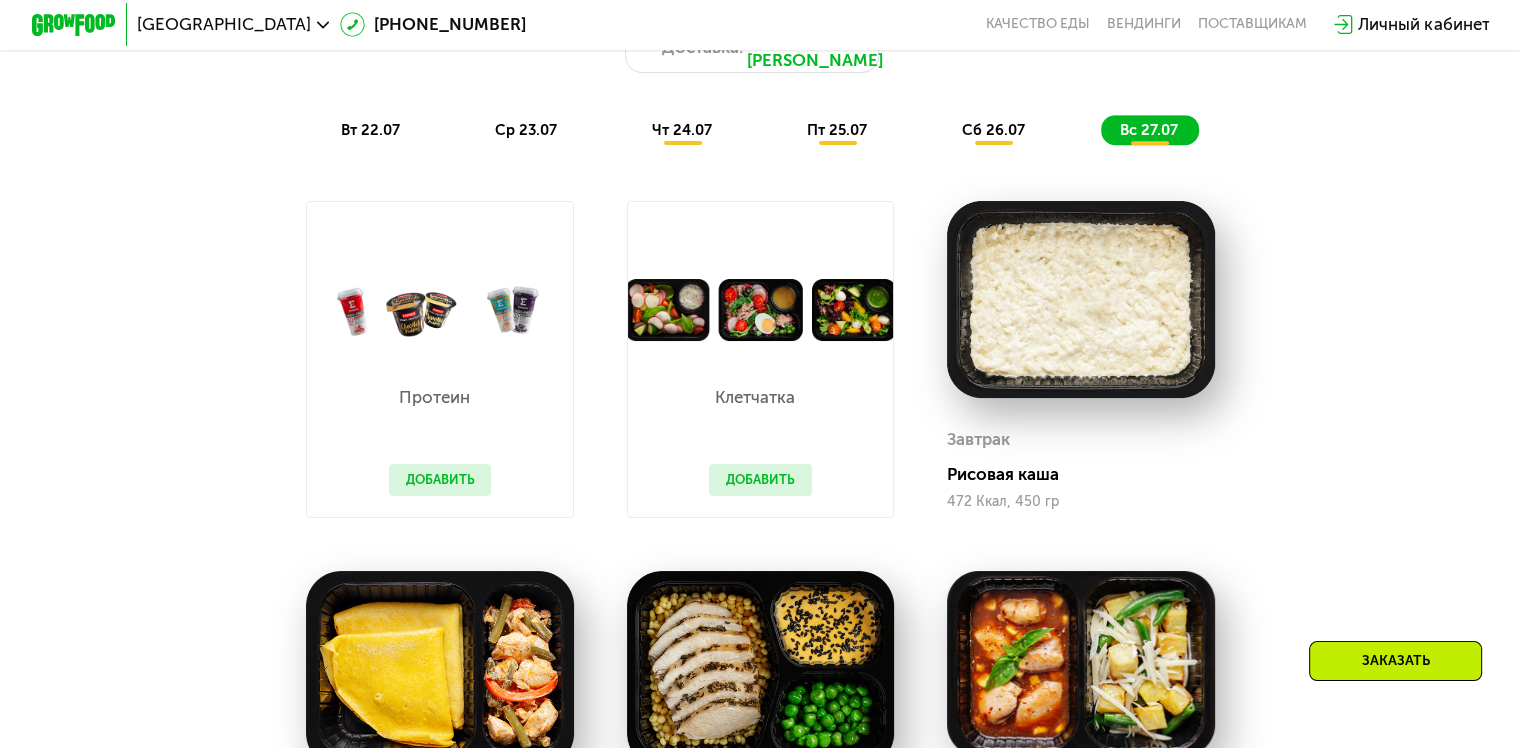 scroll, scrollTop: 1200, scrollLeft: 0, axis: vertical 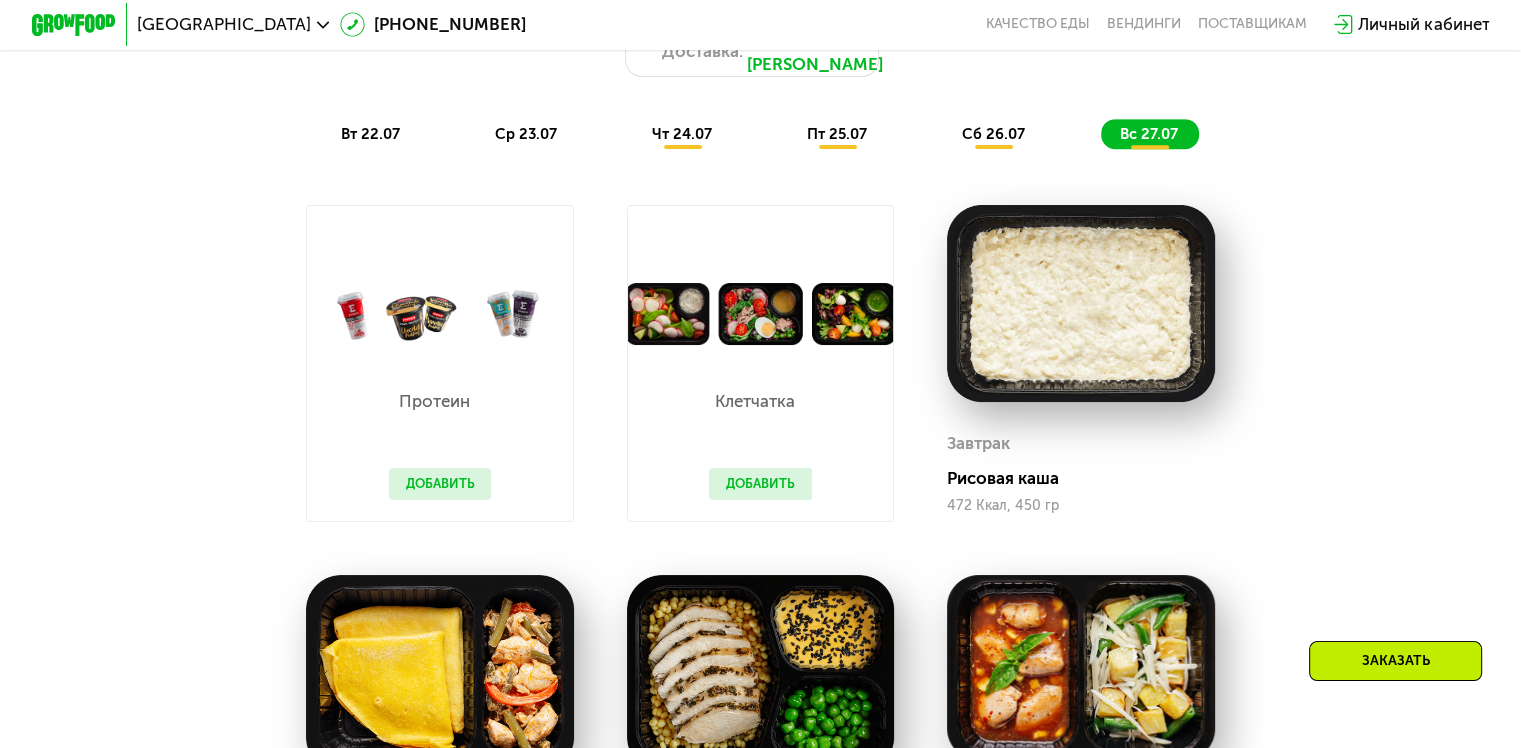 click on "сб 26.07" at bounding box center [993, 134] 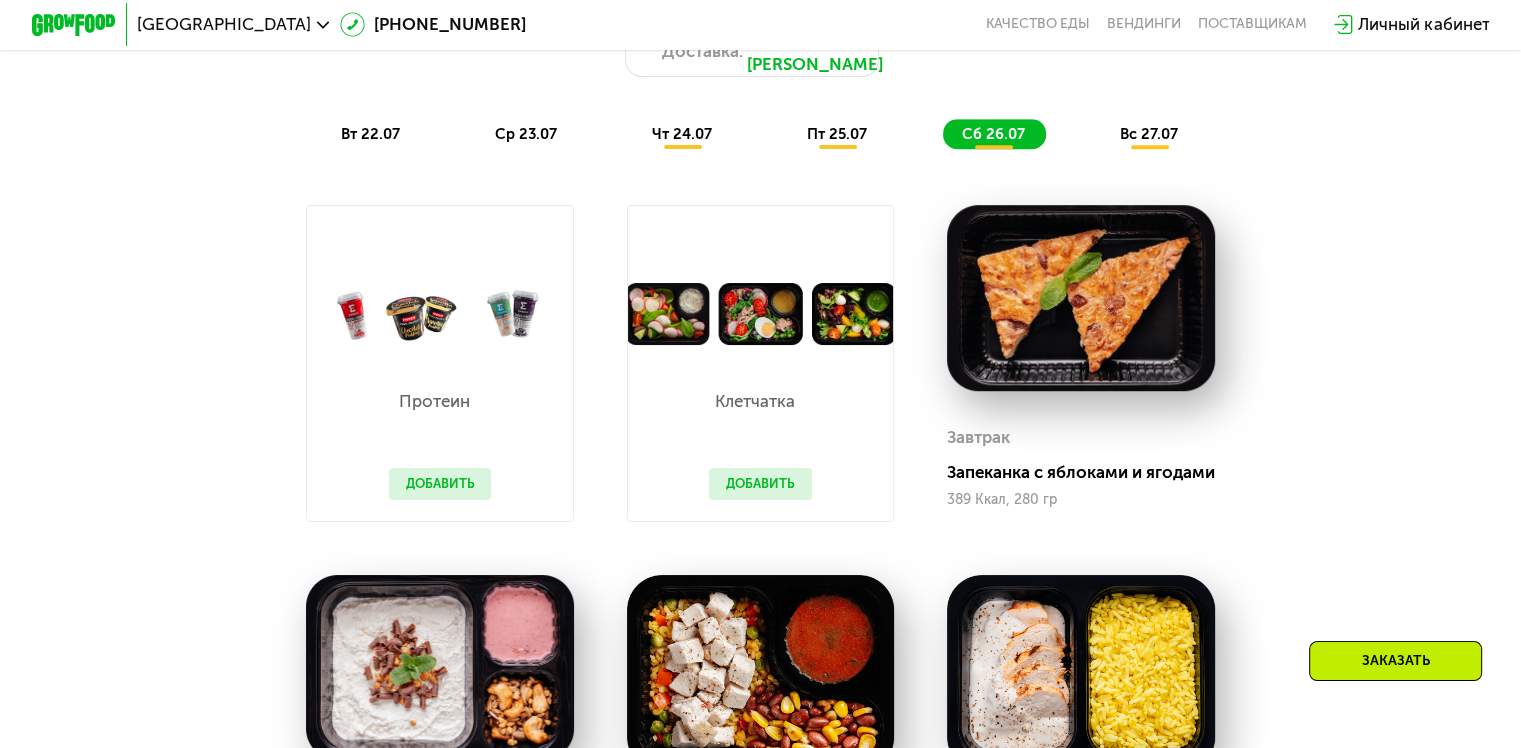 click on "пт 25.07" at bounding box center [837, 134] 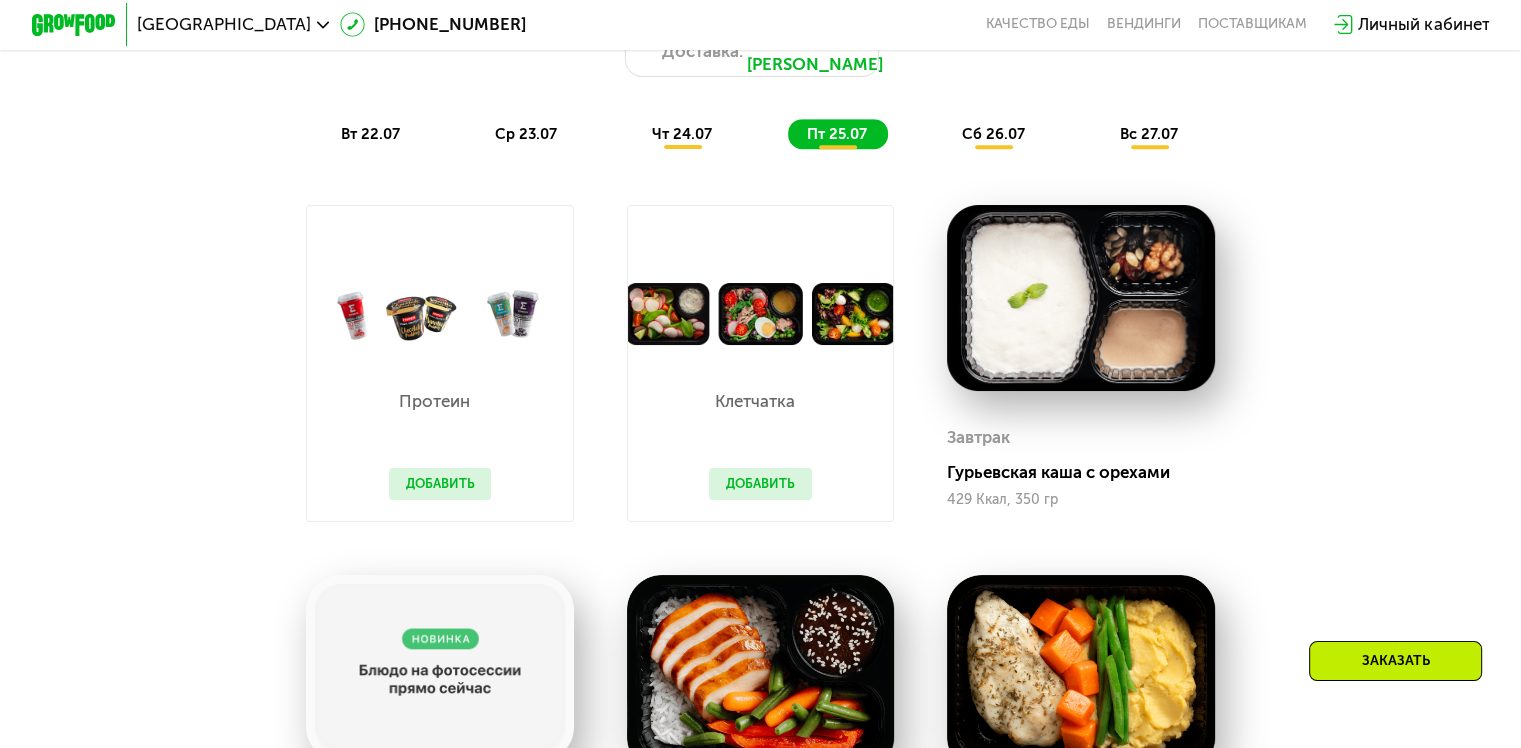 click on "чт 24.07" at bounding box center [682, 134] 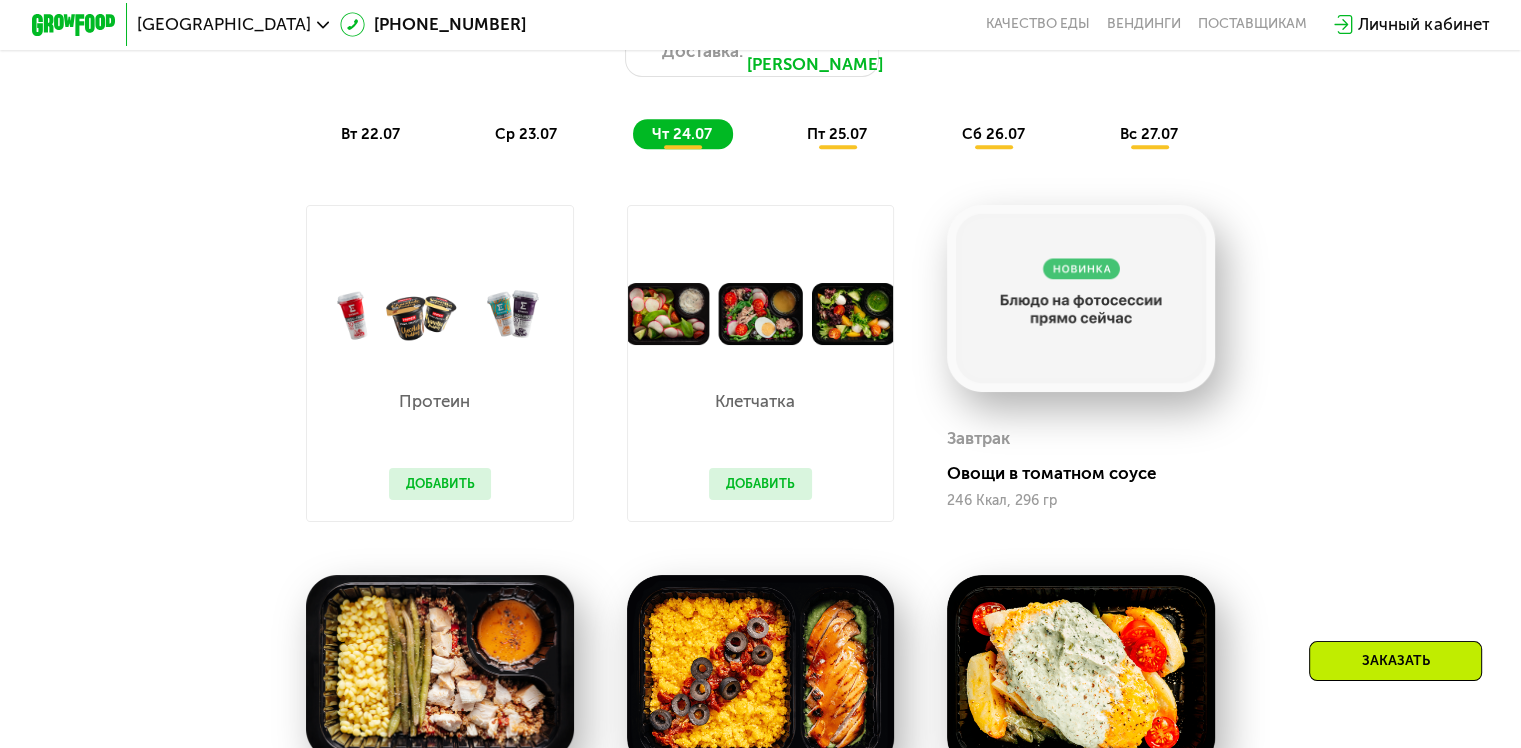 click on "ср 23.07" at bounding box center (526, 134) 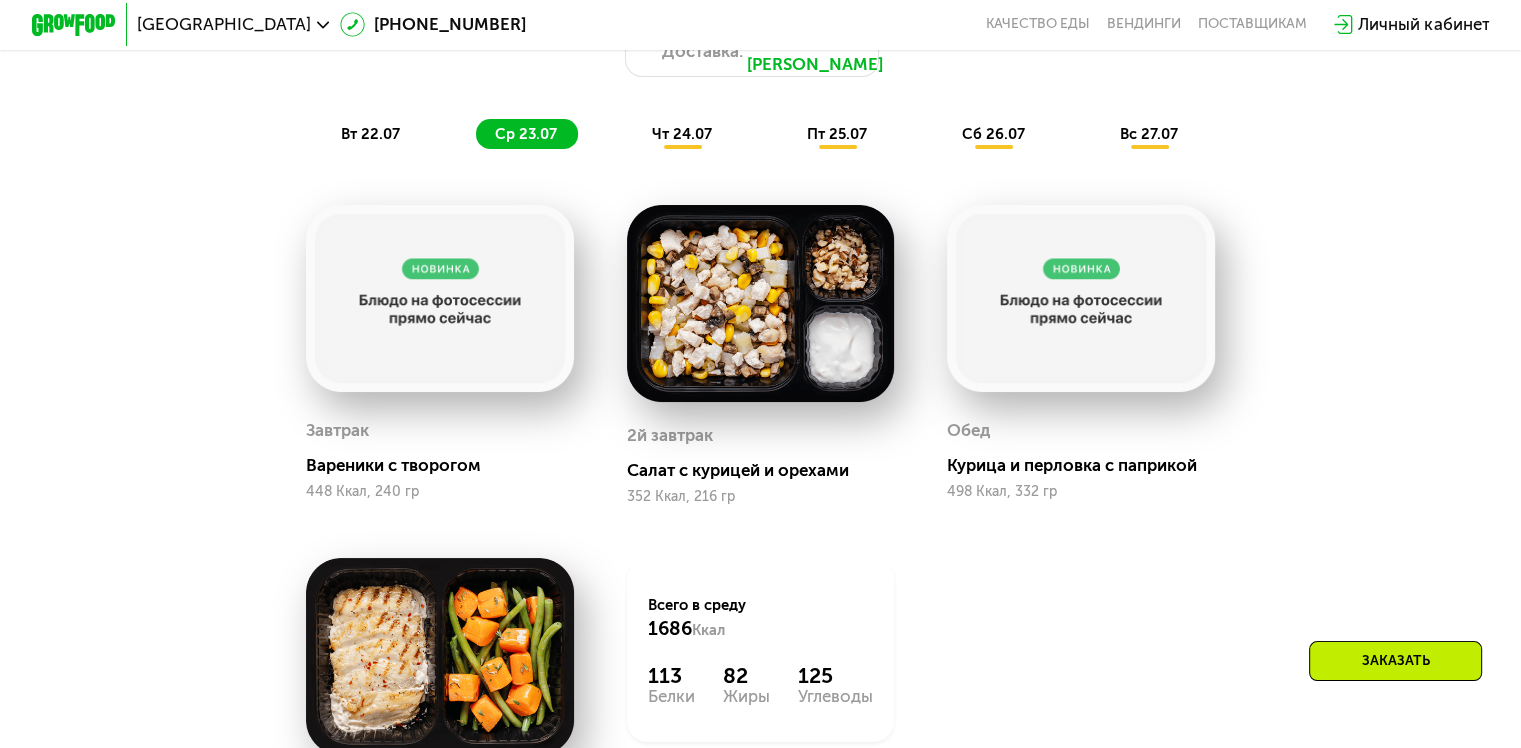 click on "вт 22.07" at bounding box center (370, 134) 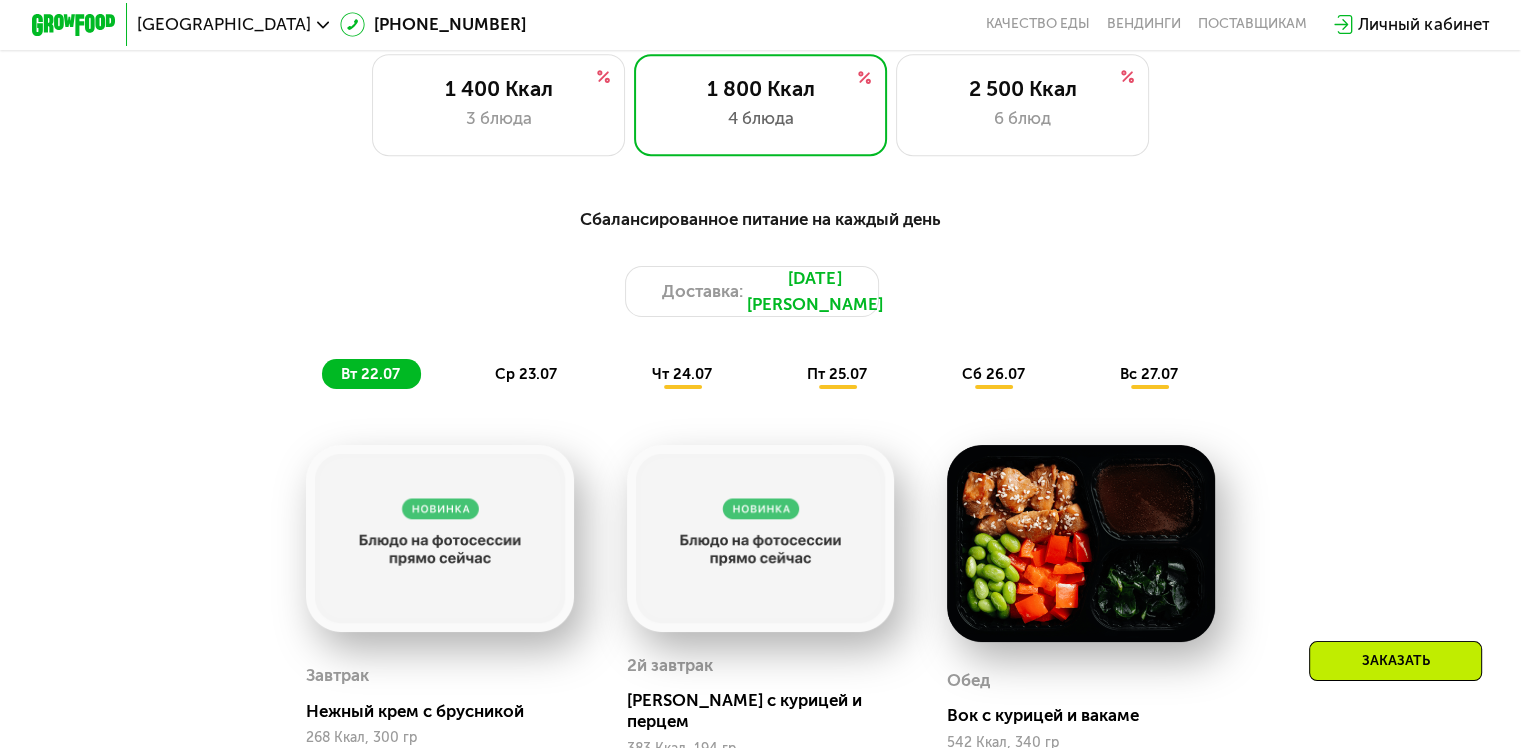 scroll, scrollTop: 800, scrollLeft: 0, axis: vertical 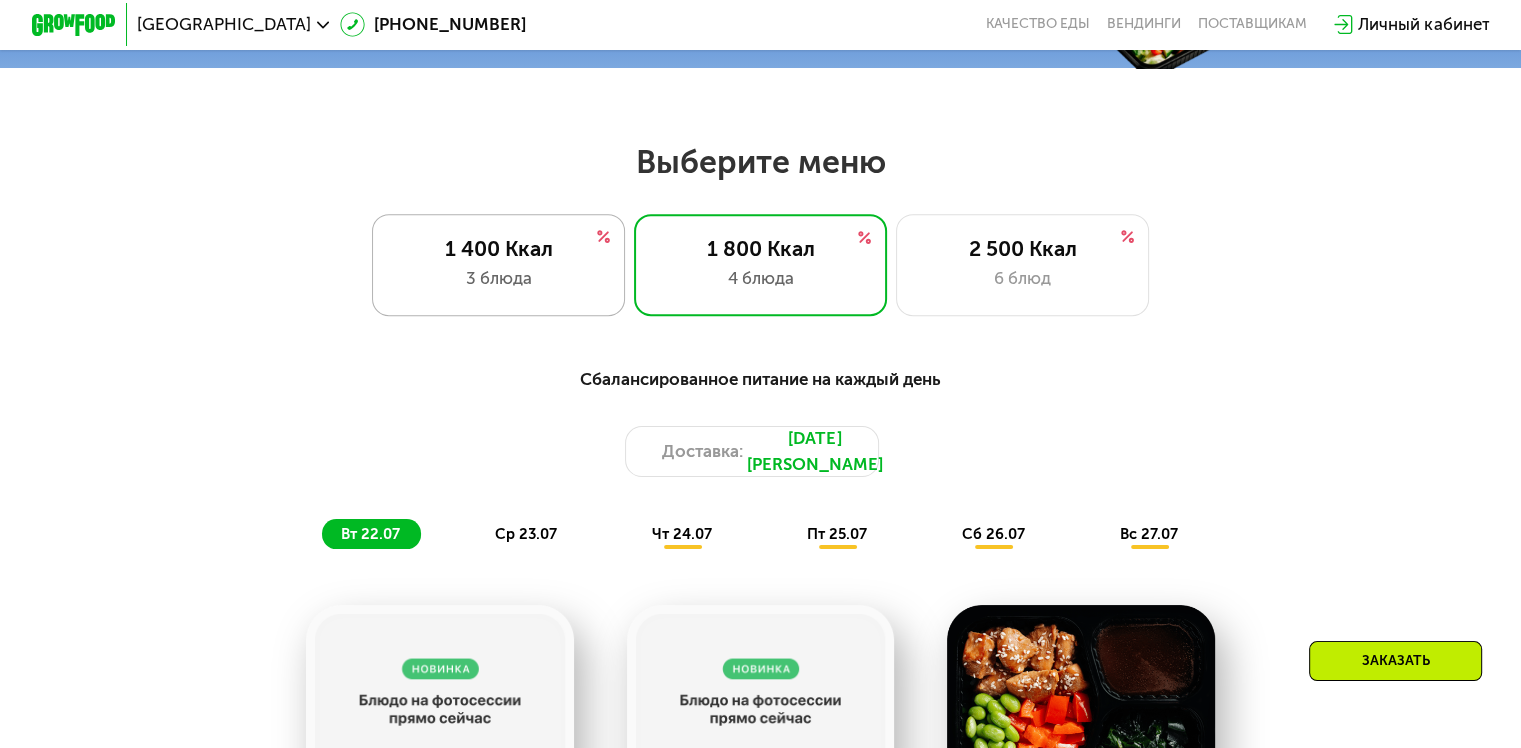 click on "1 400 Ккал" at bounding box center (498, 248) 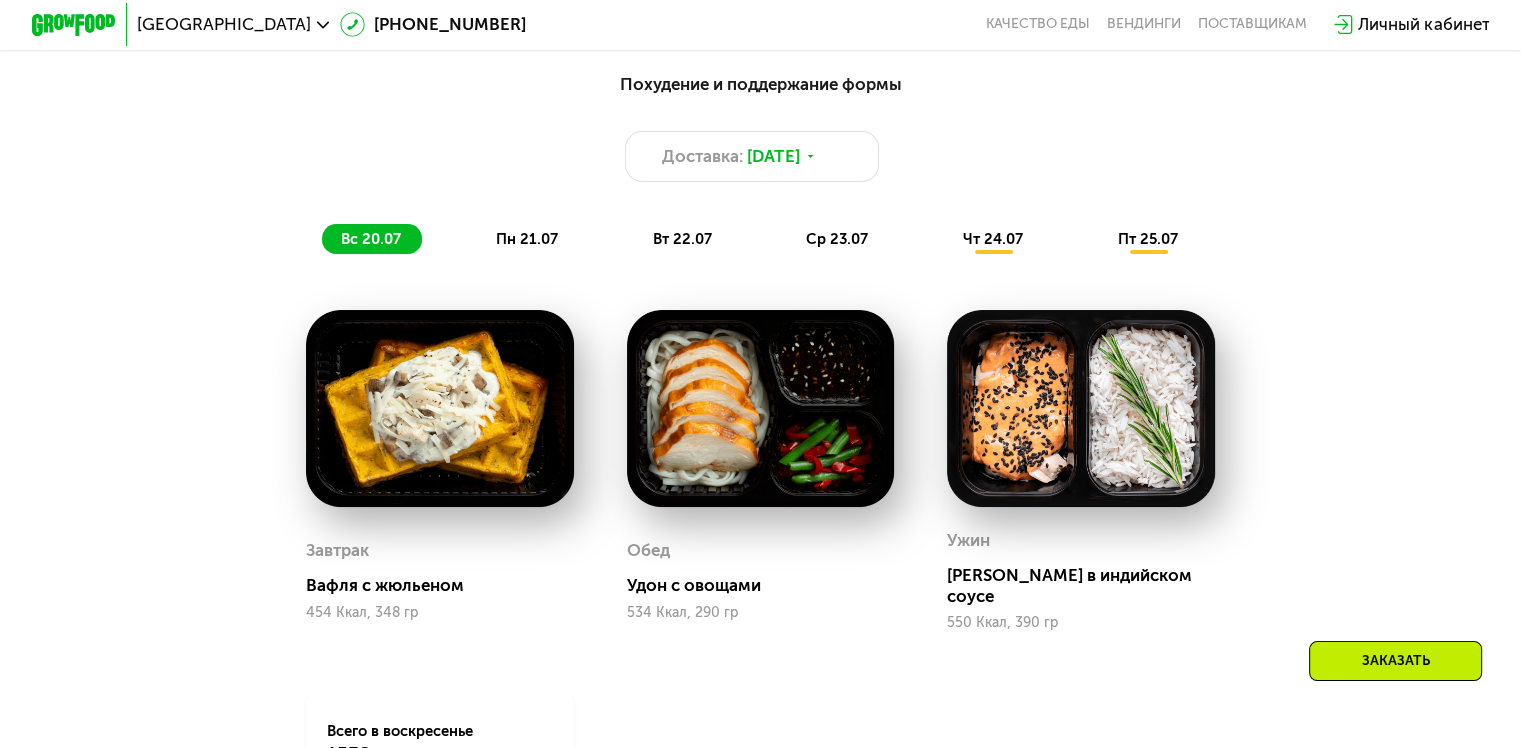 scroll, scrollTop: 1100, scrollLeft: 0, axis: vertical 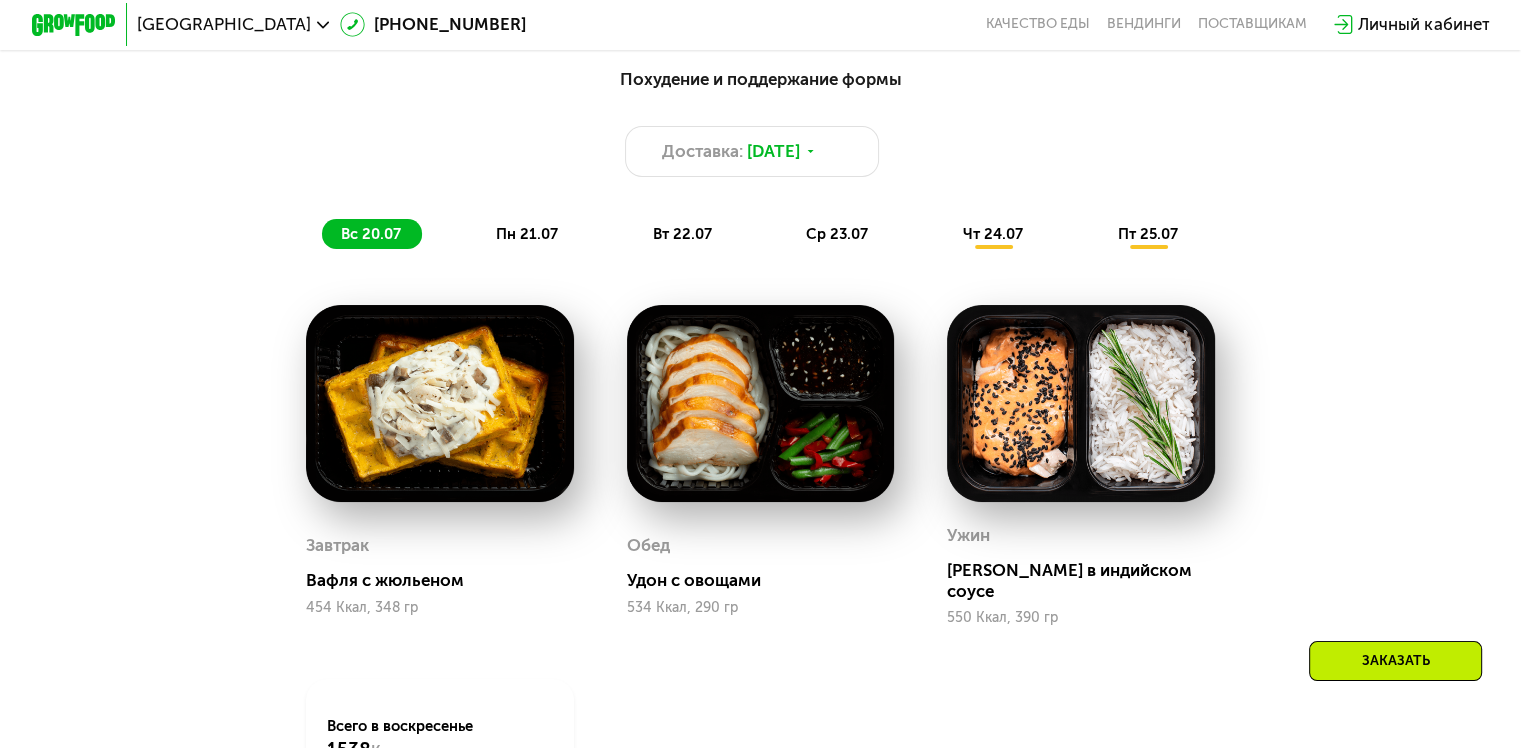 click on "пн 21.07" at bounding box center (527, 234) 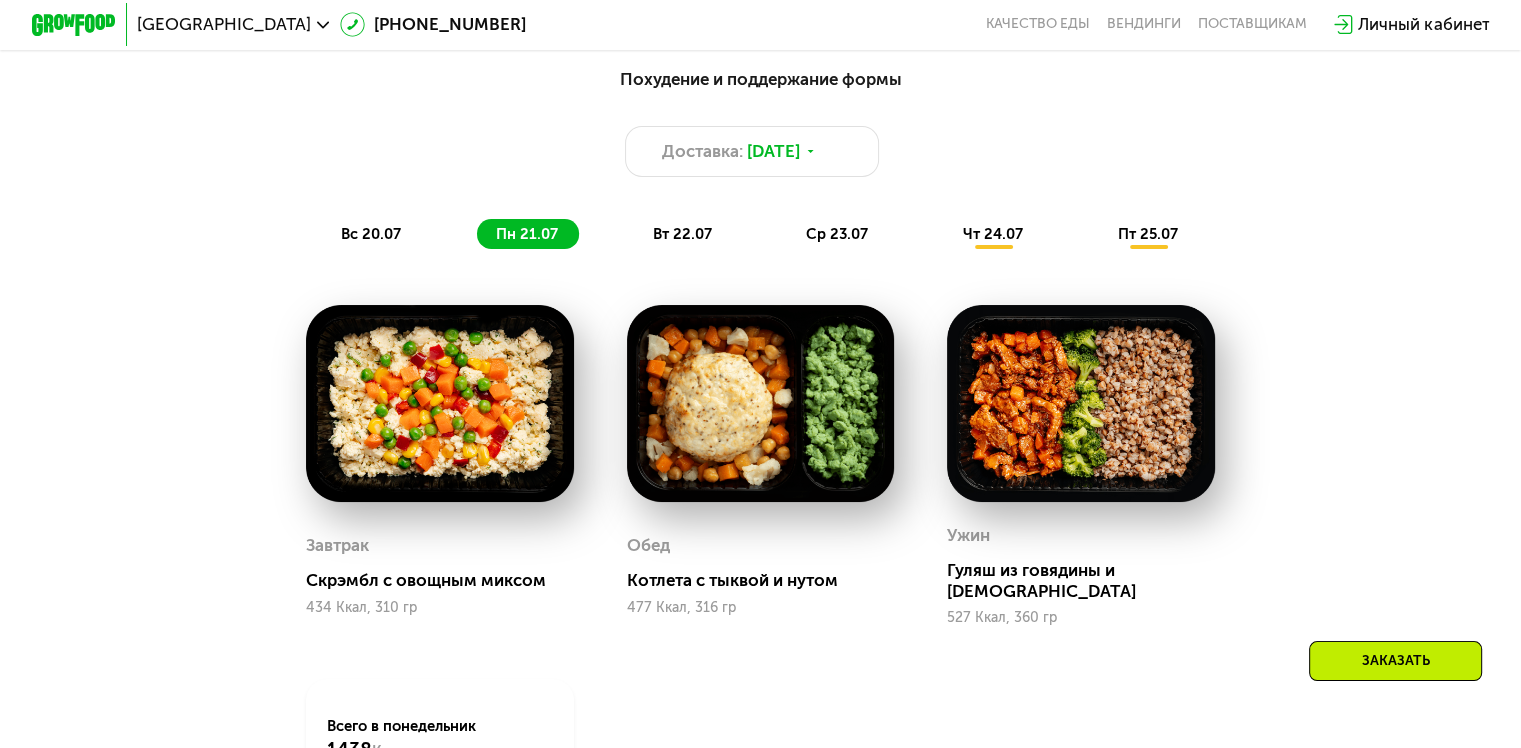 click on "вт 22.07" at bounding box center [682, 234] 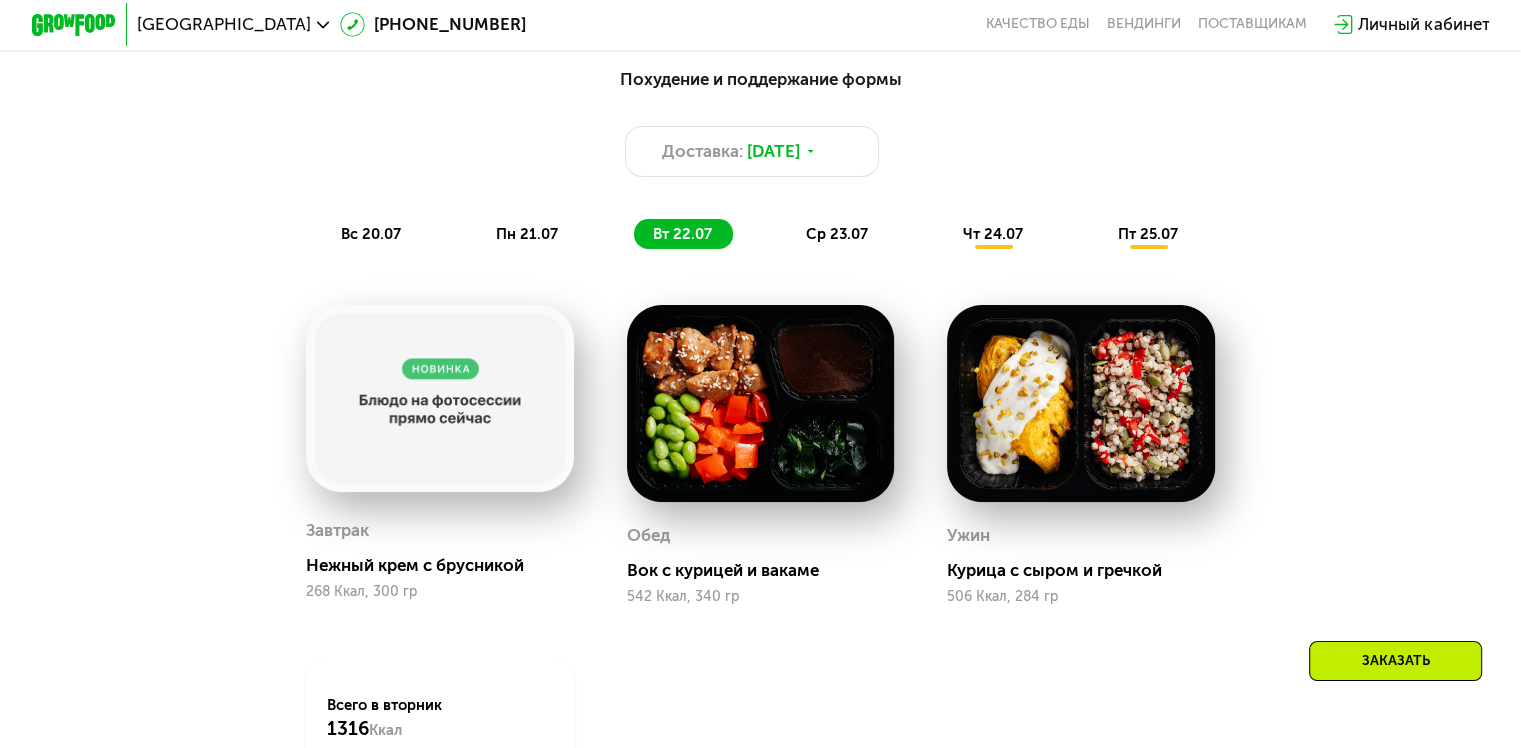 click on "ср 23.07" at bounding box center (837, 234) 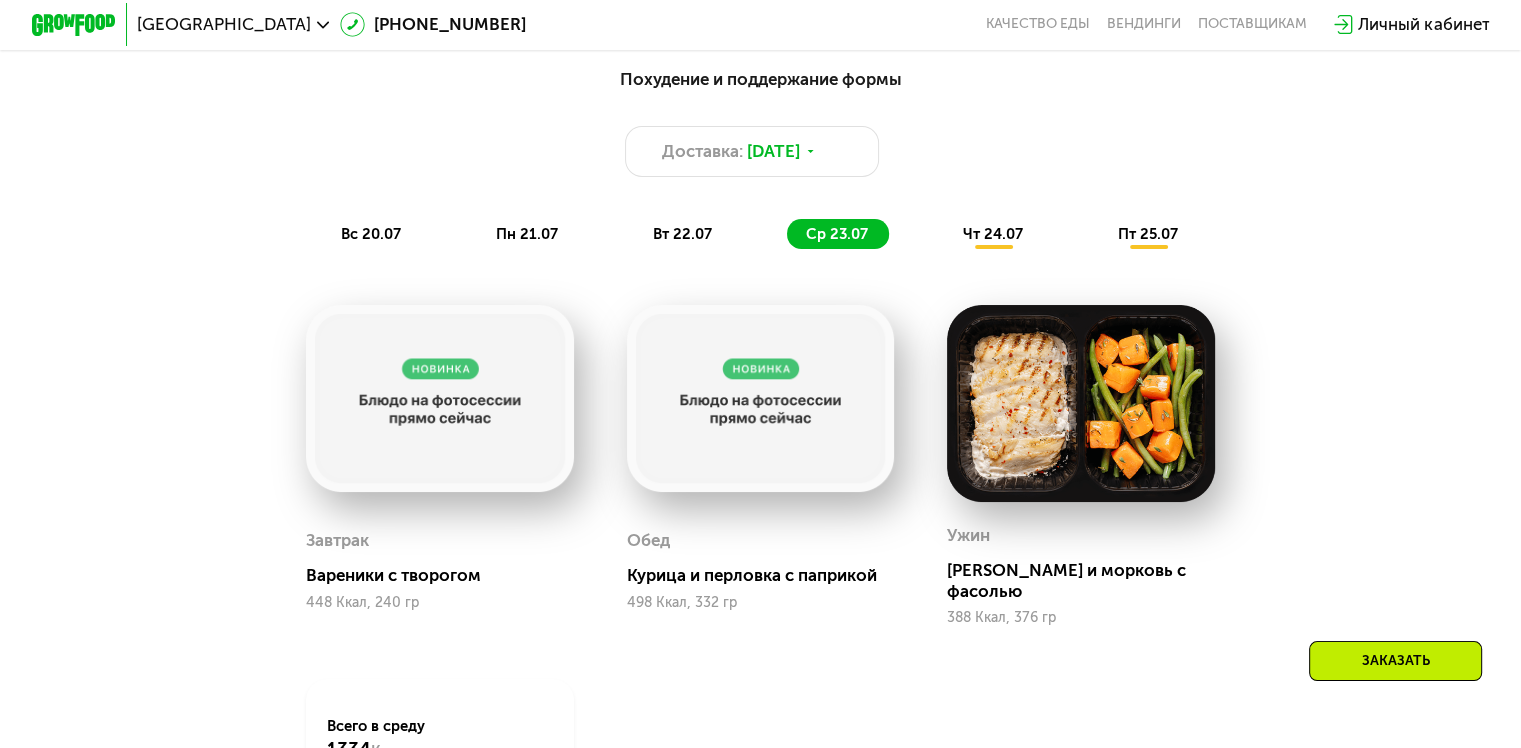 click on "Похудение и поддержание формы Доставка: [DATE] вс 20.07 пн 21.07 вт 22.07 ср 23.07 чт 24.07 пт 25.07" at bounding box center (761, 158) 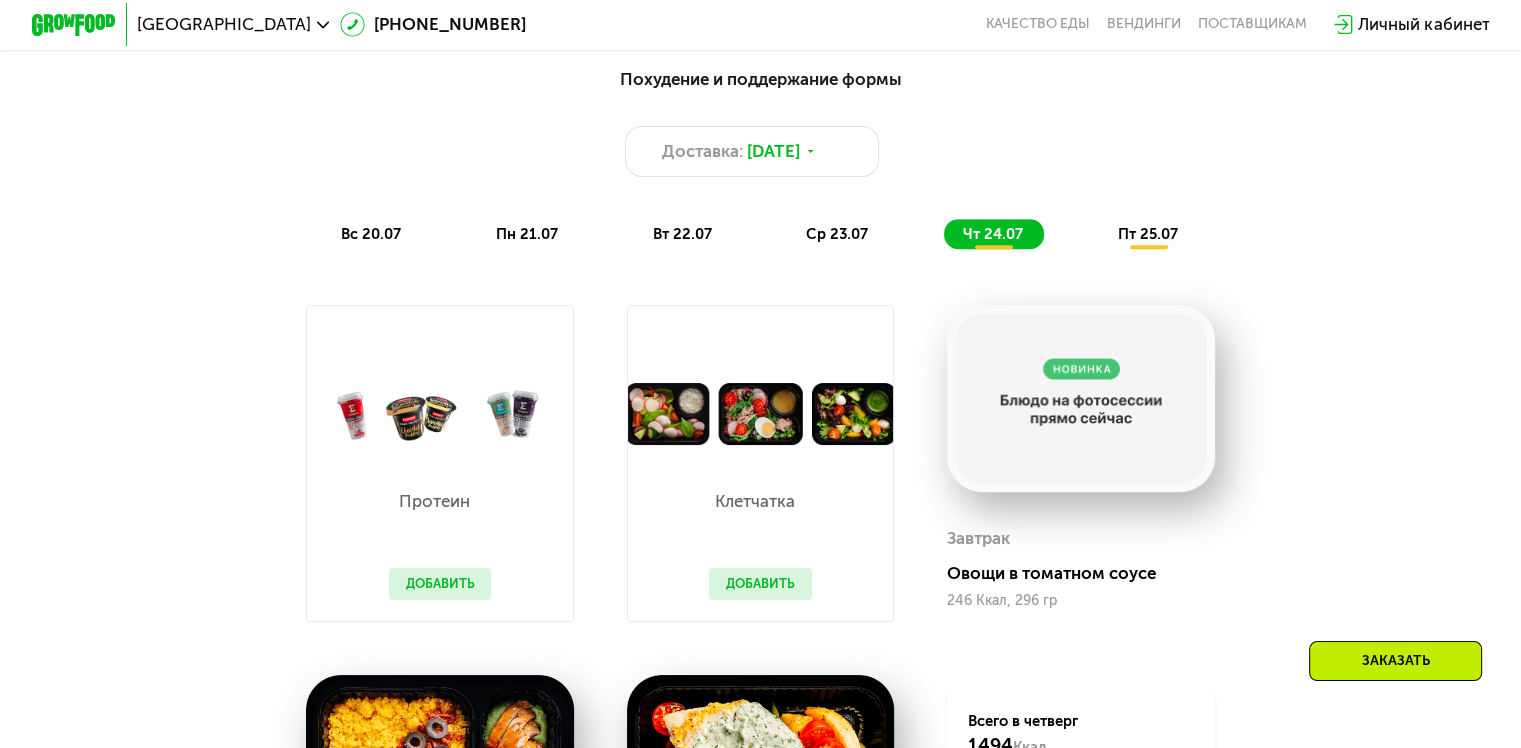 click on "Похудение и поддержание формы Доставка: [DATE] вс 20.07 пн 21.07 вт 22.07 ср 23.07 чт 24.07 пт 25.07" at bounding box center [761, 158] 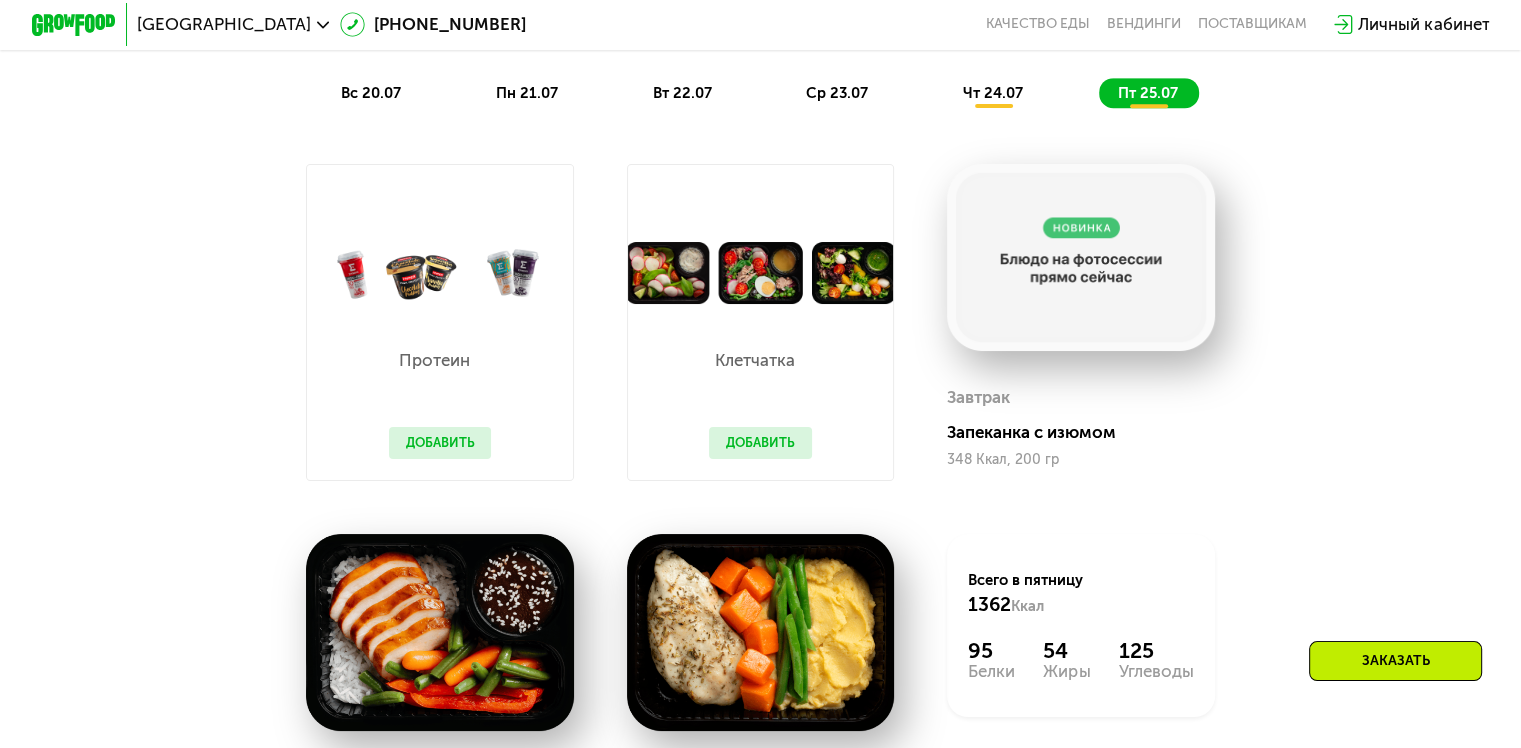 scroll, scrollTop: 1200, scrollLeft: 0, axis: vertical 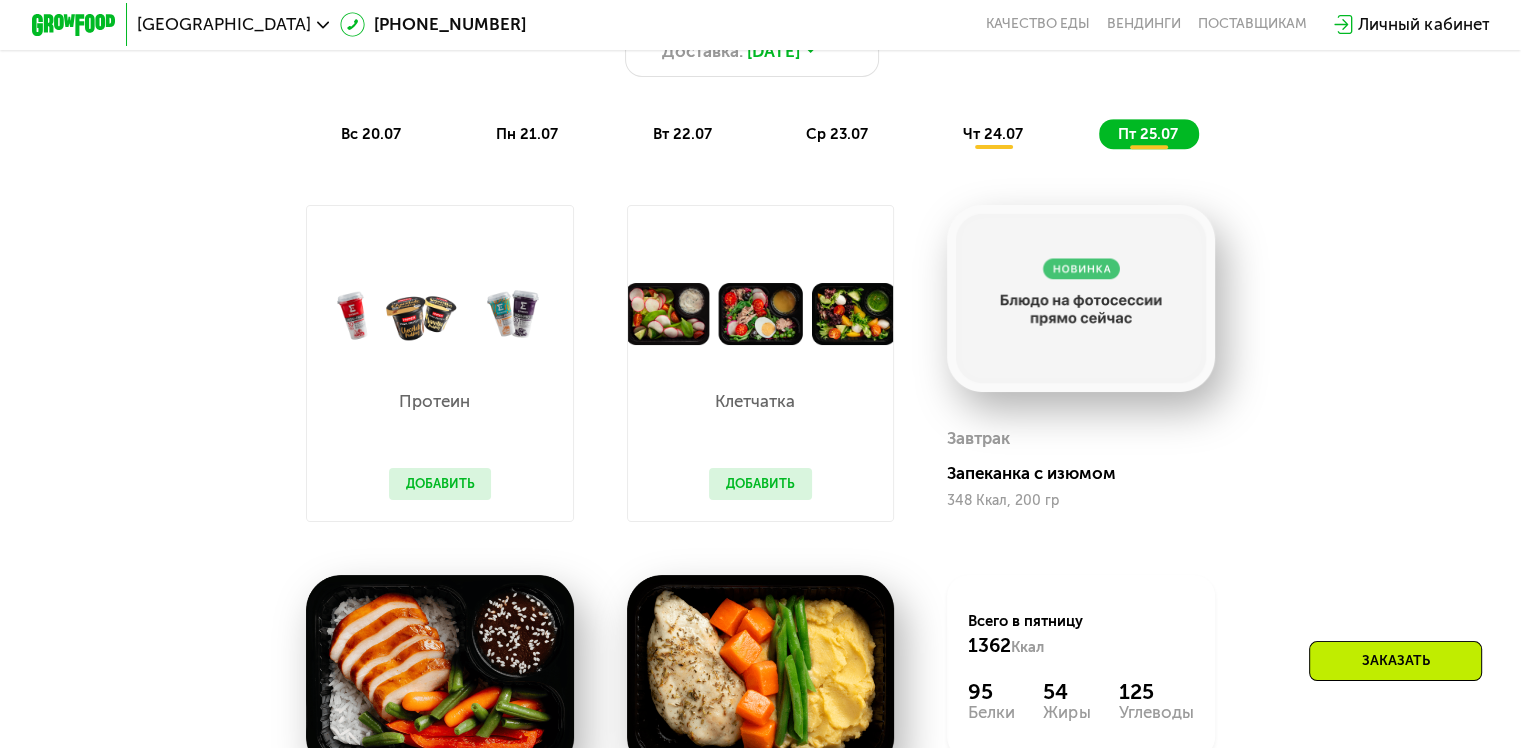 click on "чт 24.07" at bounding box center [993, 134] 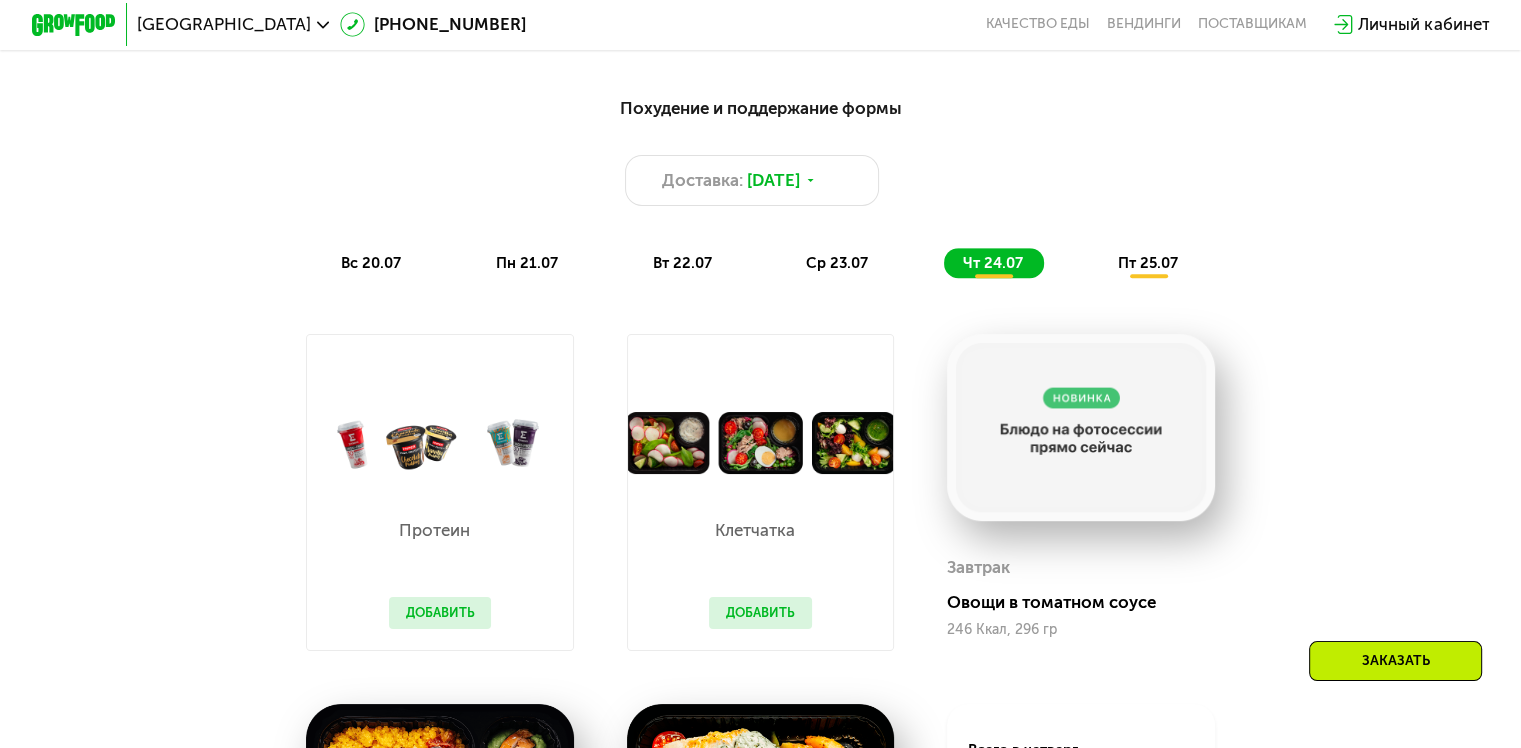 scroll, scrollTop: 1000, scrollLeft: 0, axis: vertical 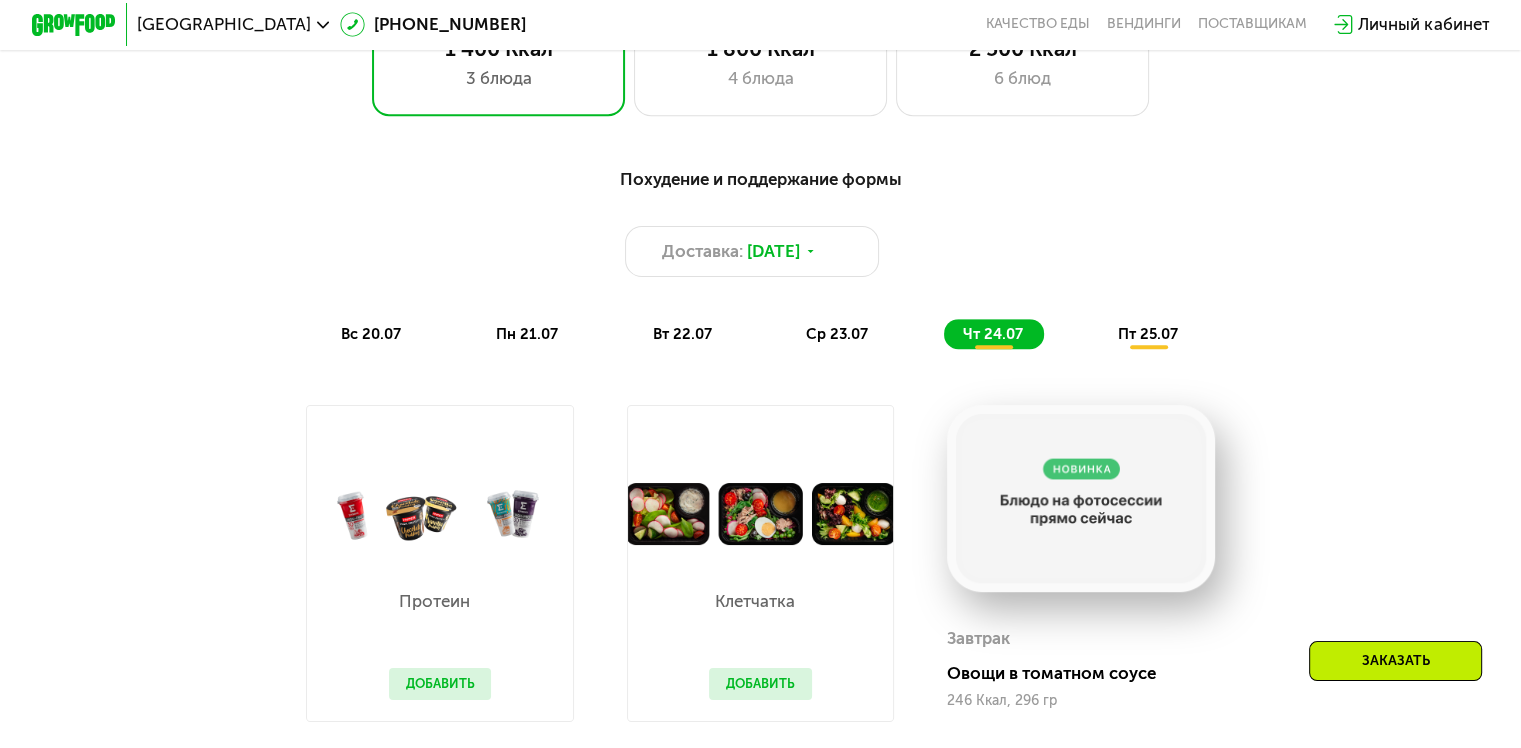 click on "пт 25.07" at bounding box center [1148, 334] 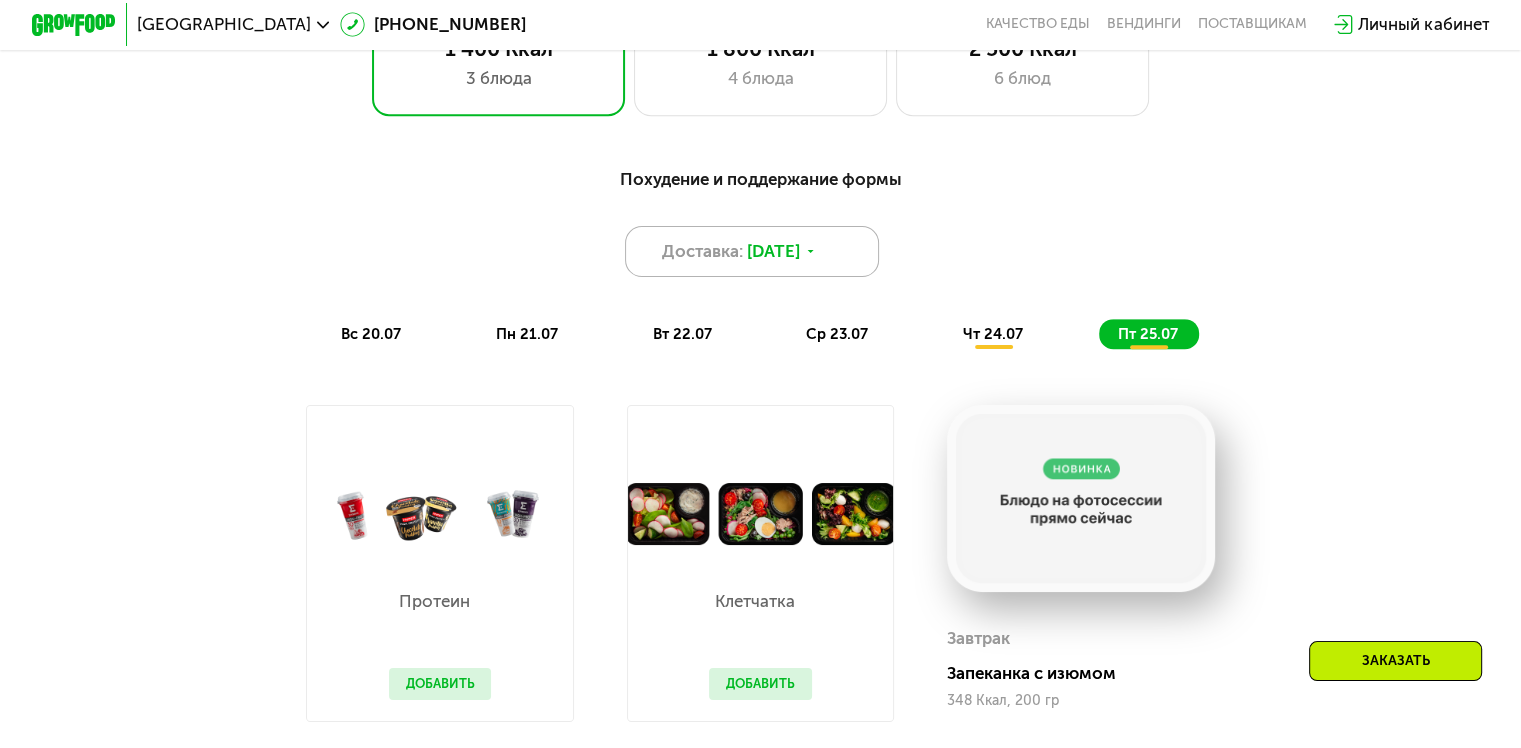 click on "Доставка: [DATE]" at bounding box center [752, 251] 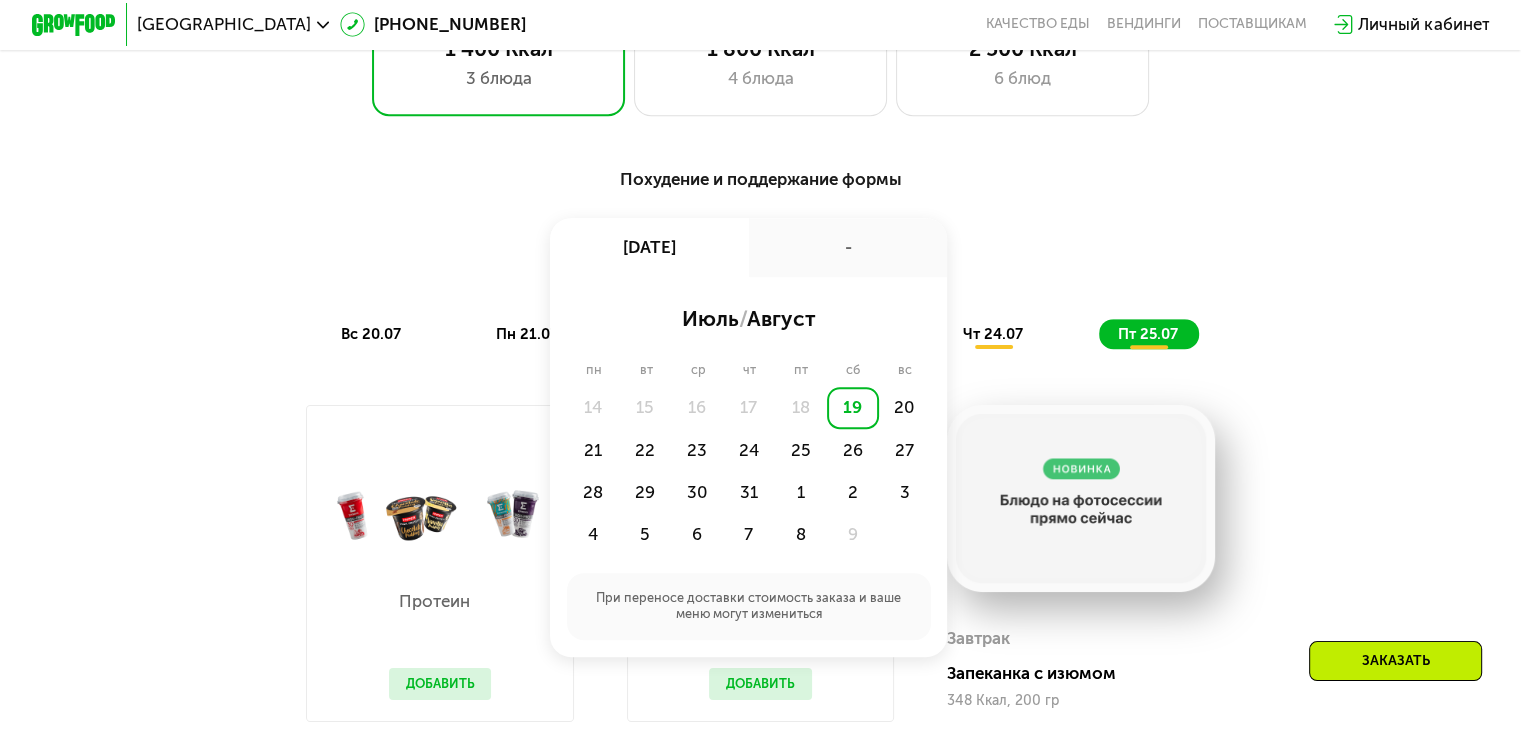 click on "19" 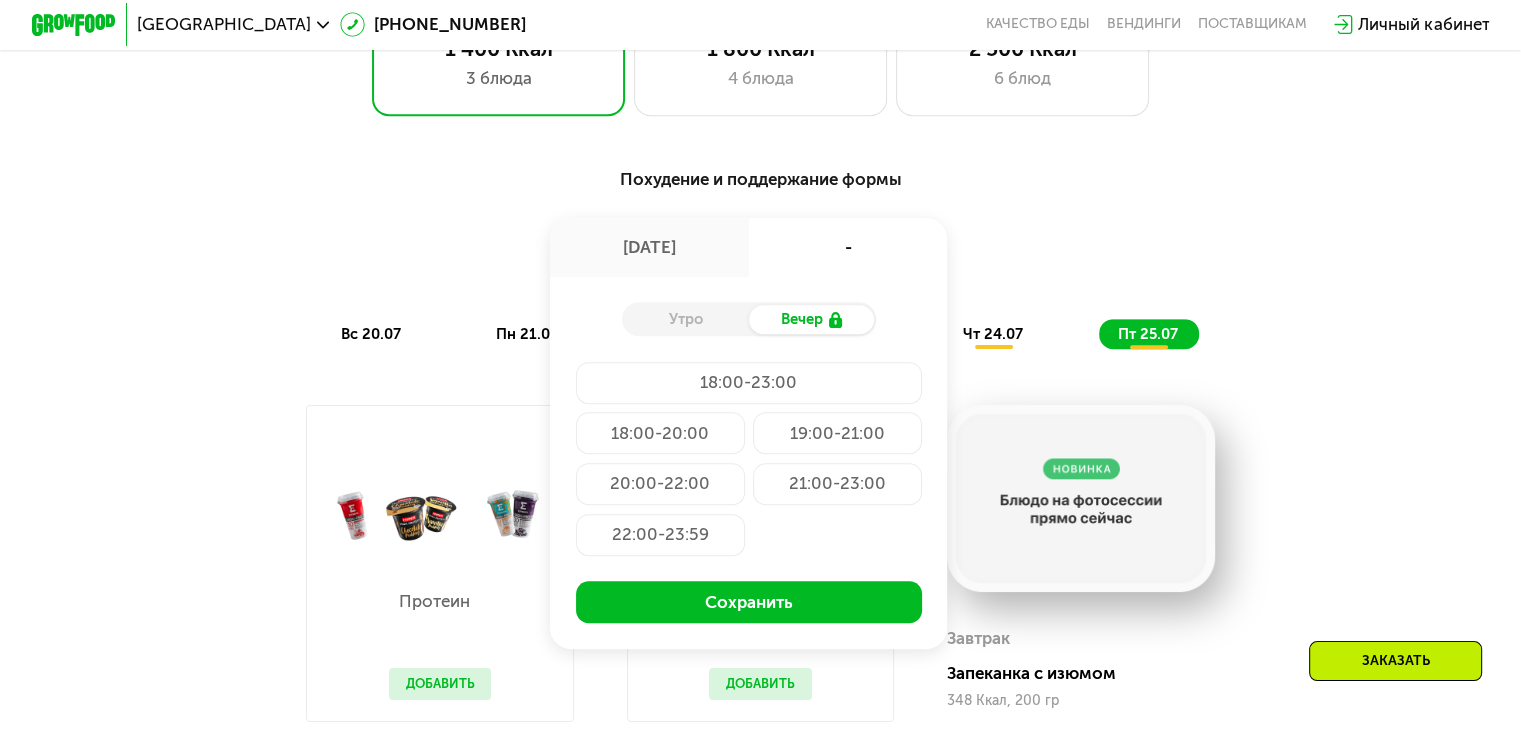click on "Доставка: [DATE] июл, сб -  Утро  Вечер 18:00-23:00 18:00-20:00 19:00-21:00 20:00-22:00 21:00-23:00 22:00-23:59 Сохранить" at bounding box center (760, 251) 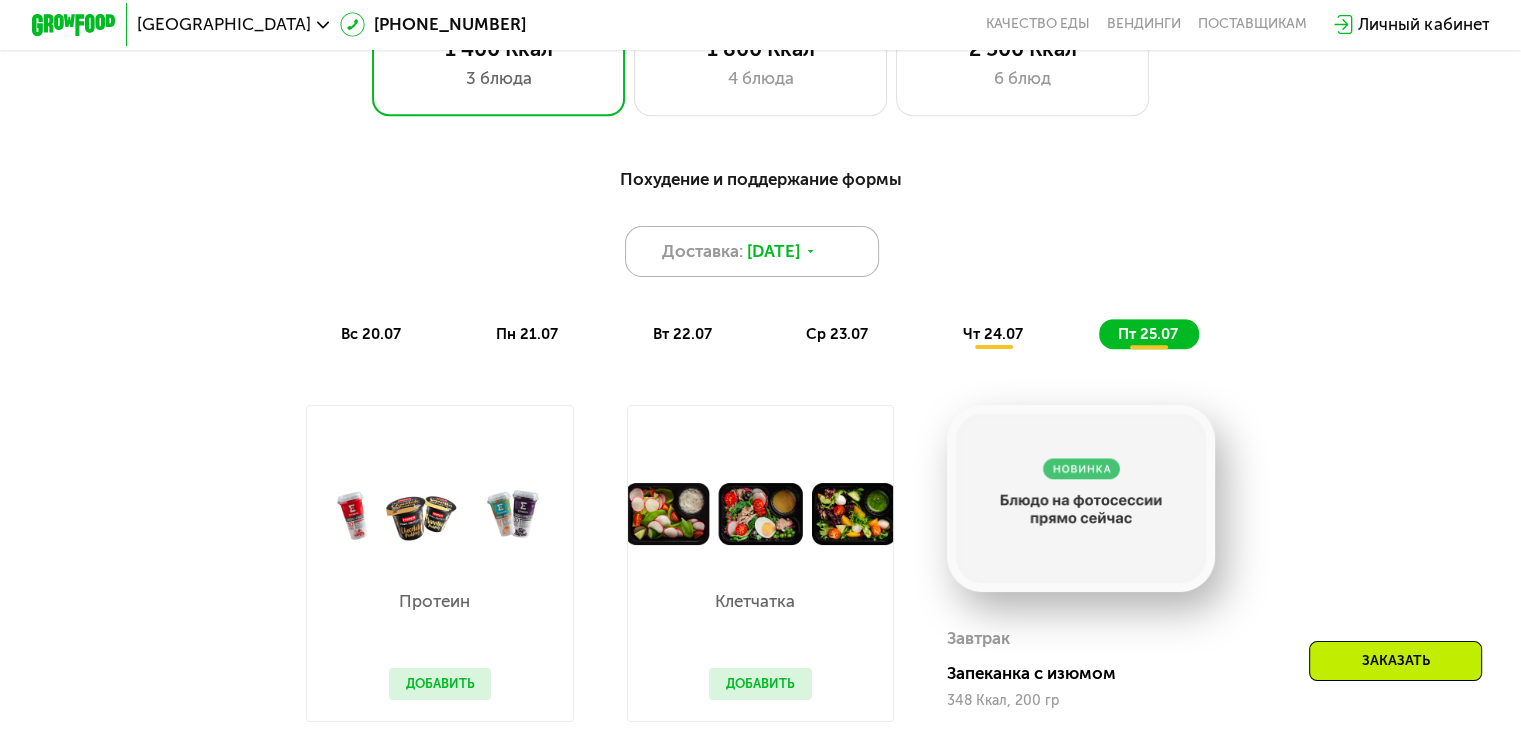 click 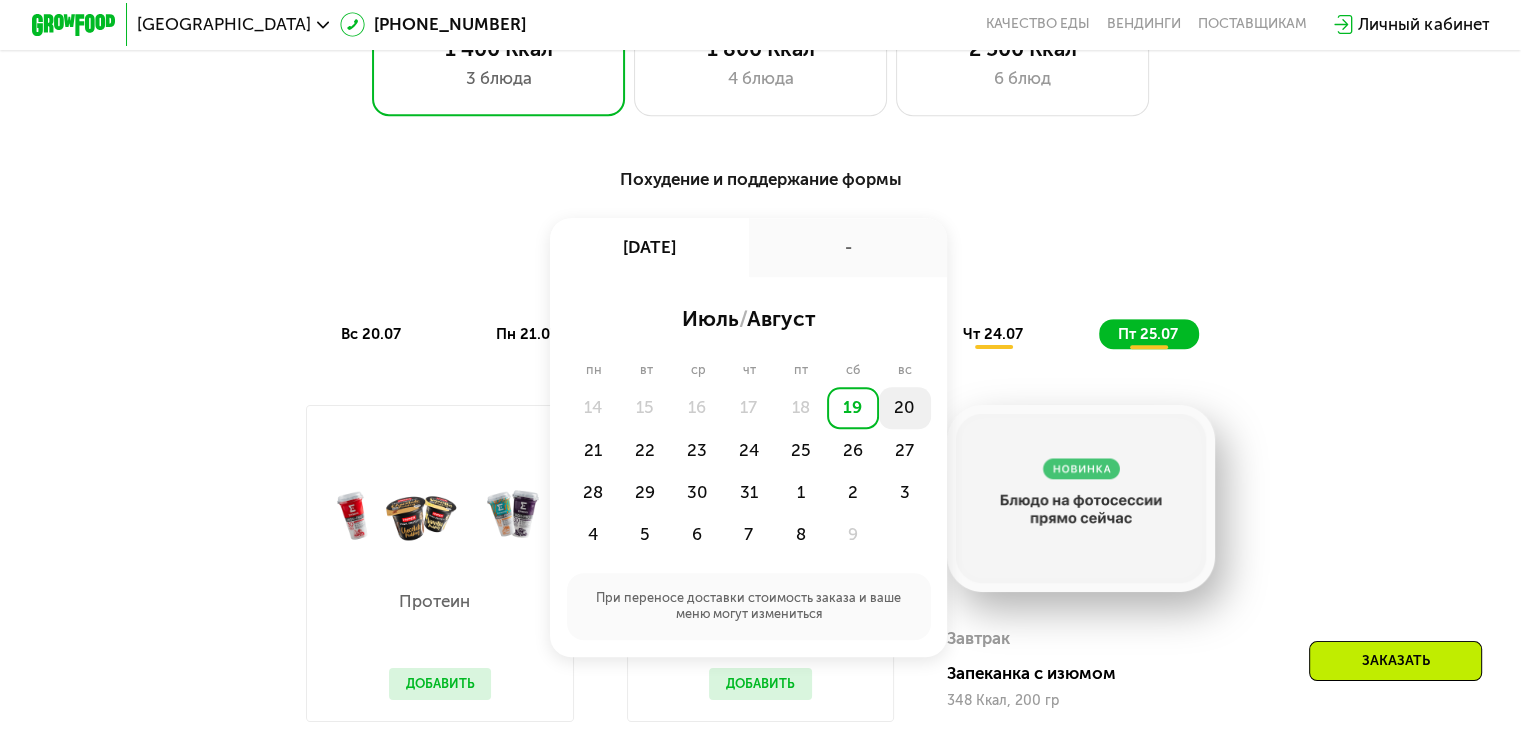 click on "20" 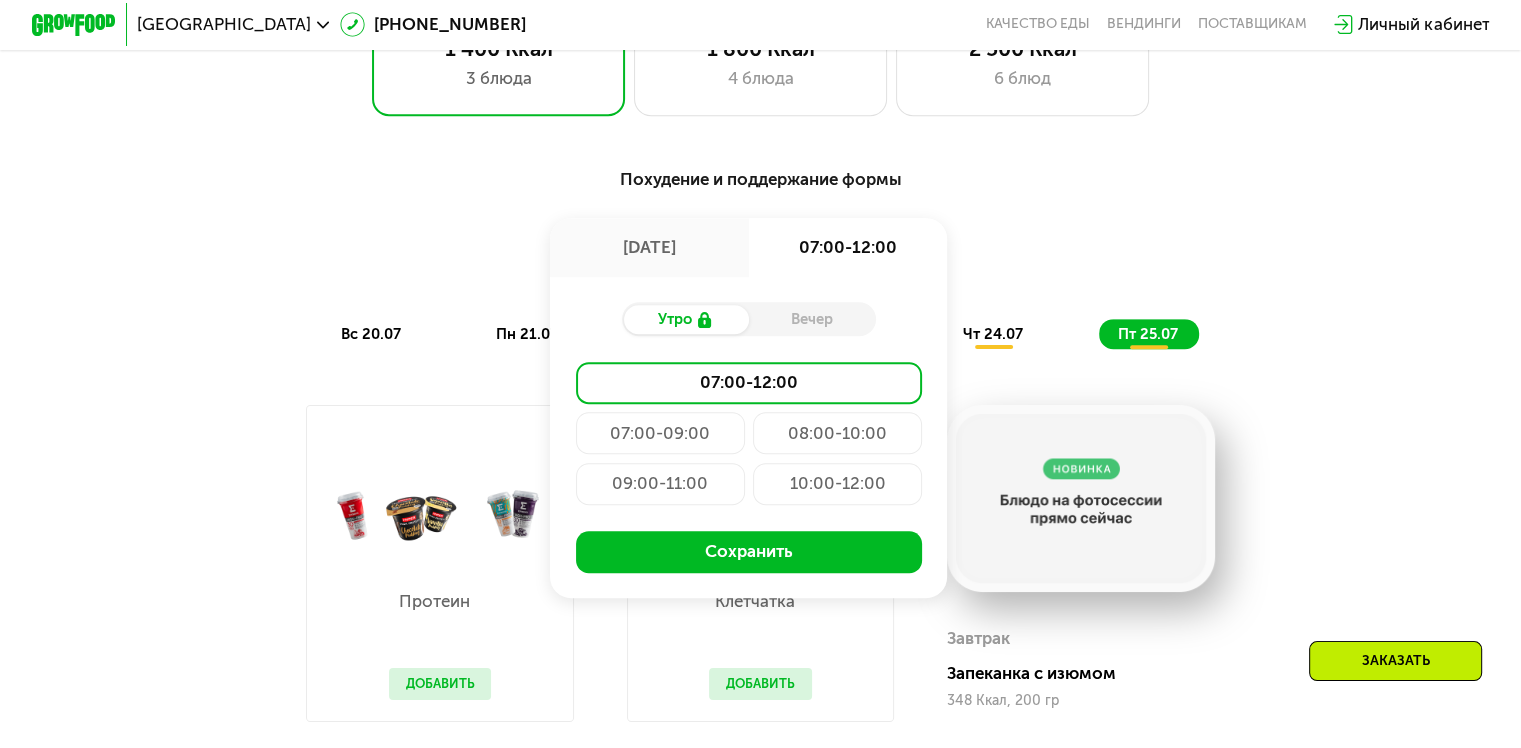 click on "Похудение и поддержание формы Доставка: [DATE] июл, вс 07:00-12:00  Утро  Вечер 07:00-12:00 07:00-09:00 08:00-10:00 09:00-11:00 10:00-12:00 Сохранить вс 20.07 пн 21.07 вт 22.07 ср 23.07 чт 24.07 пт 25.07" at bounding box center (760, 257) 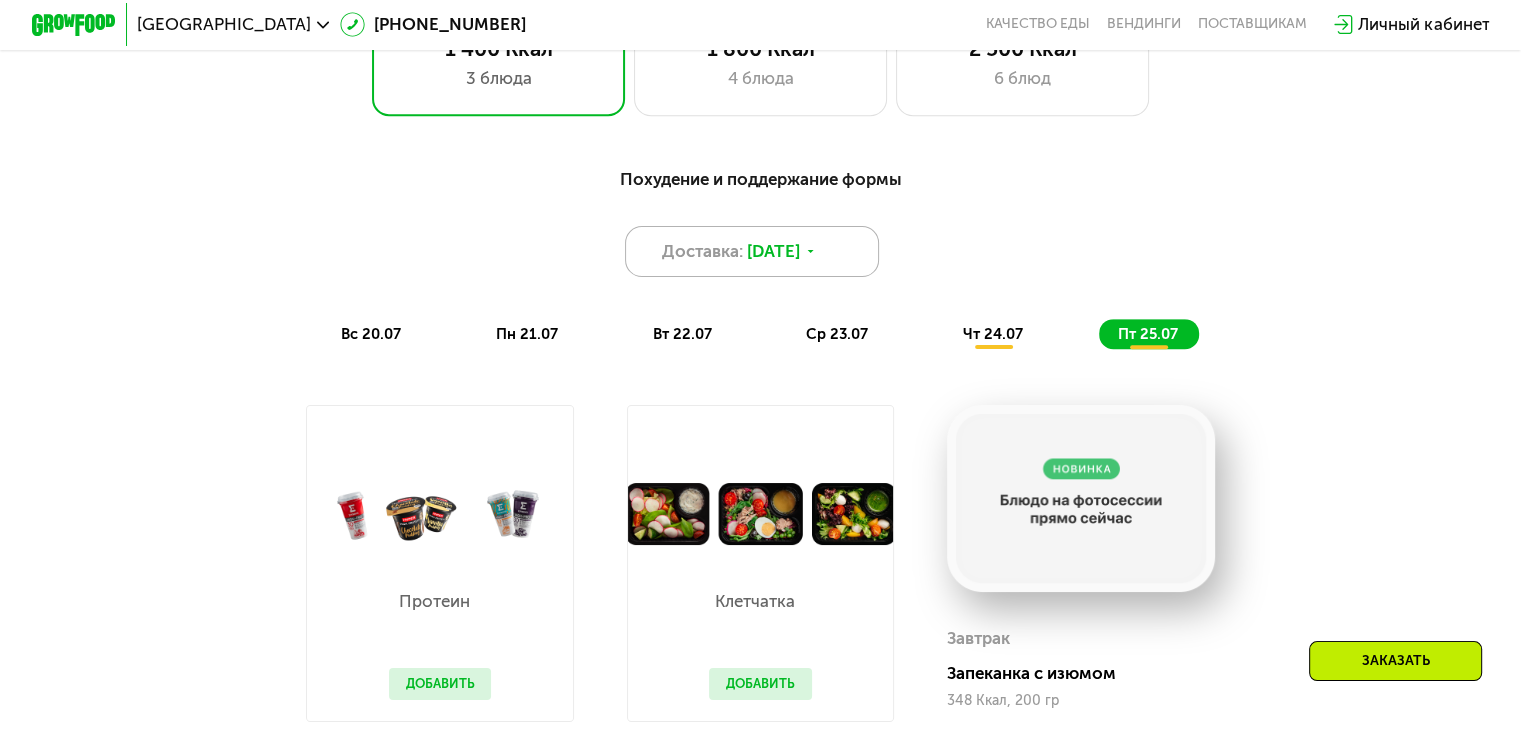 click on "[DATE]" at bounding box center (773, 251) 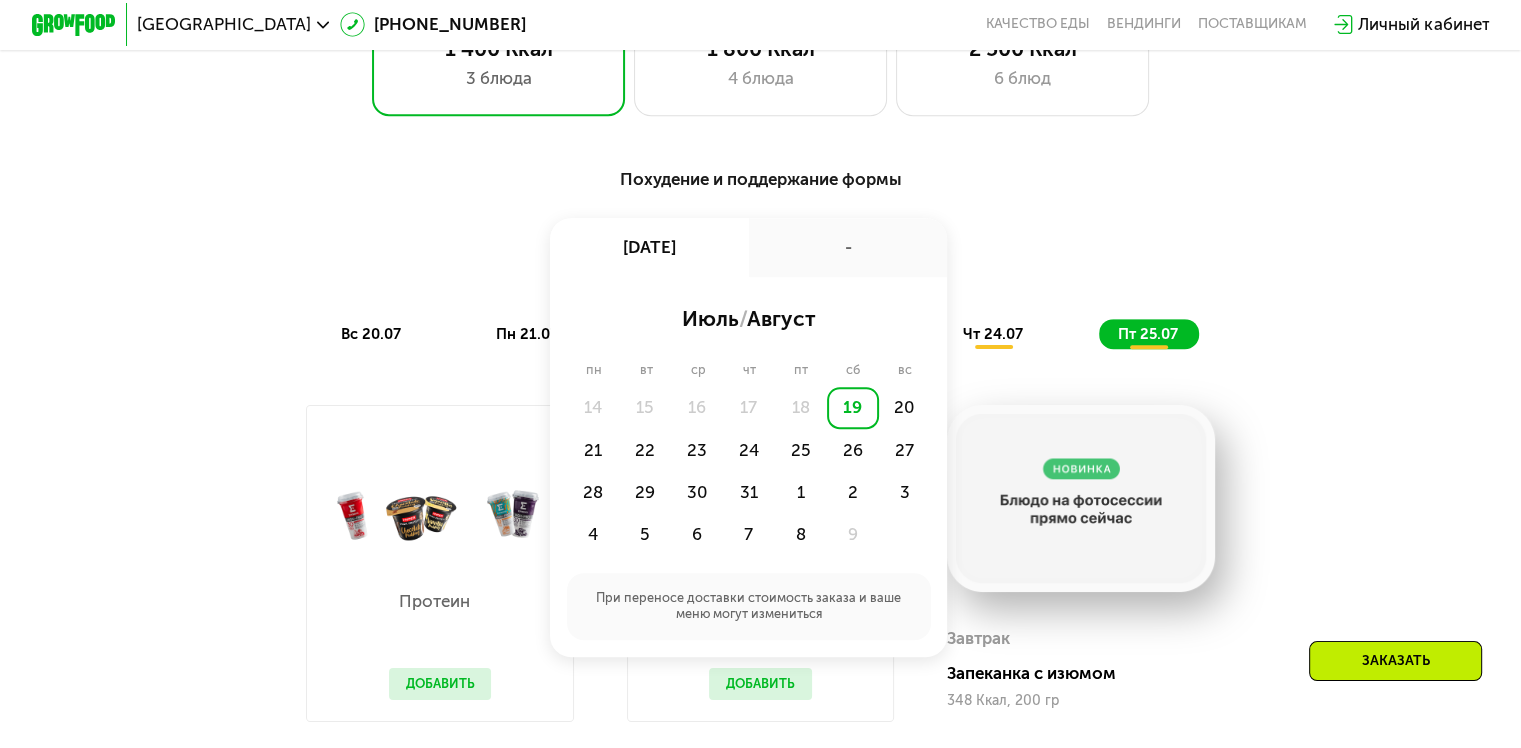 click on "Похудение и поддержание формы Доставка: [DATE] июл, сб - июль  /  август пн вт ср чт пт сб вс 14 15 16 17 18 19 20 21 22 23 24 25 26 27 28 29 30 31 1 2 3 4 5 6 7 8 9  При переносе доставки стоимость заказа и ваше меню могут измениться  вс 20.07 пн 21.07 вт 22.07 ср 23.07 чт 24.07 пт 25.07" at bounding box center (760, 257) 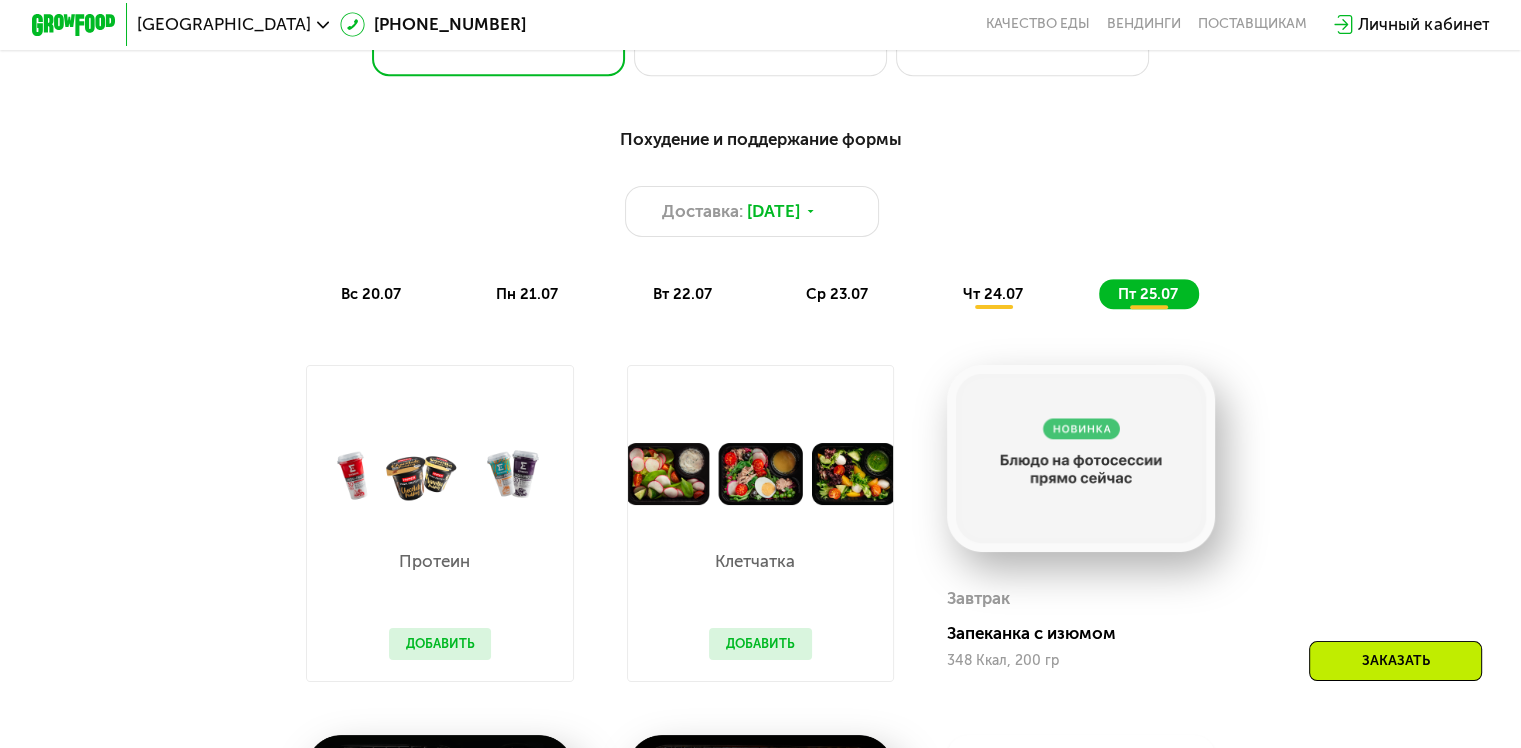 scroll, scrollTop: 1000, scrollLeft: 0, axis: vertical 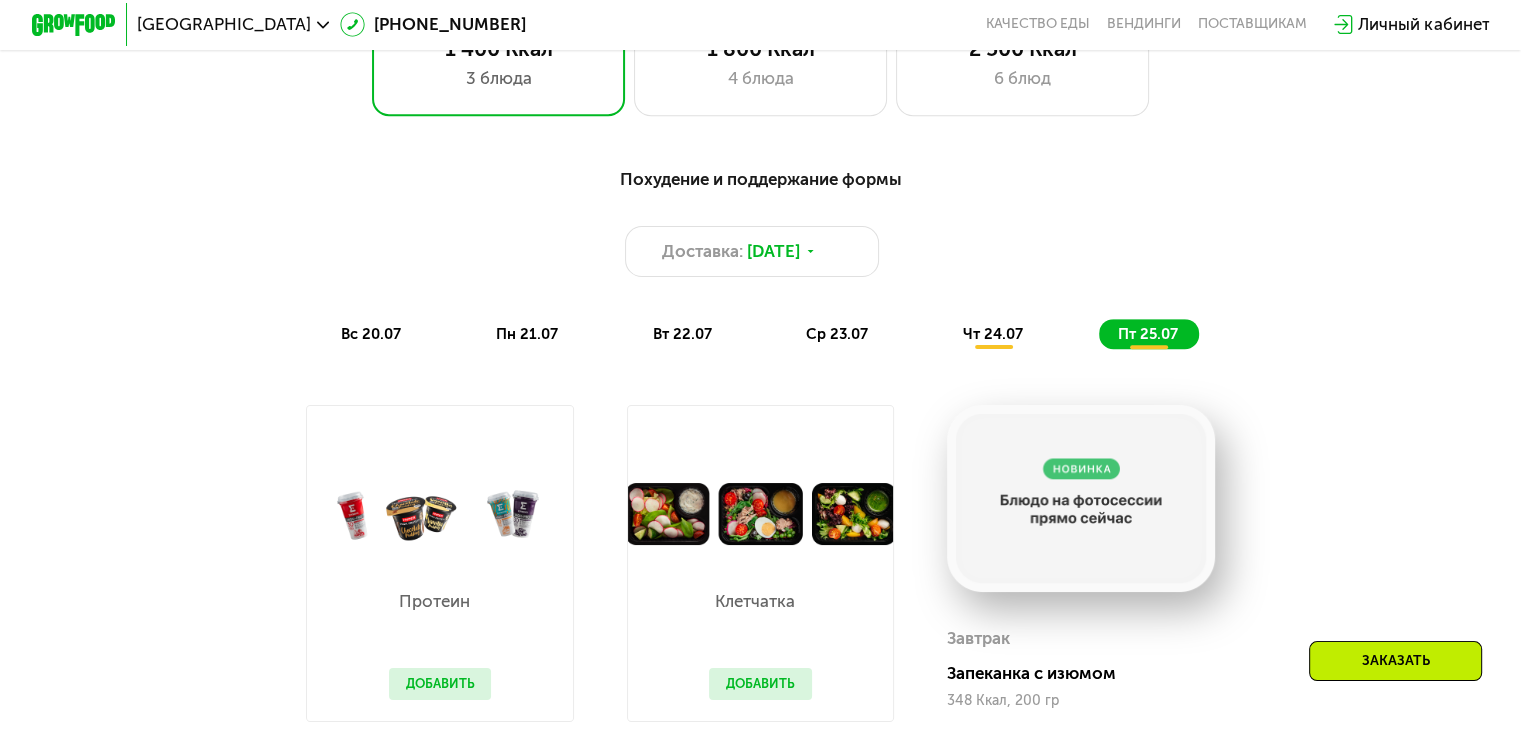 click on "вс 20.07" at bounding box center [371, 334] 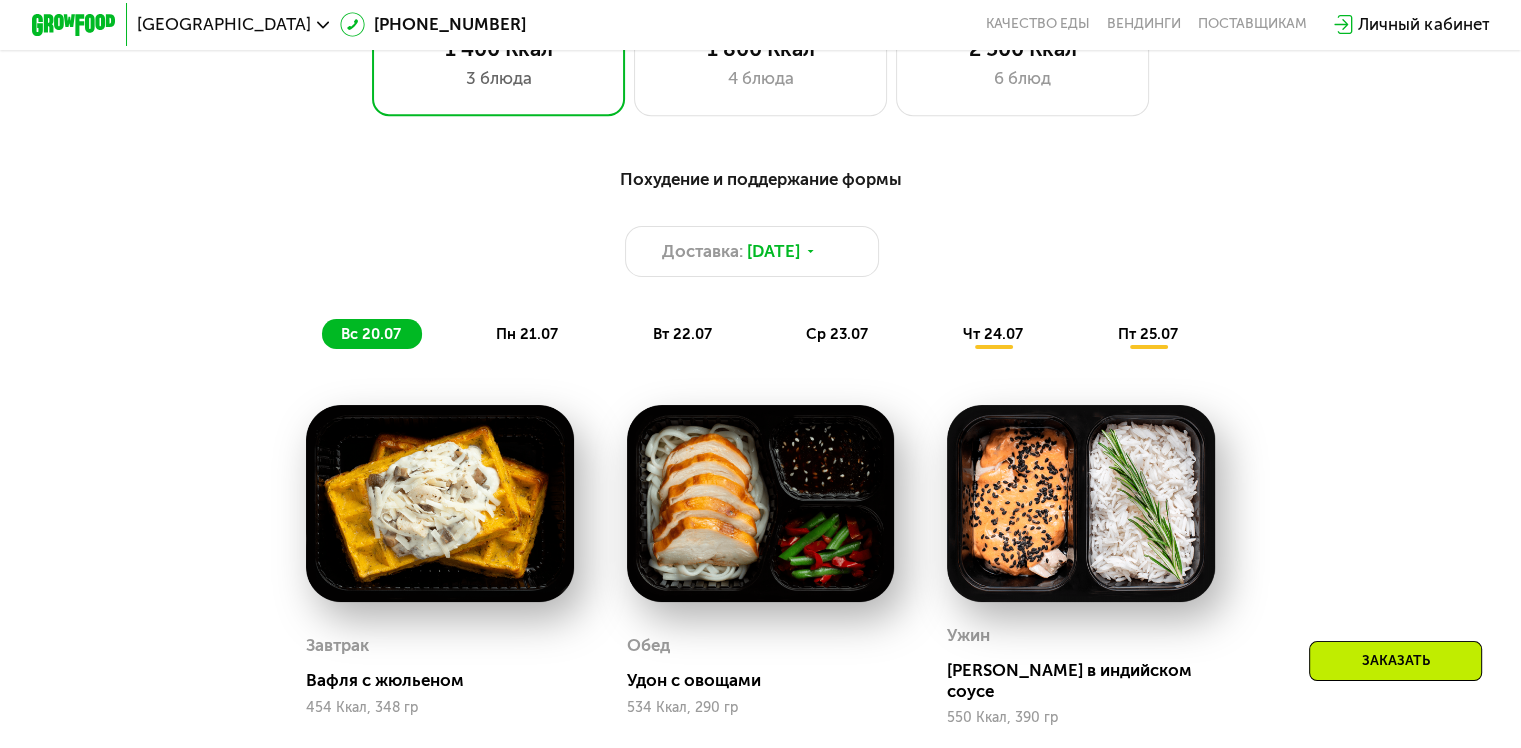 click on "пт 25.07" 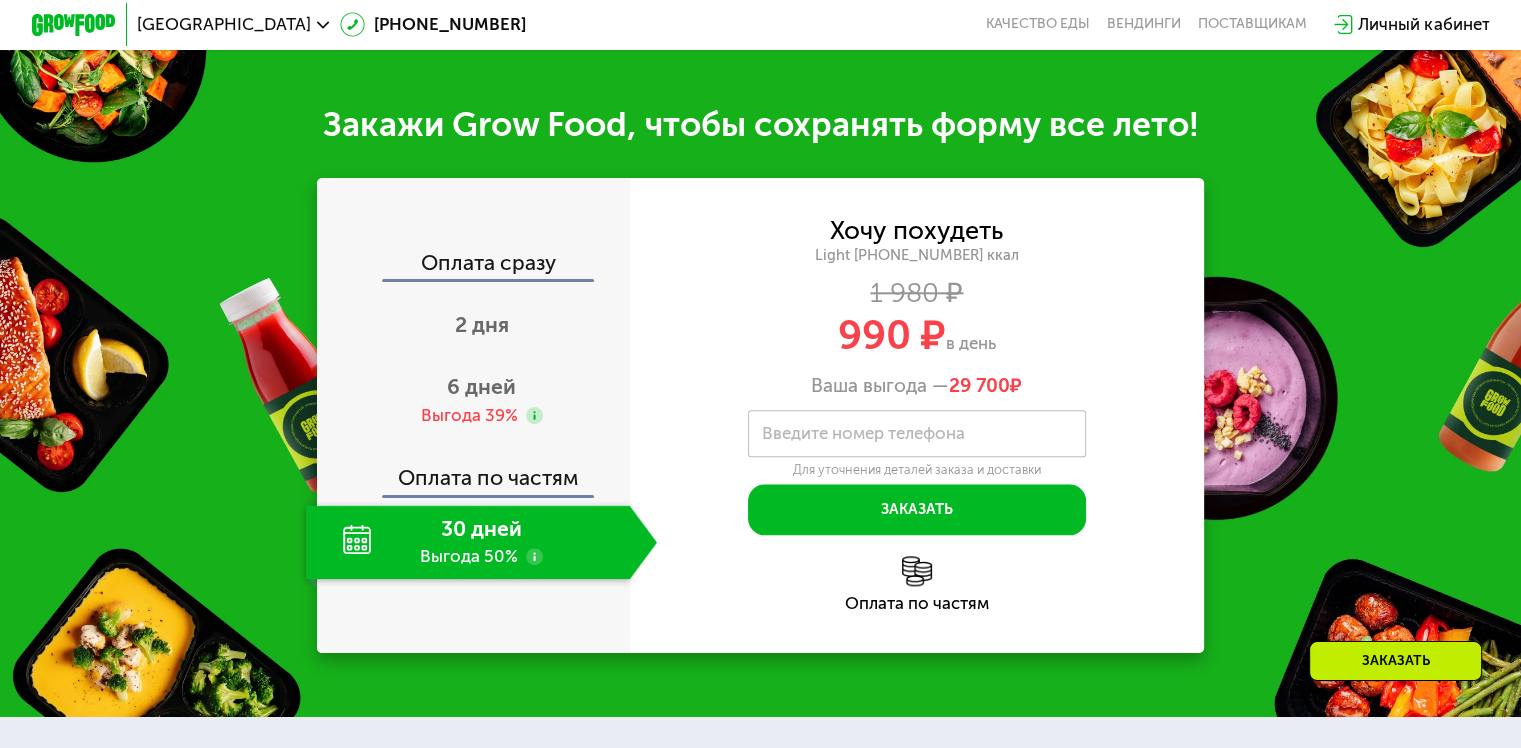 scroll, scrollTop: 2200, scrollLeft: 0, axis: vertical 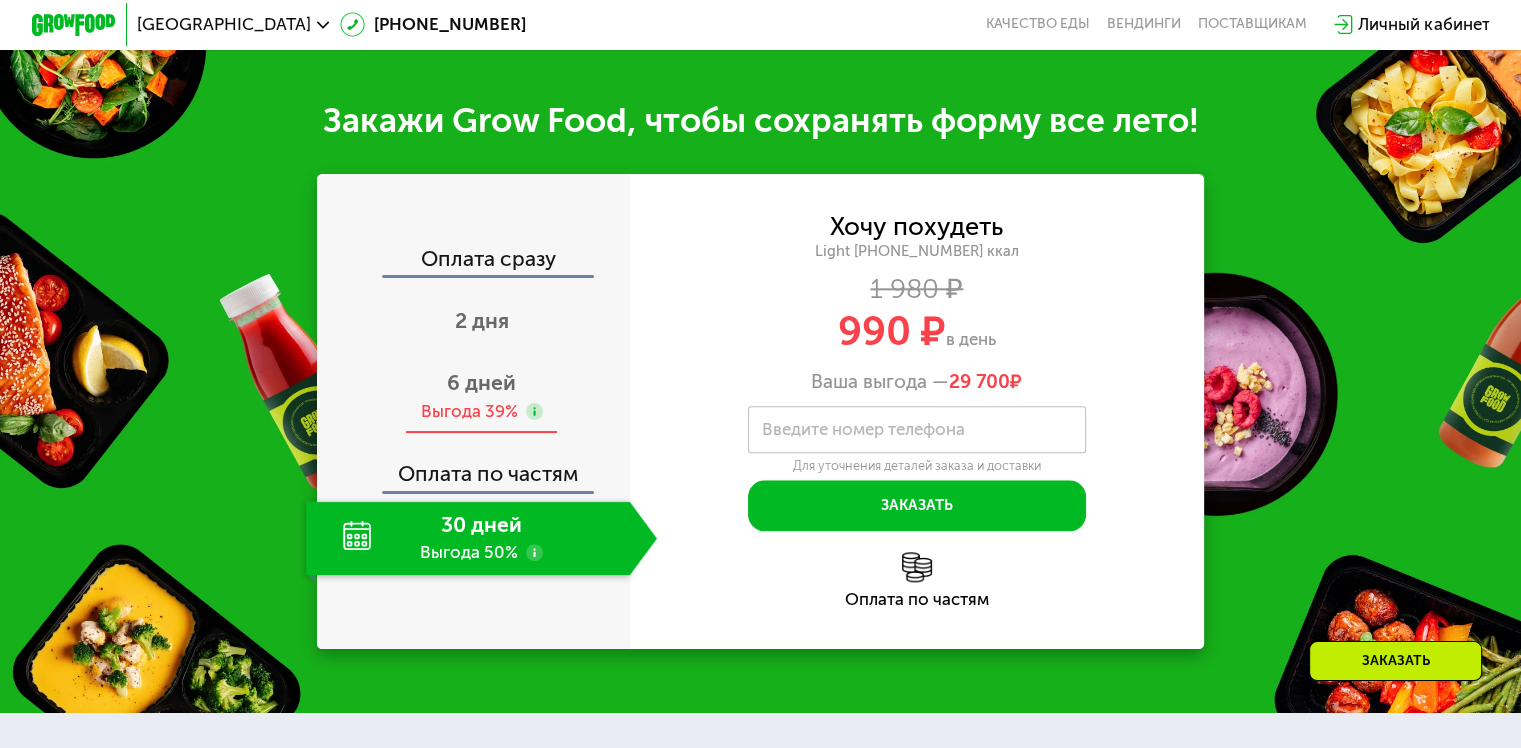 click 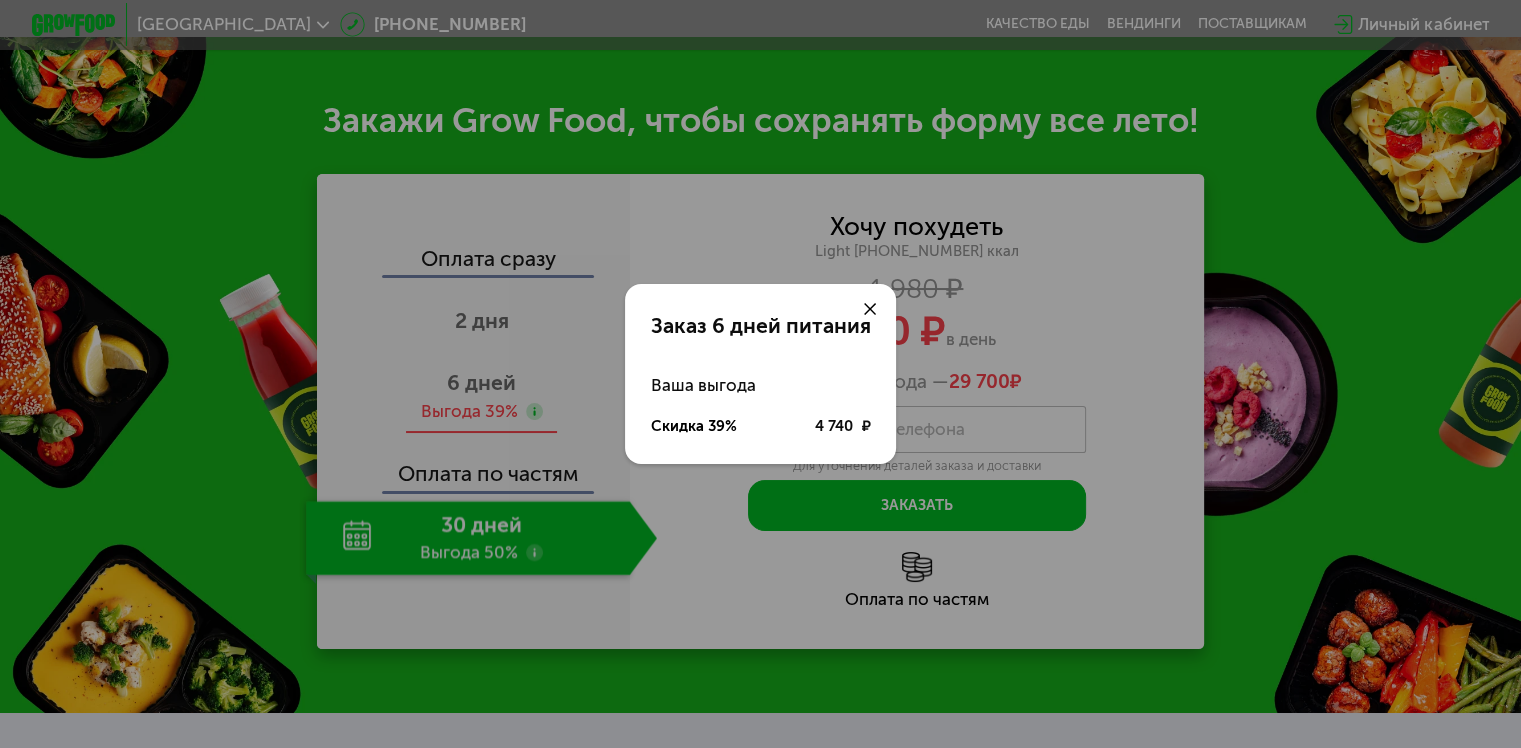 scroll, scrollTop: 0, scrollLeft: 0, axis: both 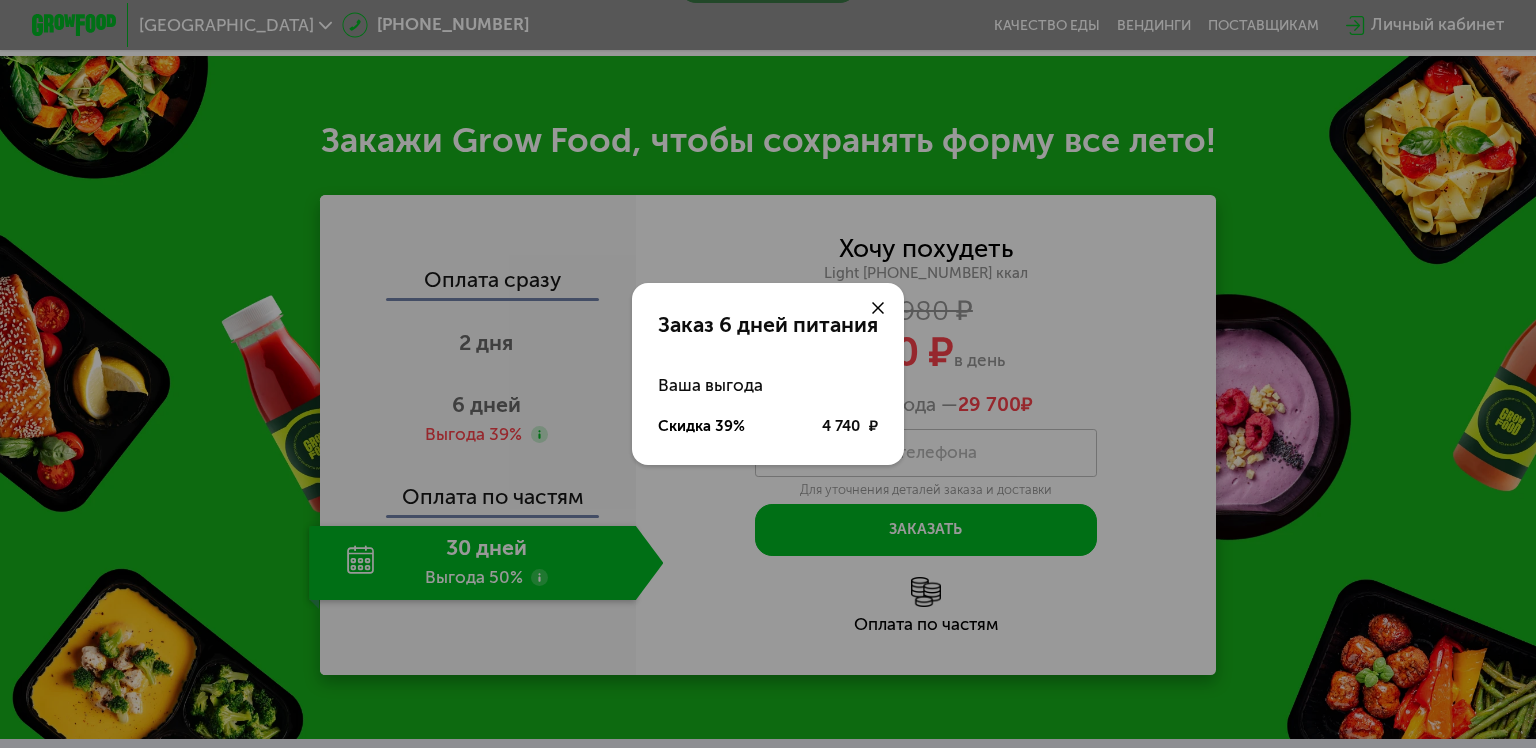 click 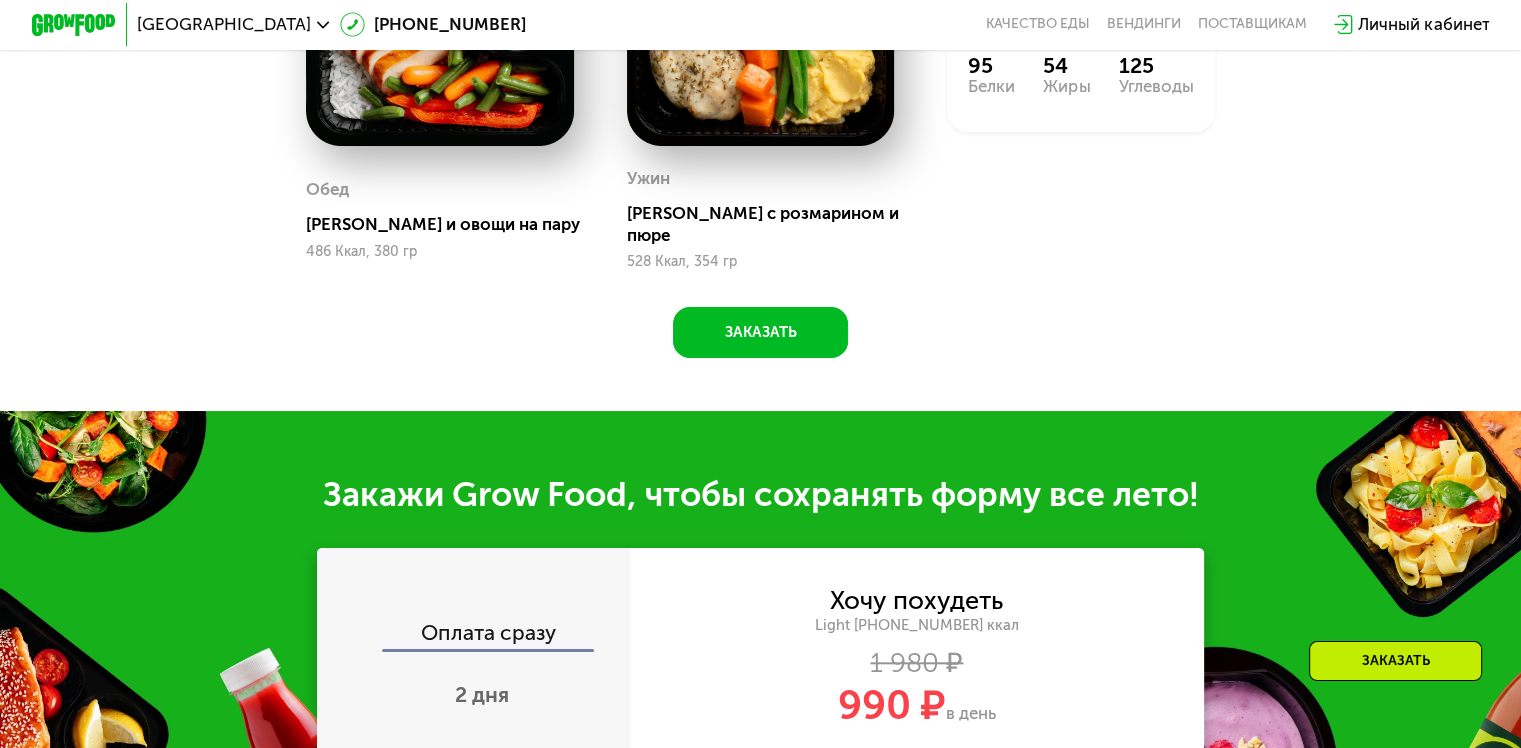 scroll, scrollTop: 2200, scrollLeft: 0, axis: vertical 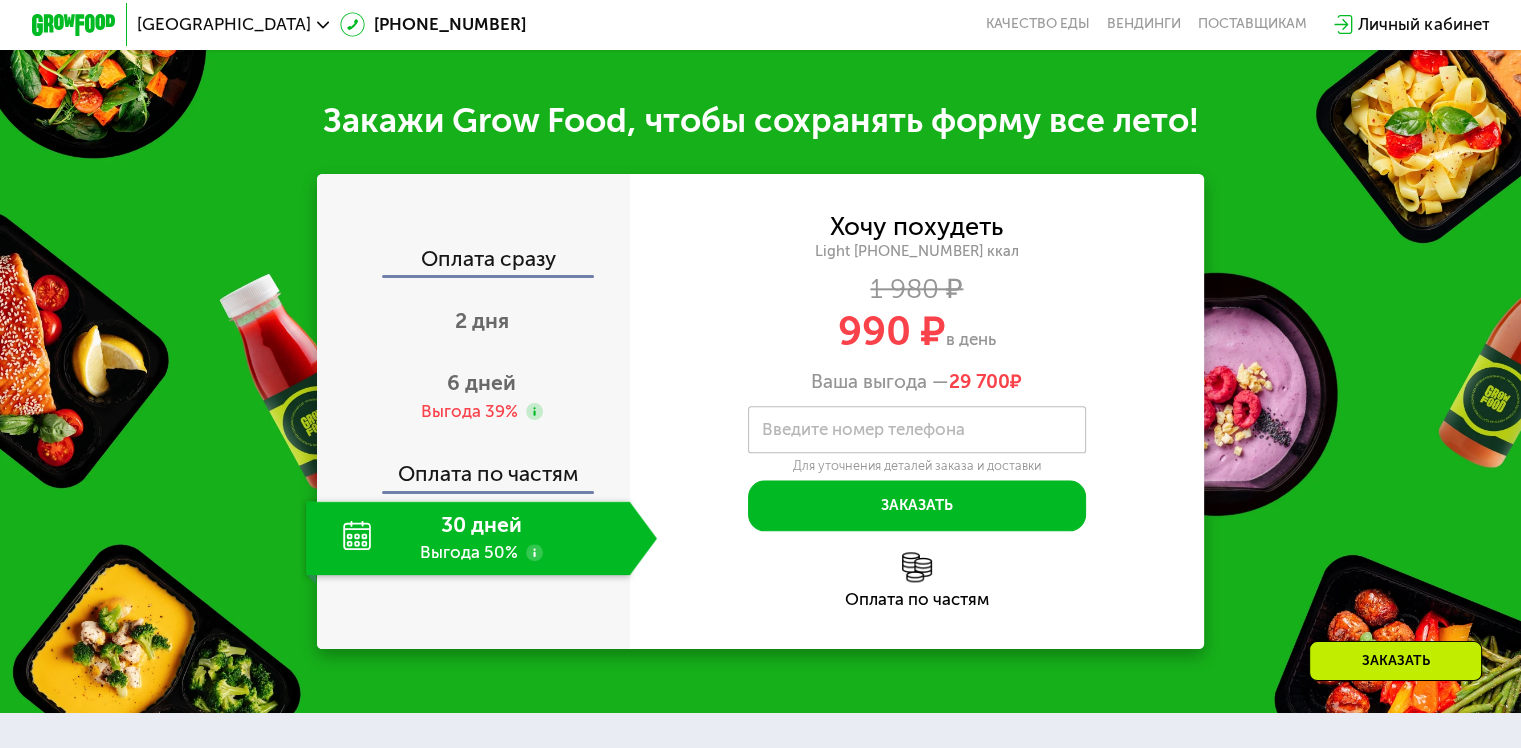 click 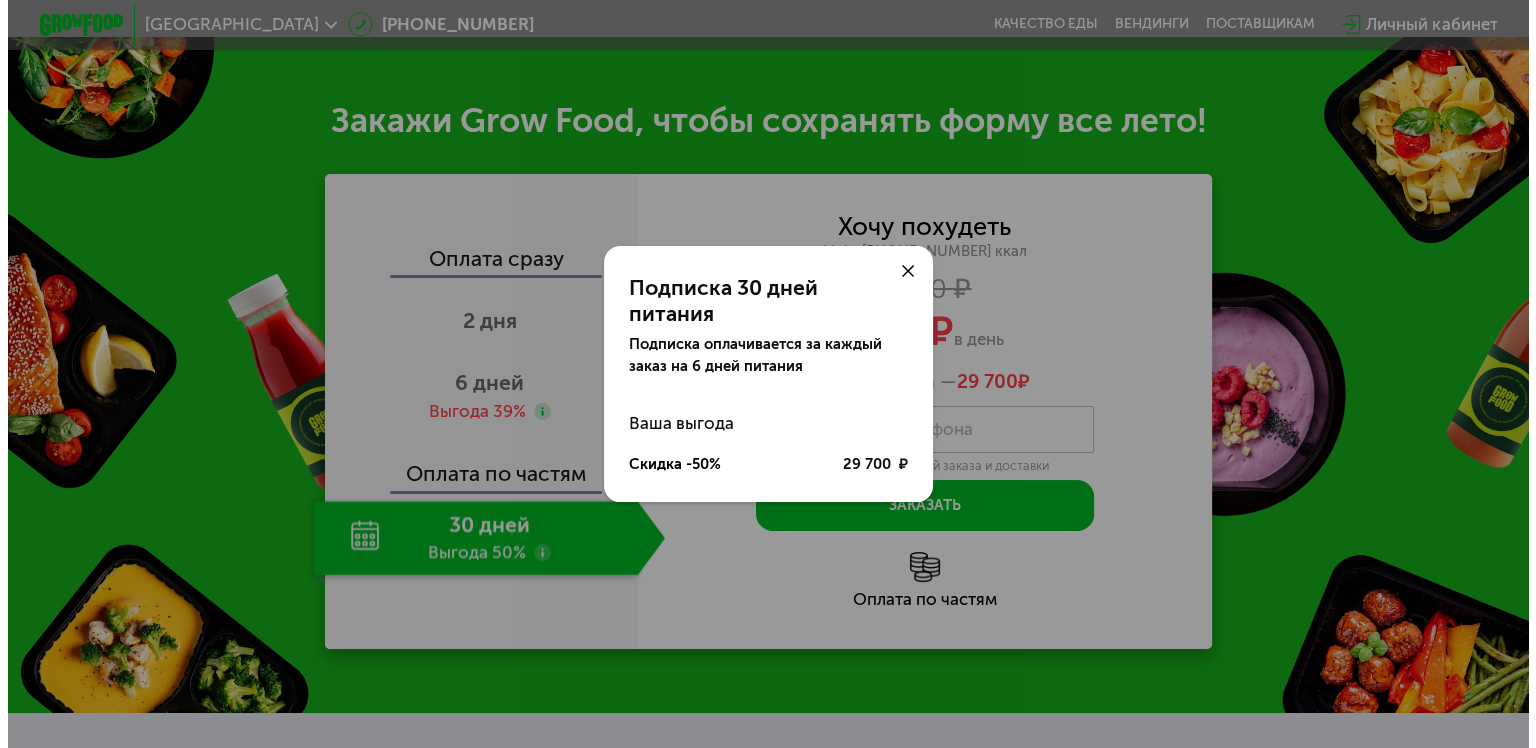 scroll, scrollTop: 0, scrollLeft: 0, axis: both 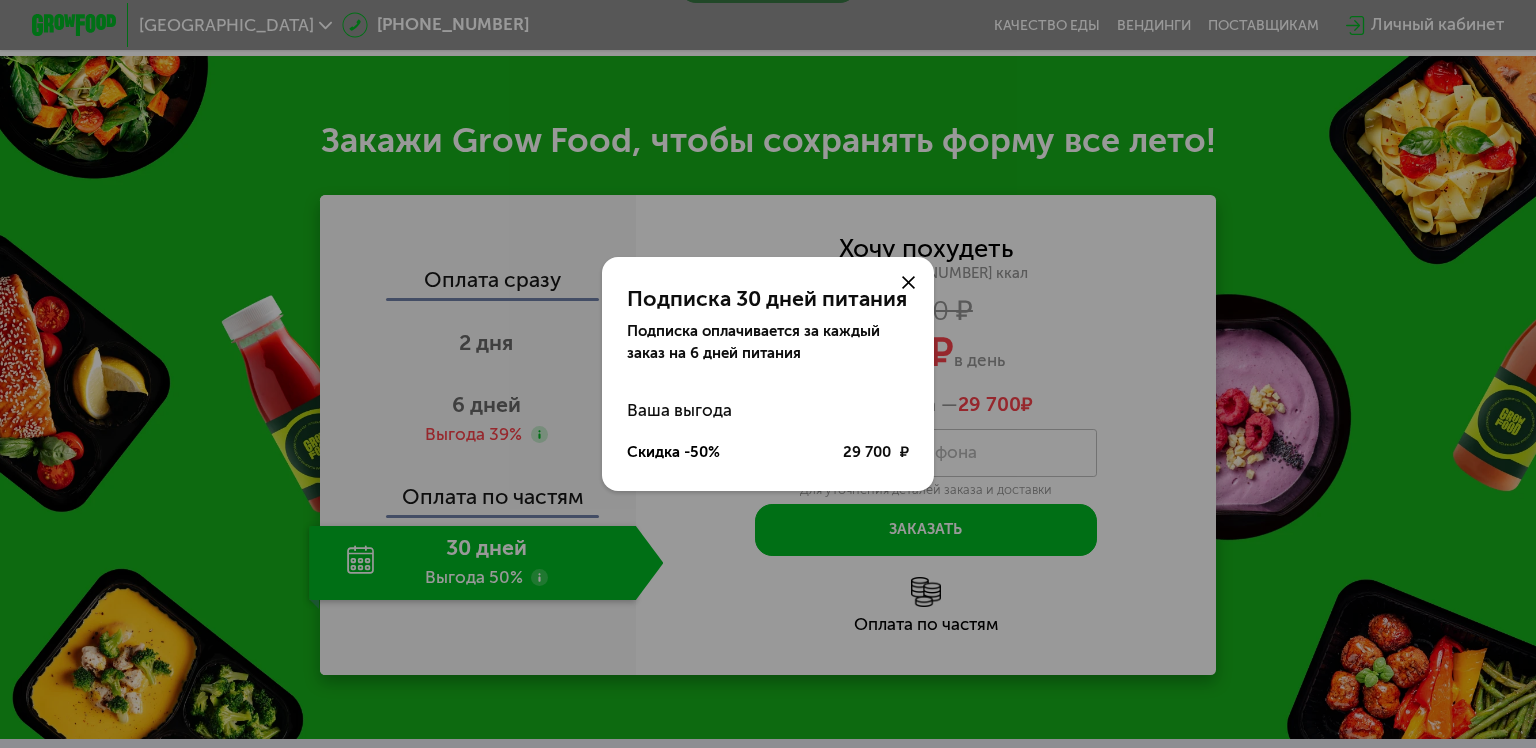 click 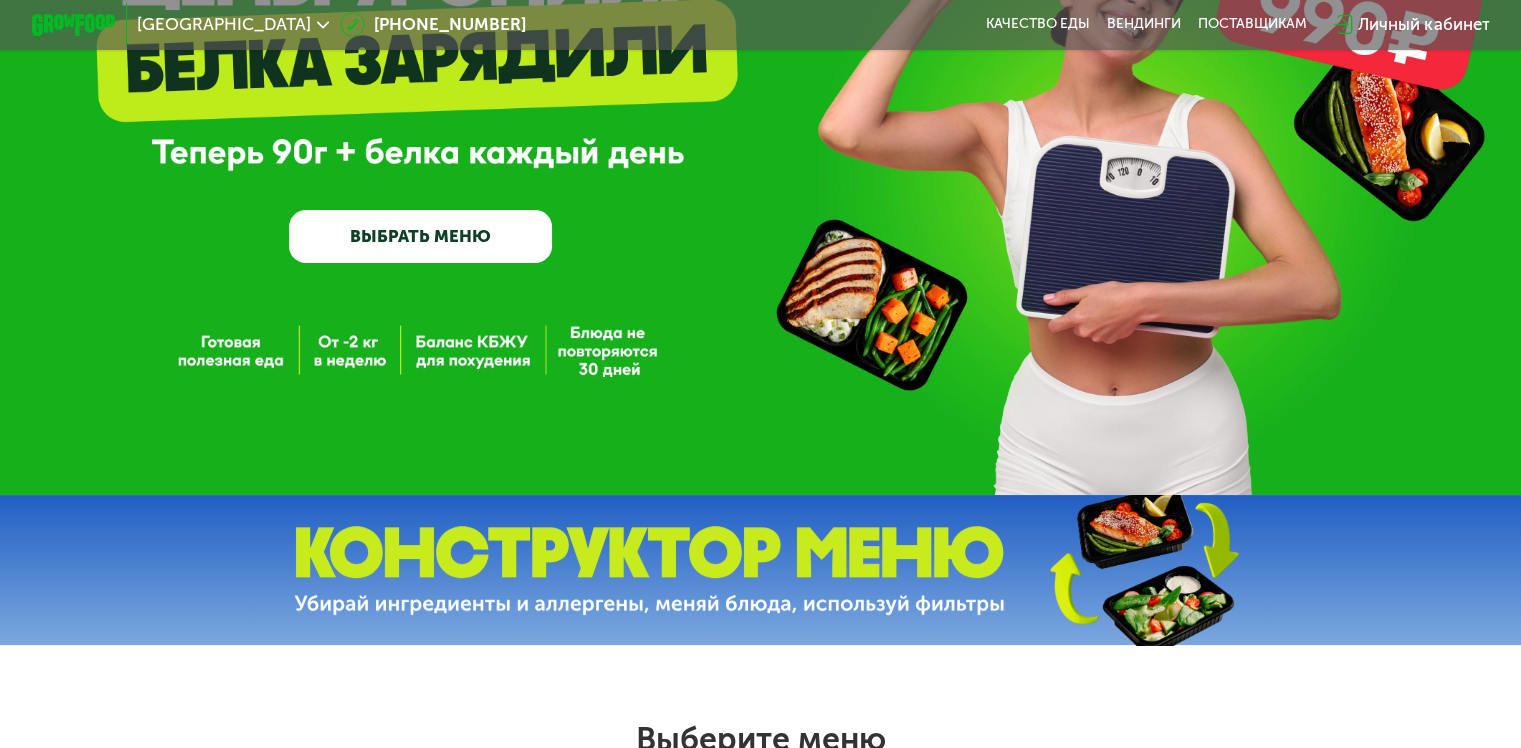 scroll, scrollTop: 0, scrollLeft: 0, axis: both 